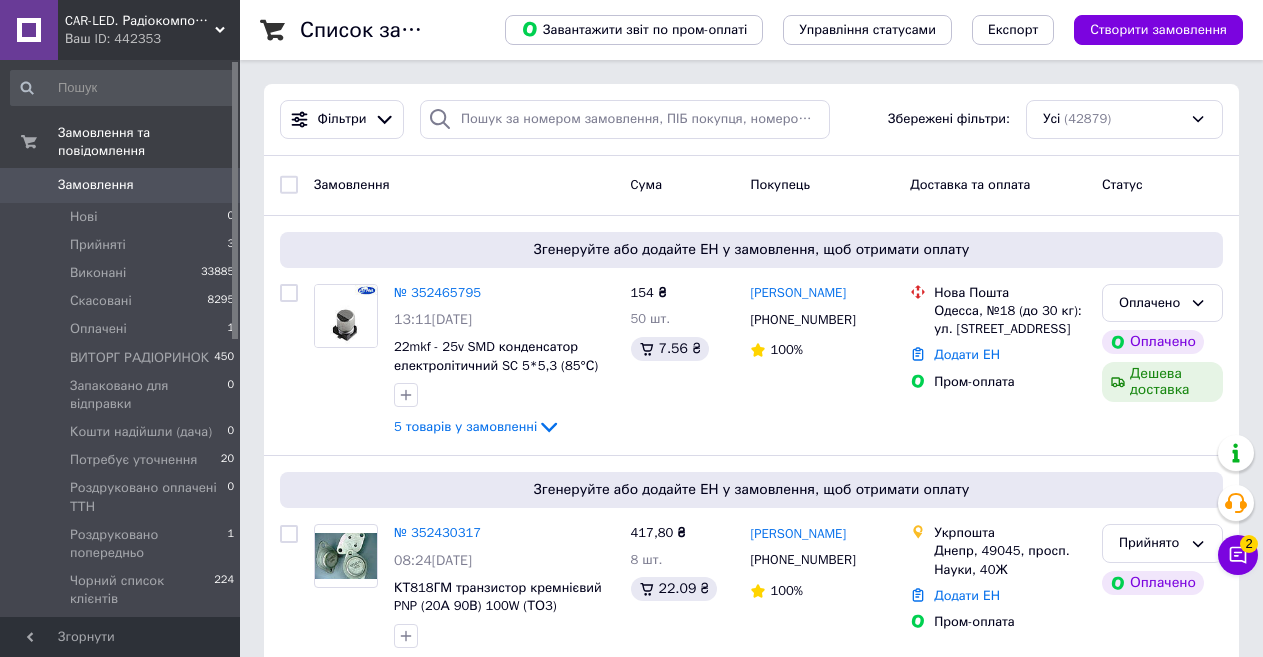 scroll, scrollTop: 0, scrollLeft: 0, axis: both 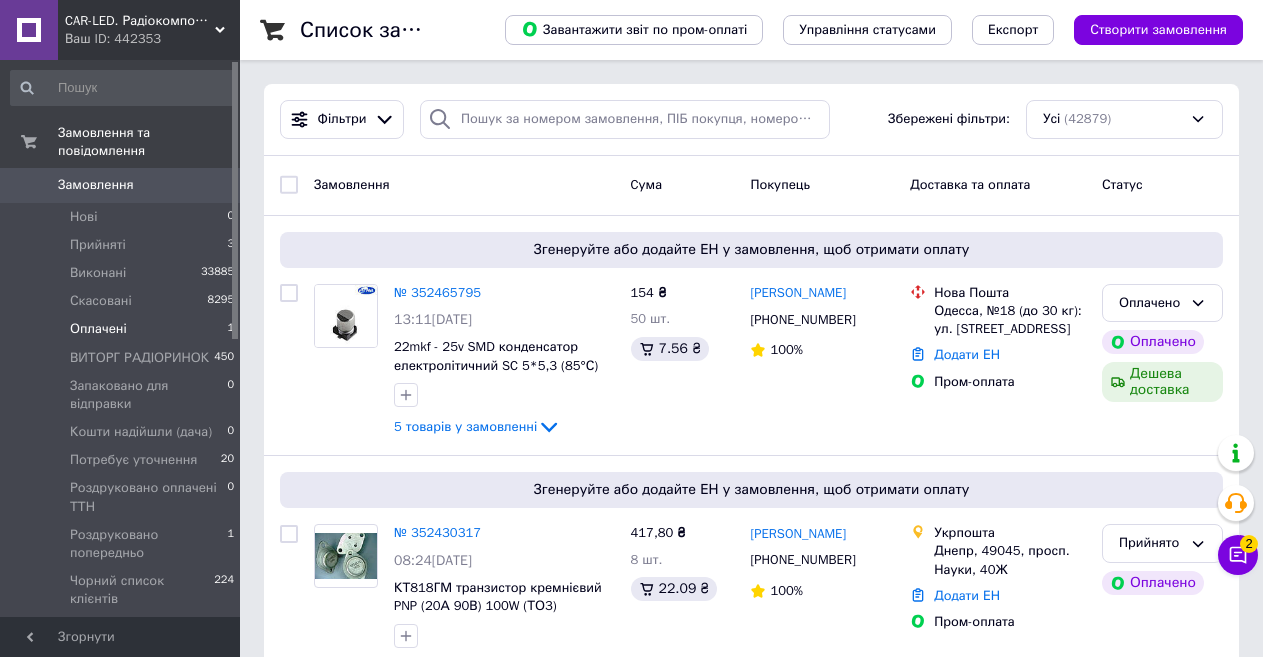 click on "Оплачені" at bounding box center [98, 329] 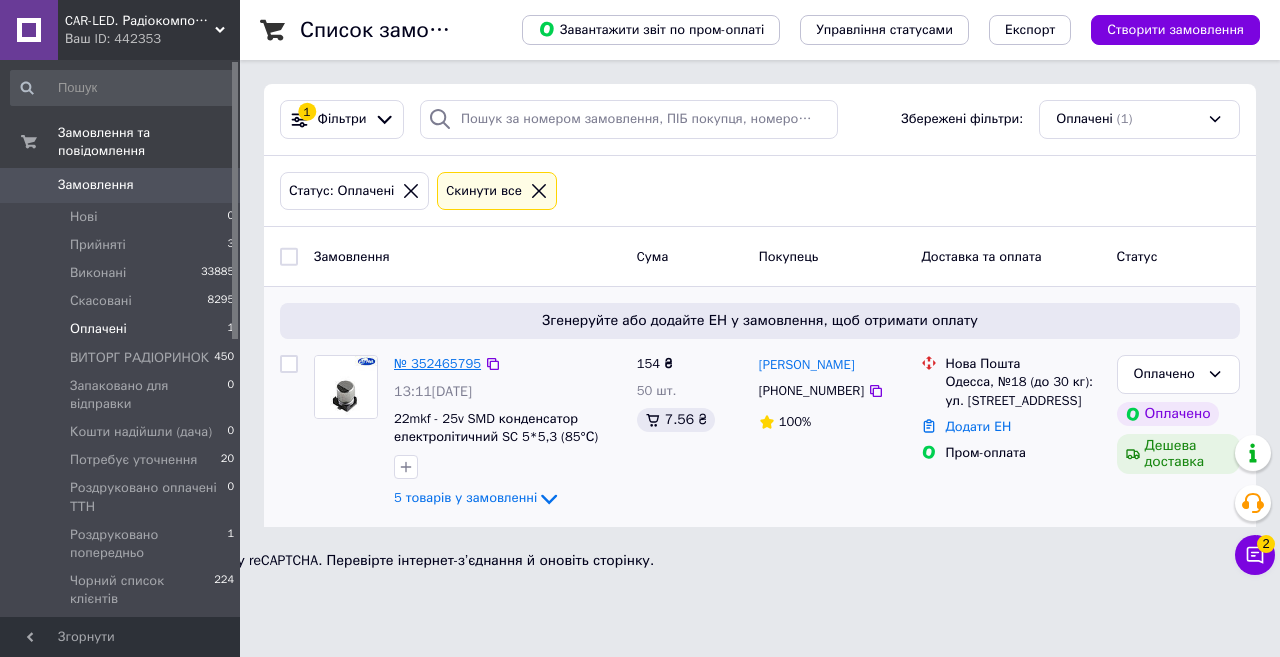 click on "№ 352465795" at bounding box center [437, 363] 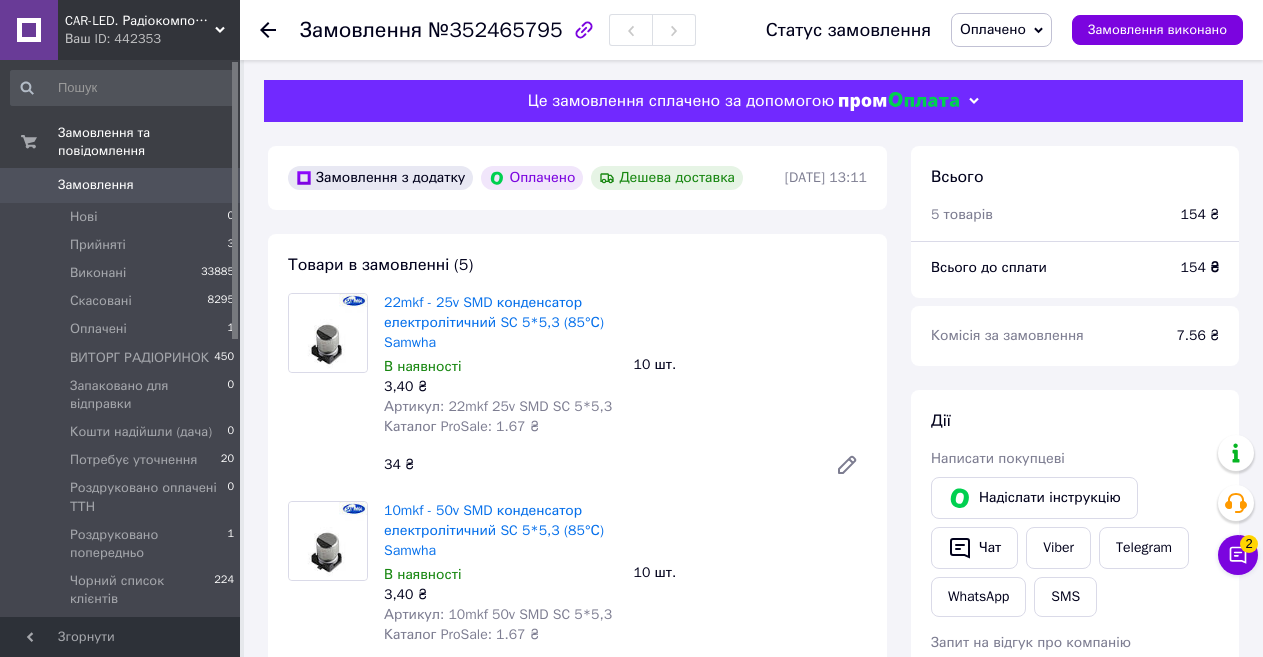 click on "Оплачено" at bounding box center [1001, 30] 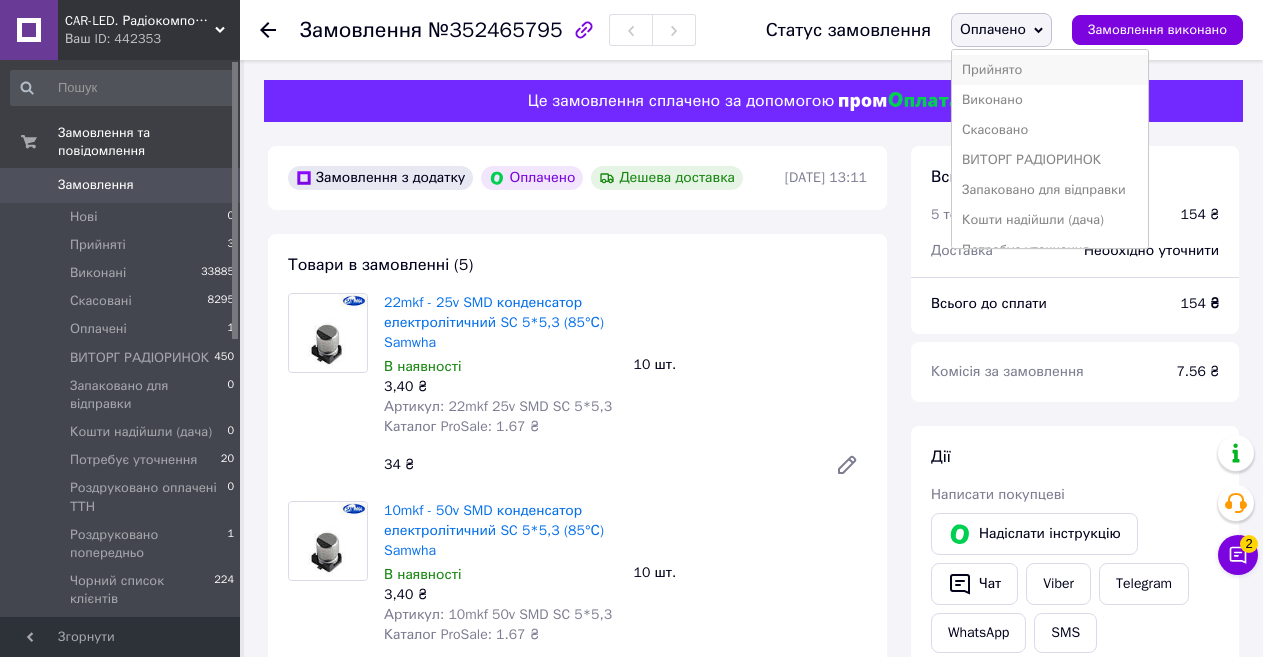 click on "Прийнято" at bounding box center [1050, 70] 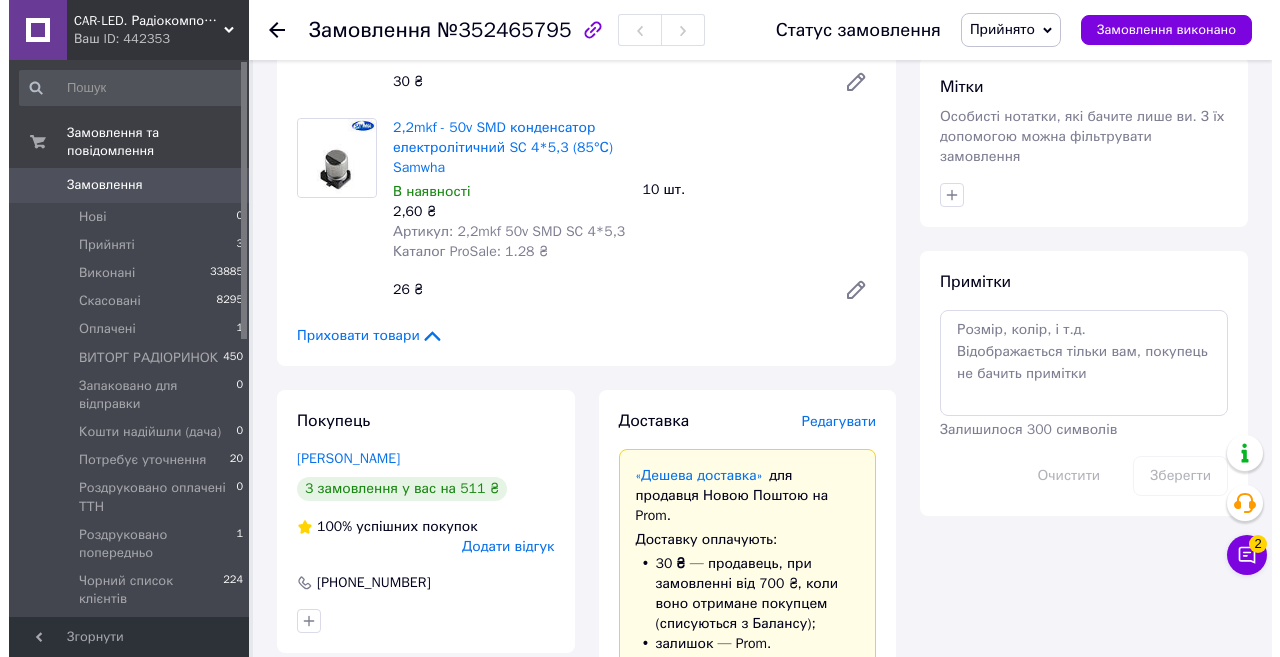 scroll, scrollTop: 1000, scrollLeft: 0, axis: vertical 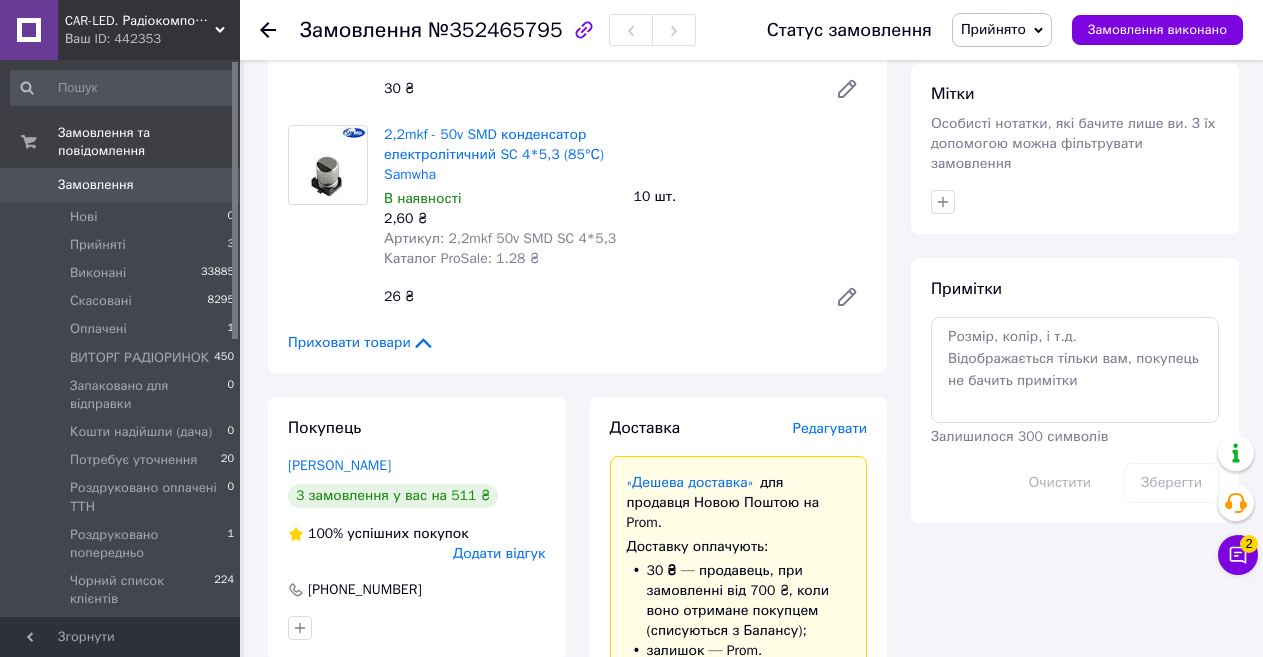click on "Редагувати" at bounding box center (830, 428) 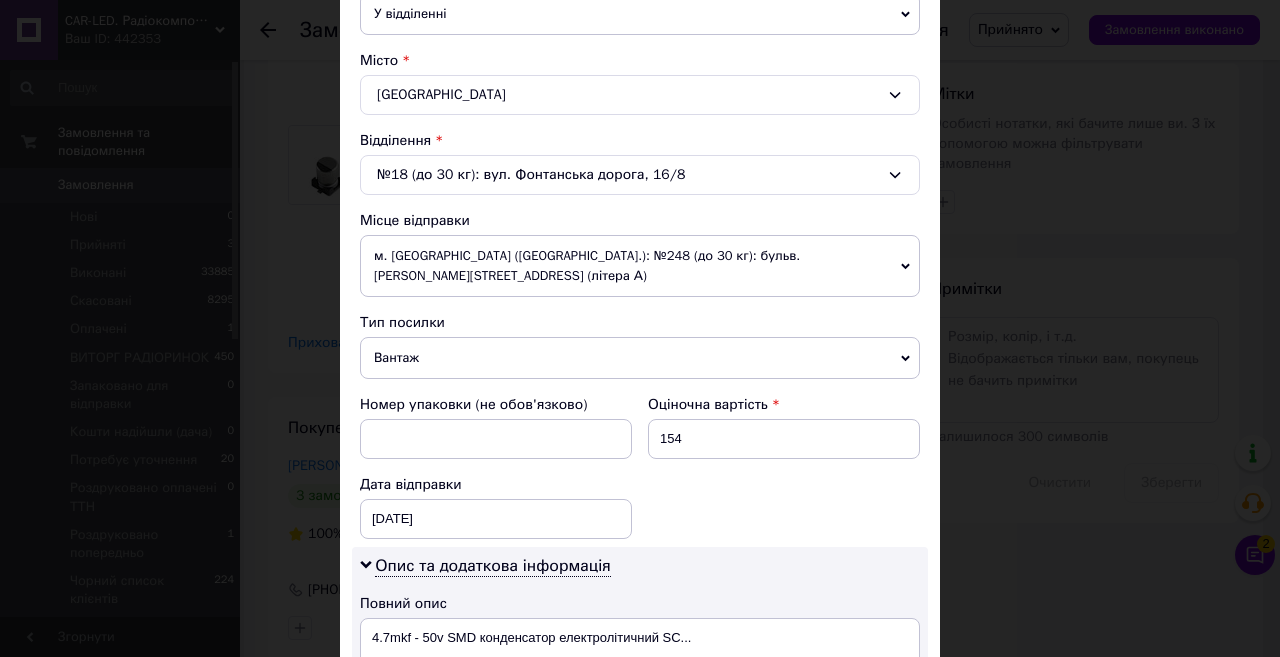 scroll, scrollTop: 700, scrollLeft: 0, axis: vertical 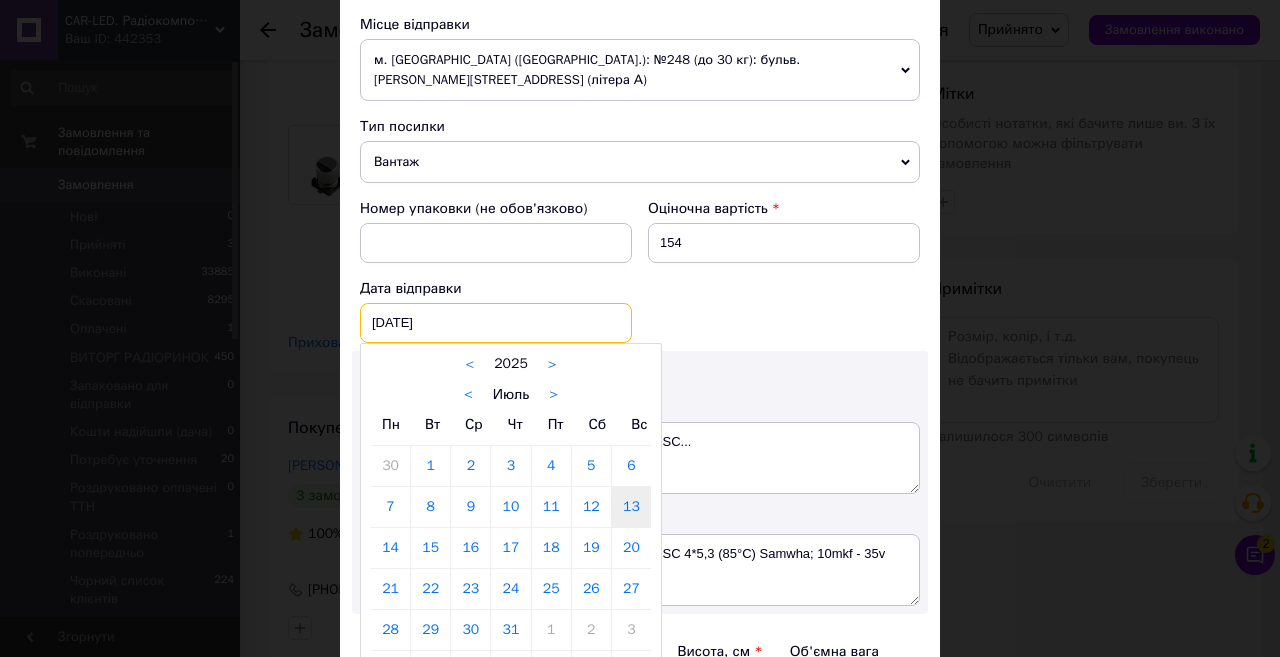 click on "[DATE] < 2025 > < Июль > Пн Вт Ср Чт Пт Сб Вс 30 1 2 3 4 5 6 7 8 9 10 11 12 13 14 15 16 17 18 19 20 21 22 23 24 25 26 27 28 29 30 31 1 2 3 4 5 6 7 8 9 10" at bounding box center (496, 323) 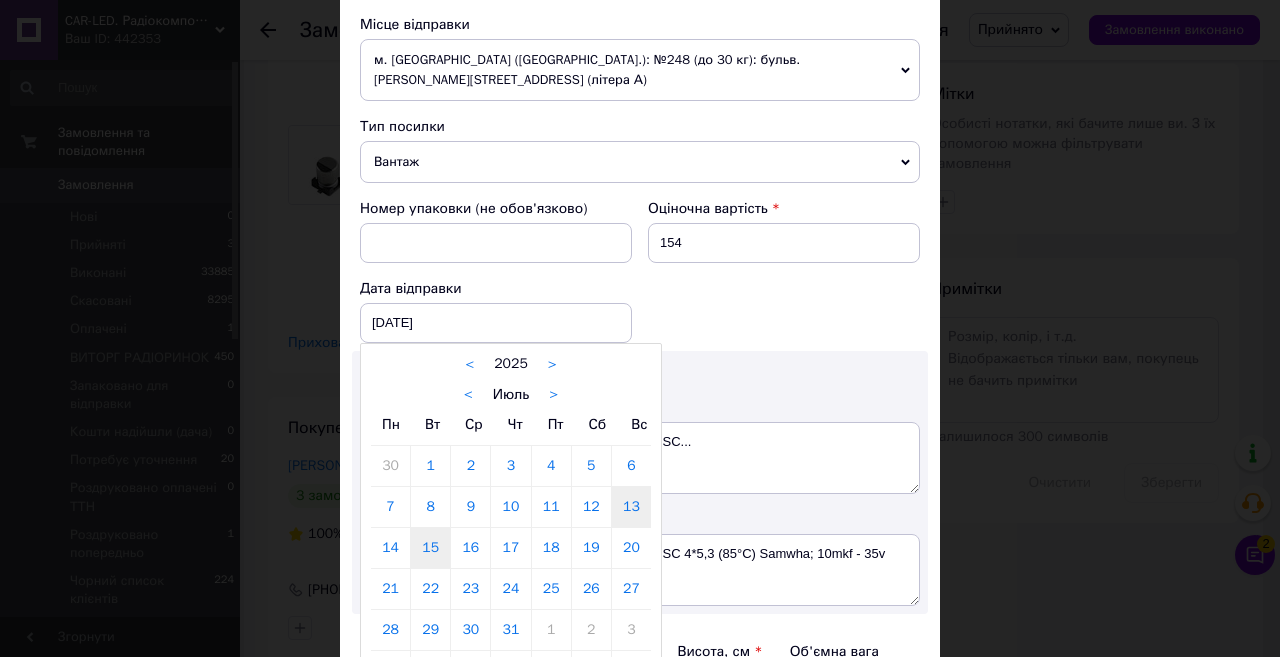click on "15" at bounding box center (430, 548) 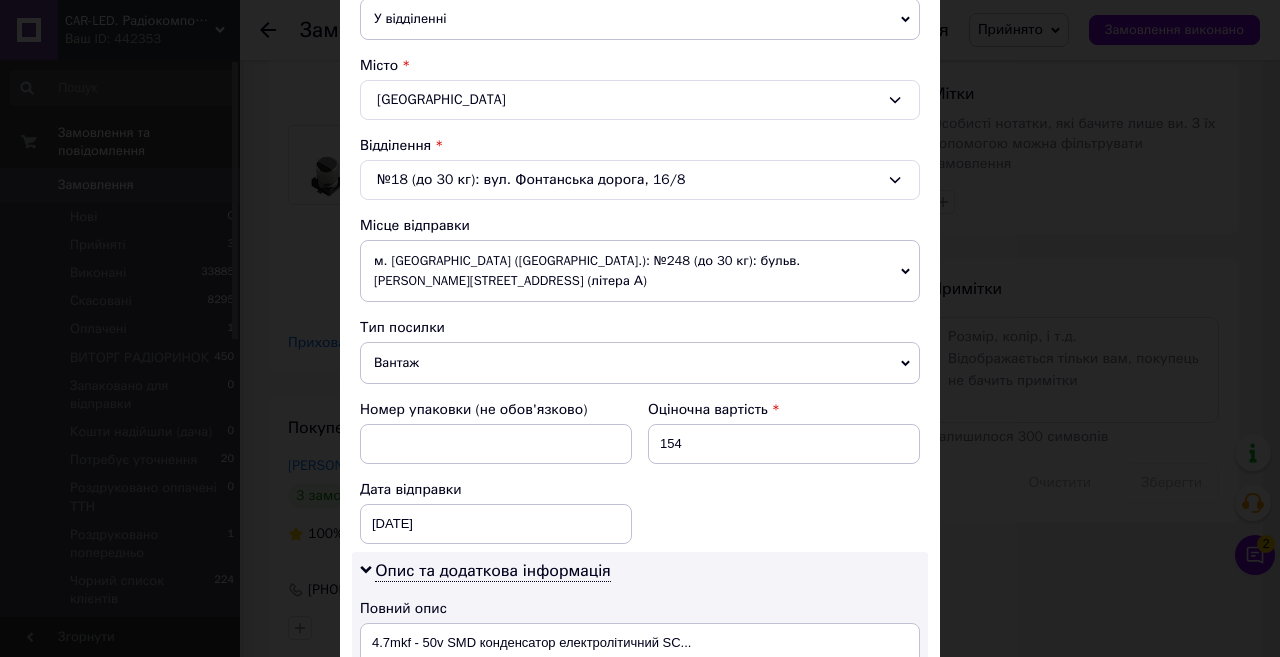scroll, scrollTop: 395, scrollLeft: 0, axis: vertical 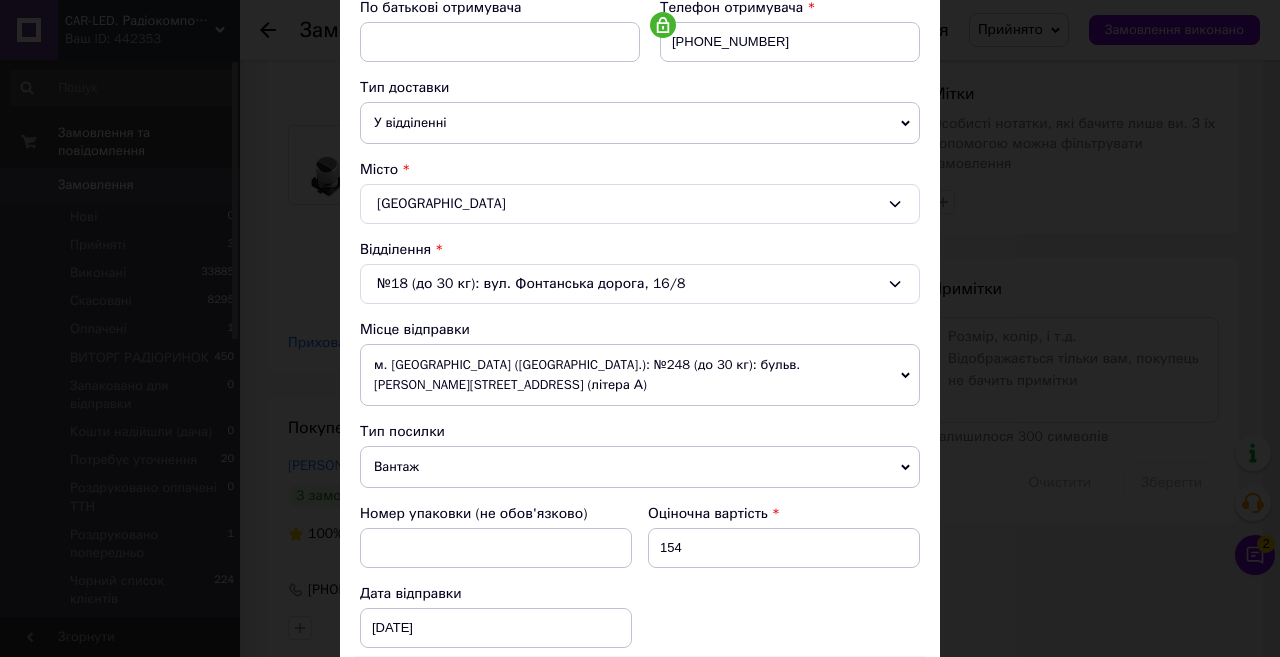 click on "Вантаж" at bounding box center (640, 467) 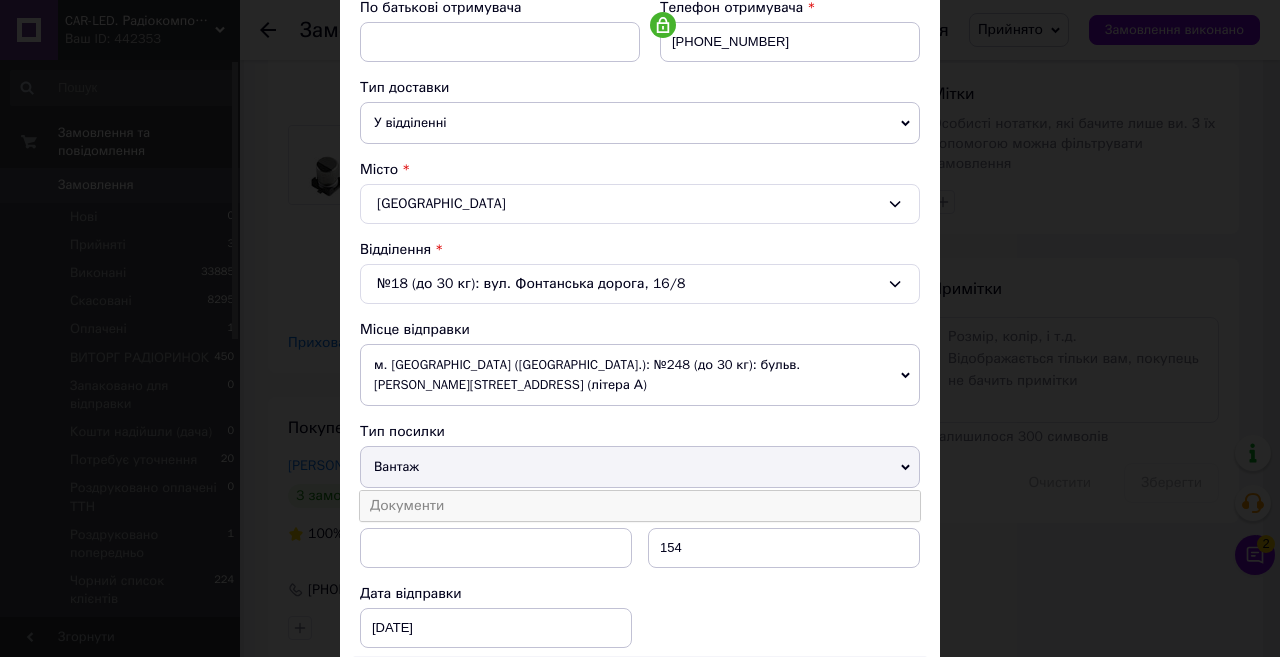 click on "Документи" at bounding box center [640, 506] 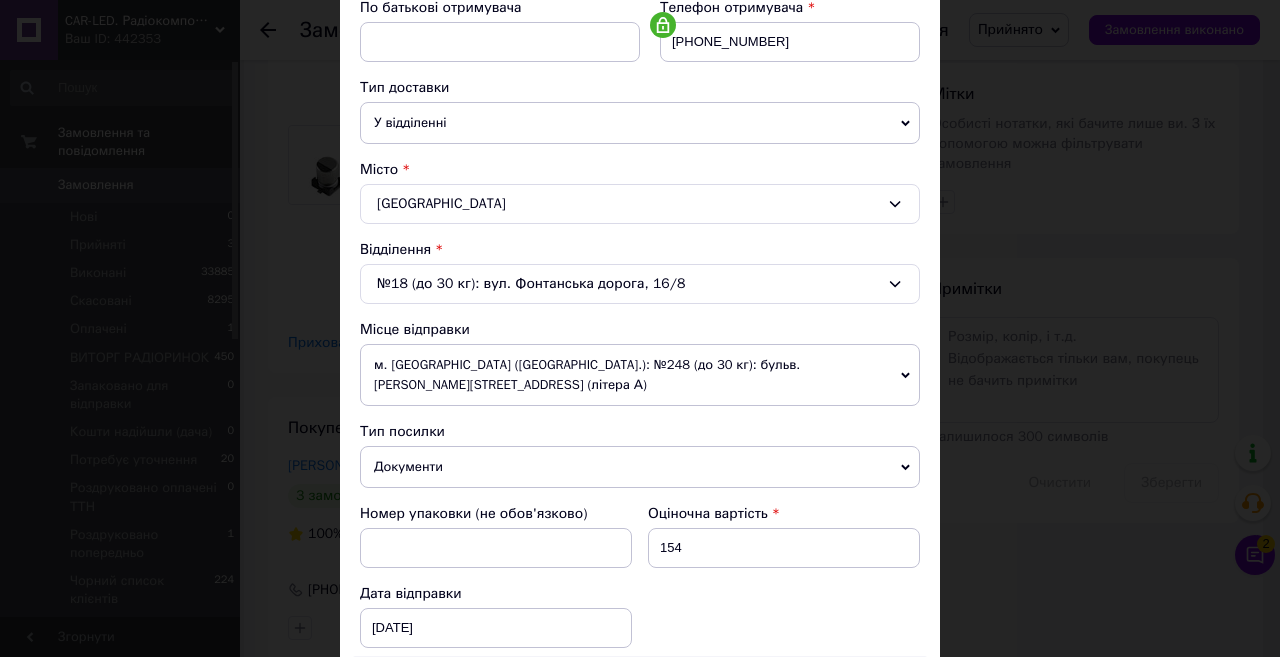 scroll, scrollTop: 895, scrollLeft: 0, axis: vertical 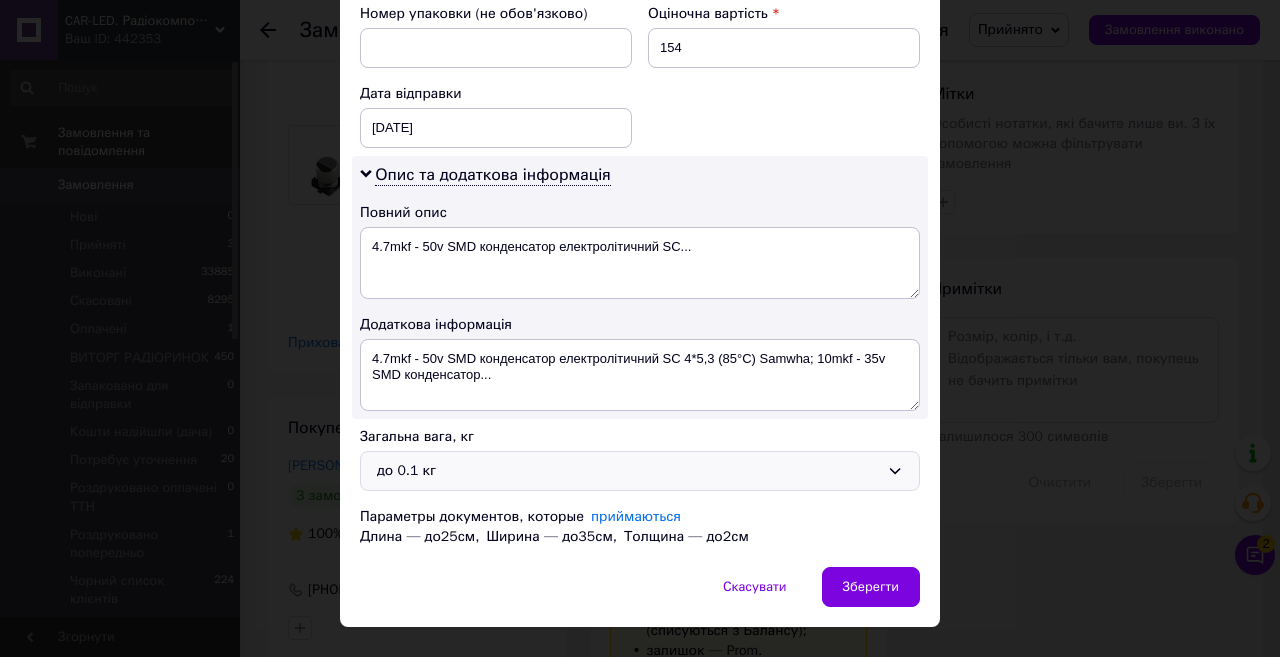 click on "до 0.1 кг" at bounding box center [628, 471] 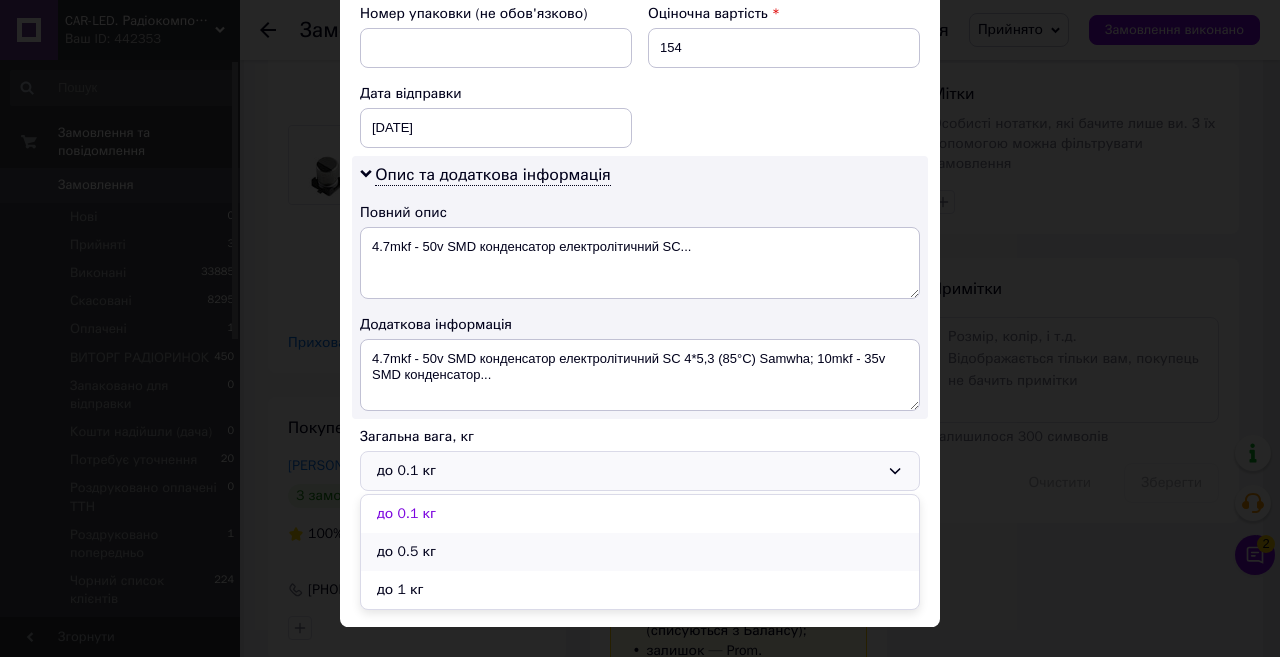 click on "до 0.5 кг" at bounding box center (640, 552) 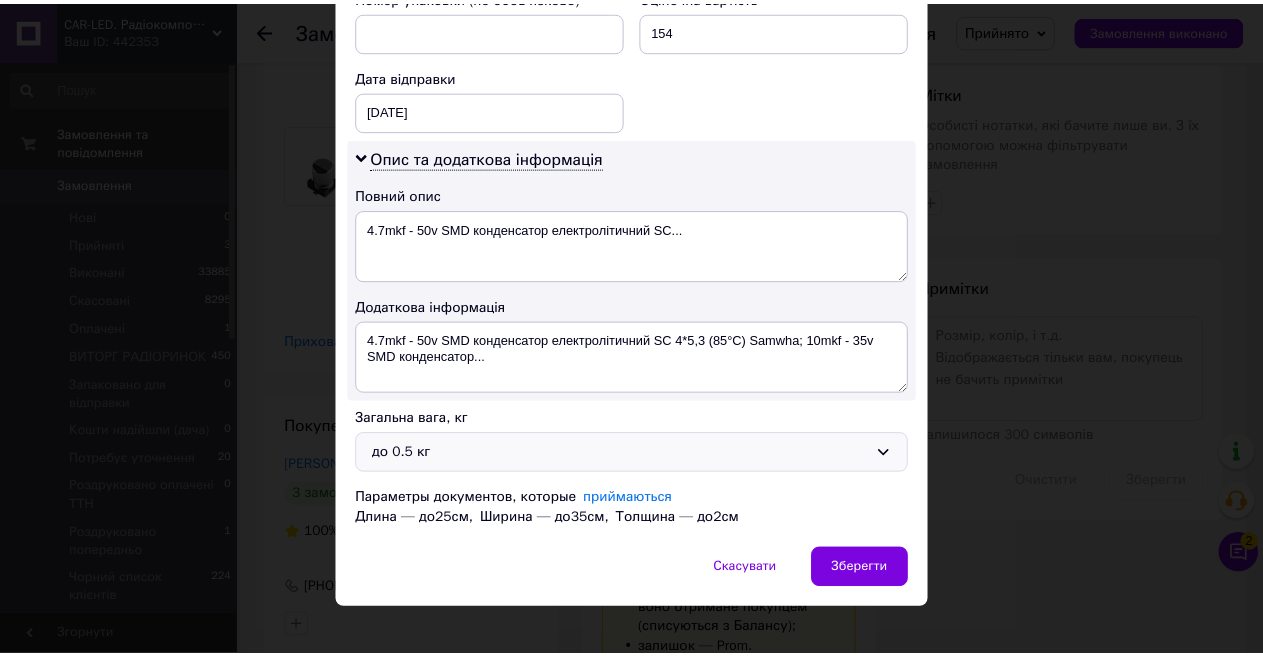 scroll, scrollTop: 915, scrollLeft: 0, axis: vertical 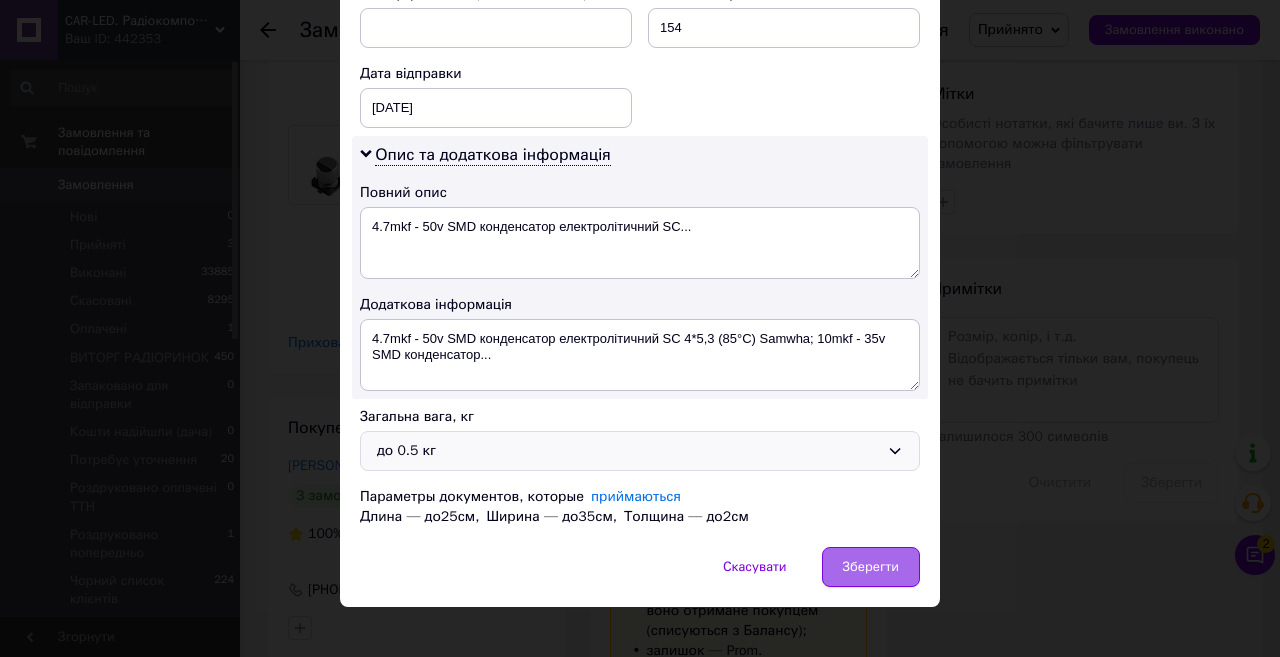 click on "Зберегти" at bounding box center [871, 567] 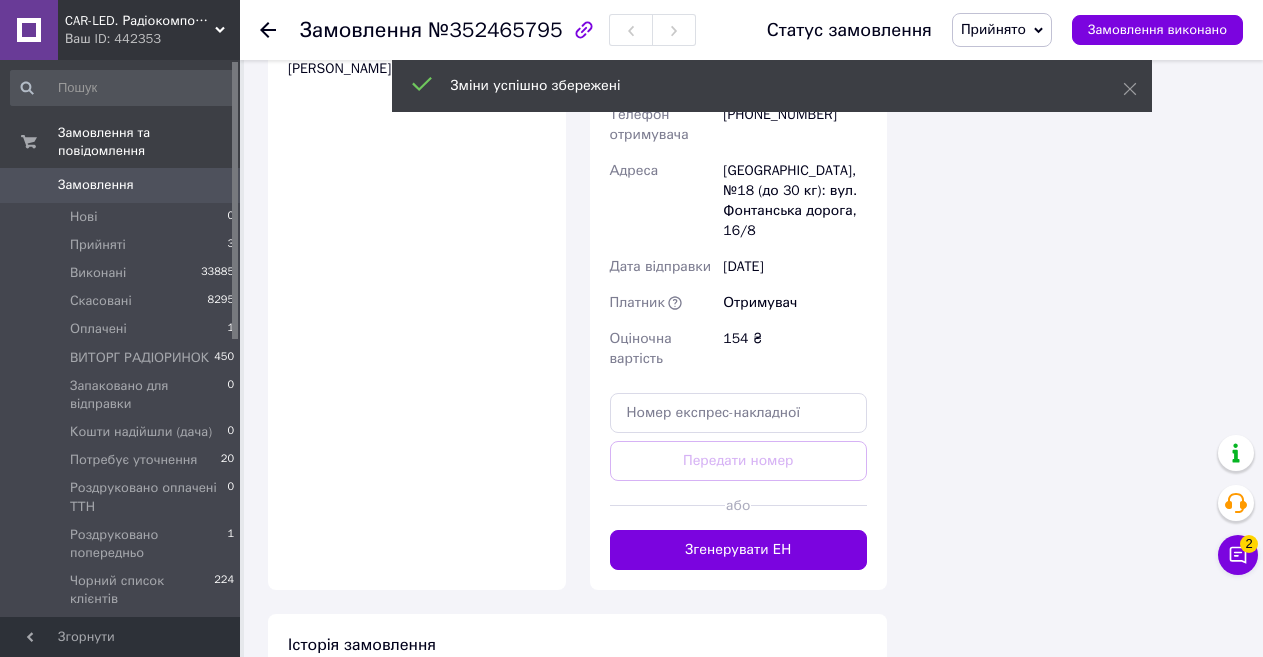 scroll, scrollTop: 1900, scrollLeft: 0, axis: vertical 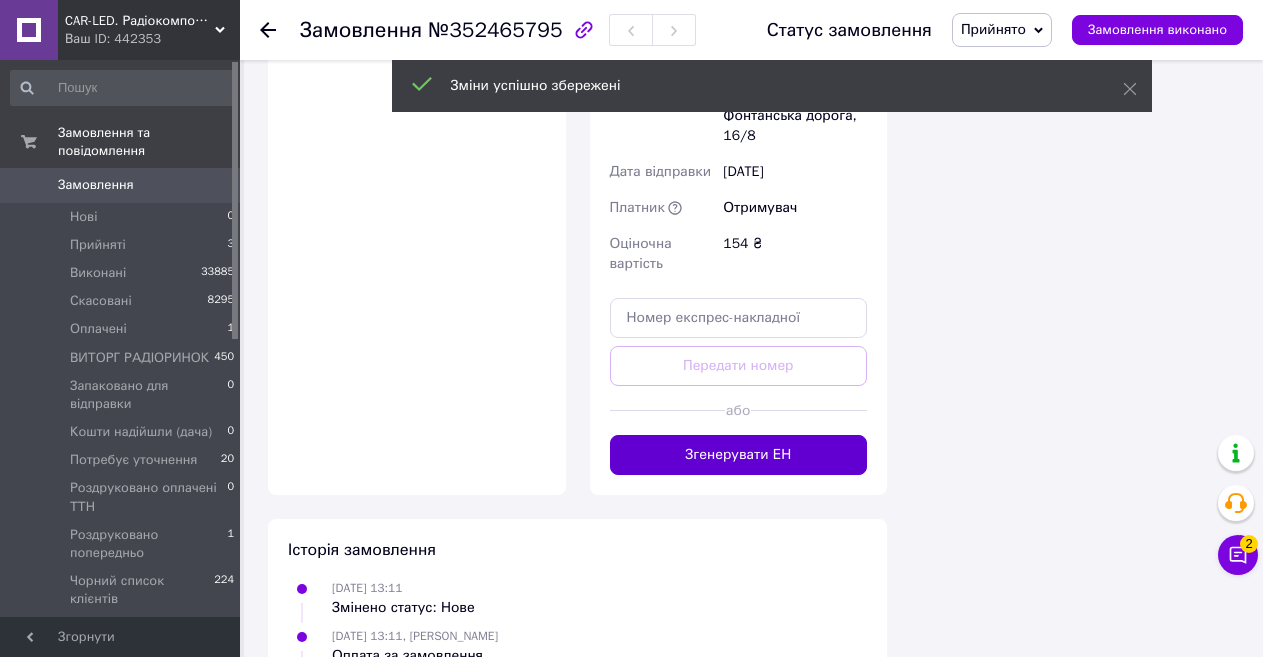 click on "Згенерувати ЕН" at bounding box center (739, 455) 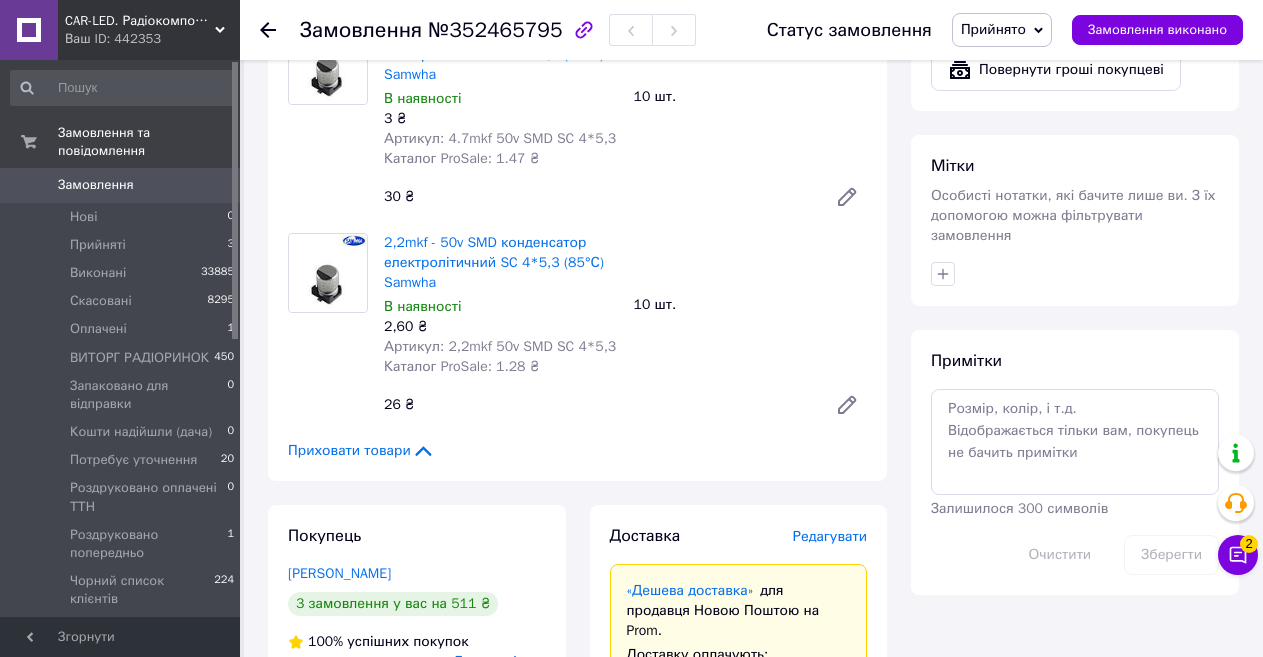 scroll, scrollTop: 700, scrollLeft: 0, axis: vertical 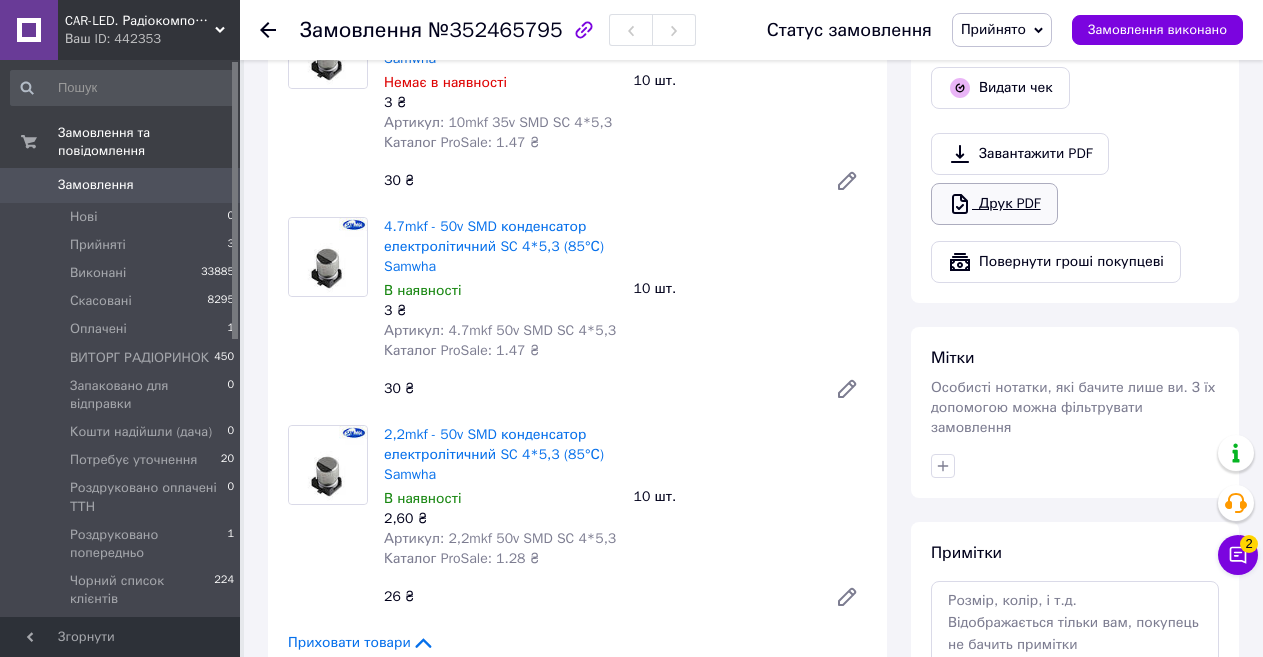 click on "Друк PDF" at bounding box center [994, 204] 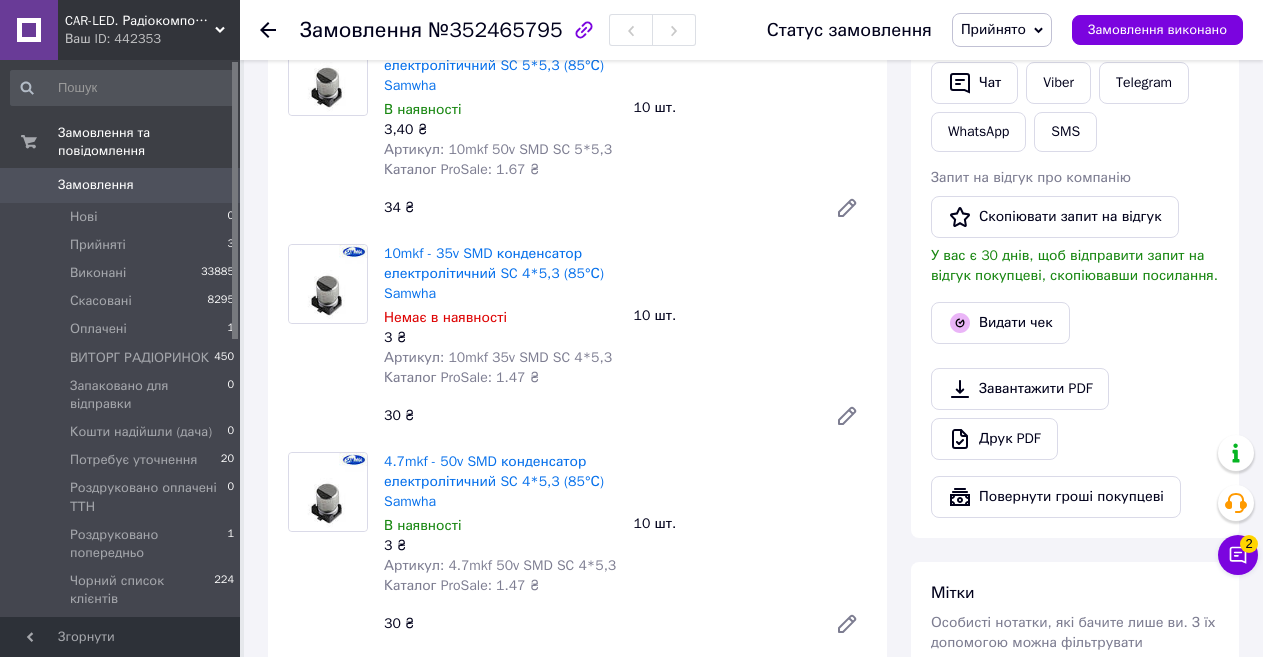 scroll, scrollTop: 400, scrollLeft: 0, axis: vertical 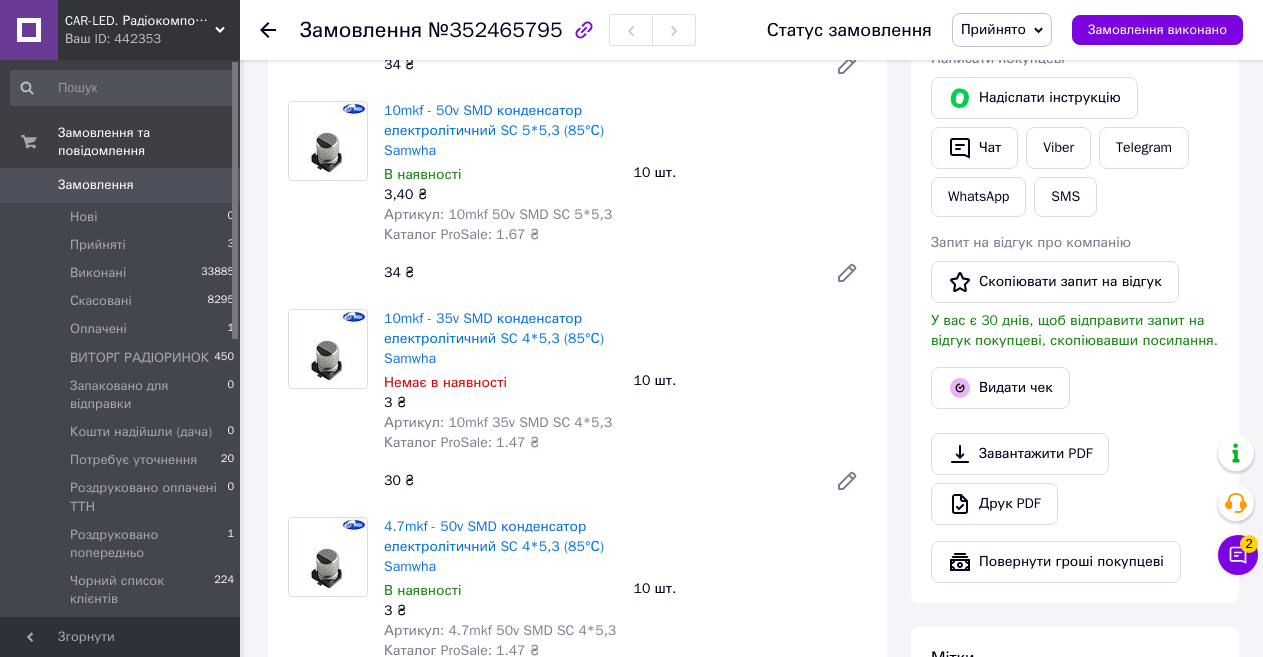 click on "Прийнято" at bounding box center (993, 29) 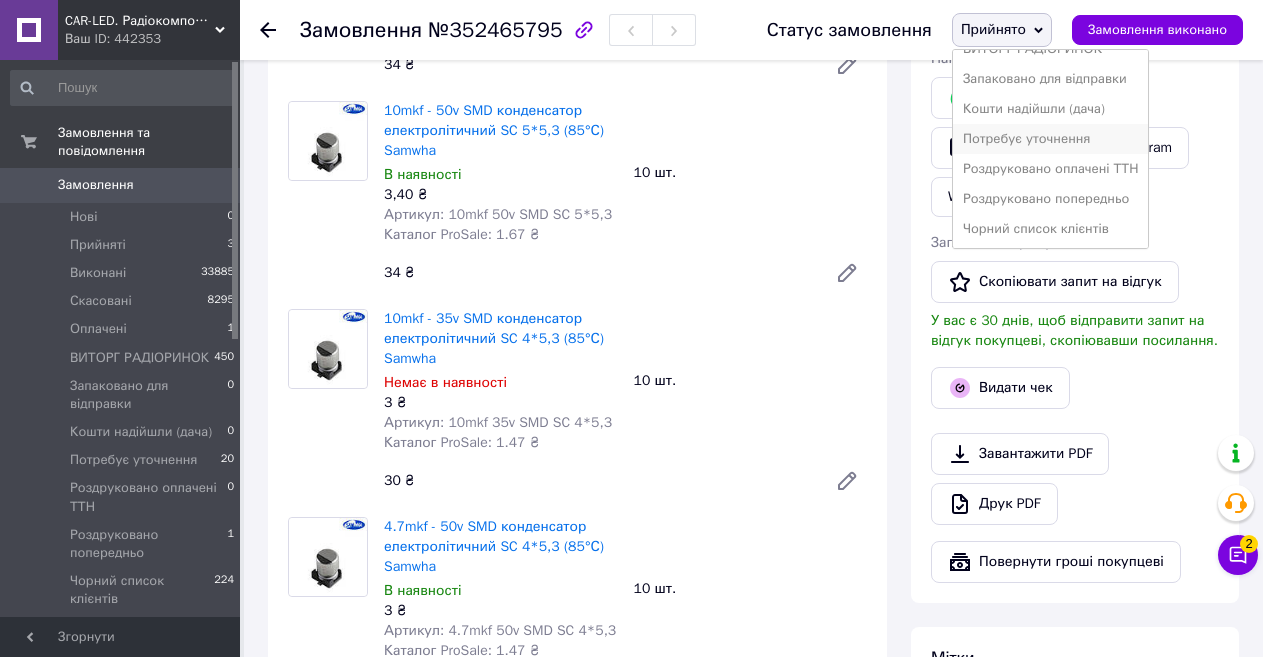 scroll, scrollTop: 112, scrollLeft: 0, axis: vertical 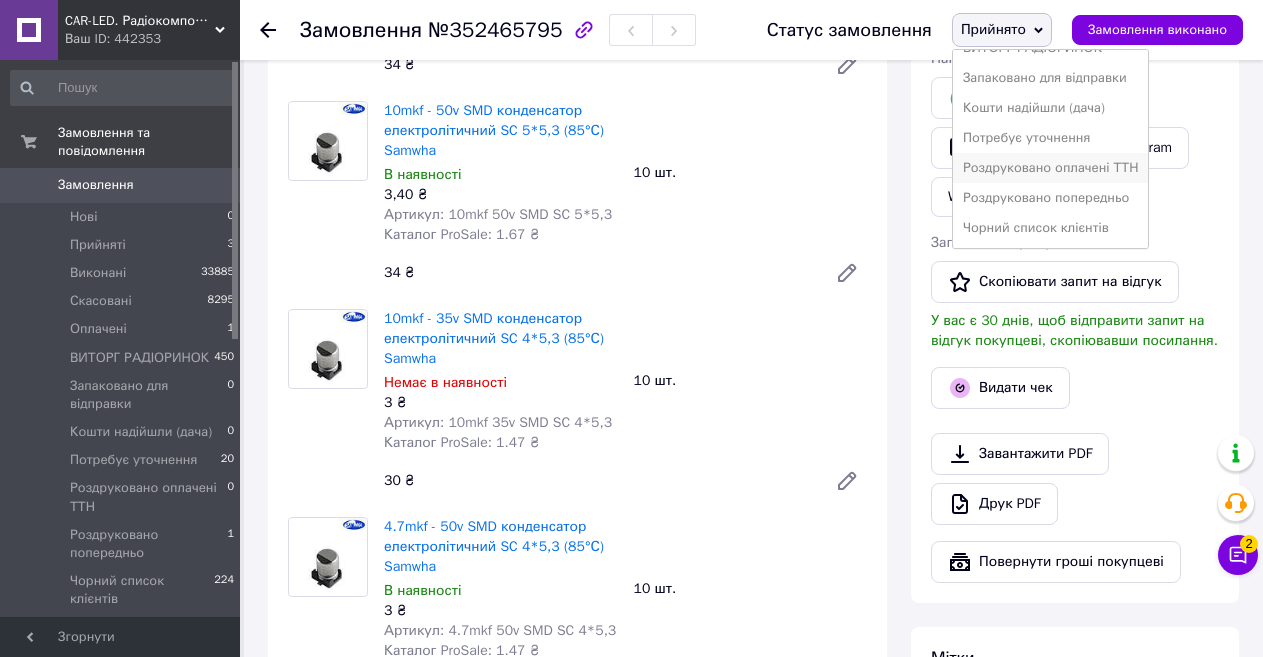 click on "Роздруковано оплачені ТТН" at bounding box center [1051, 168] 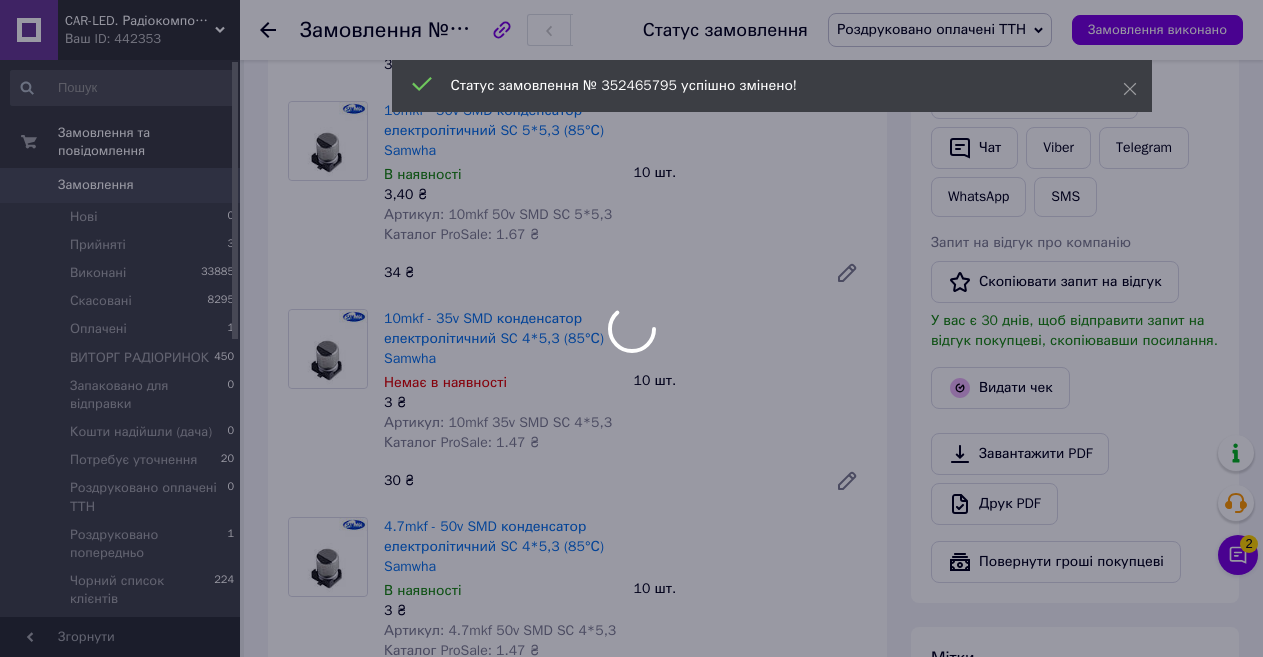 scroll, scrollTop: 600, scrollLeft: 0, axis: vertical 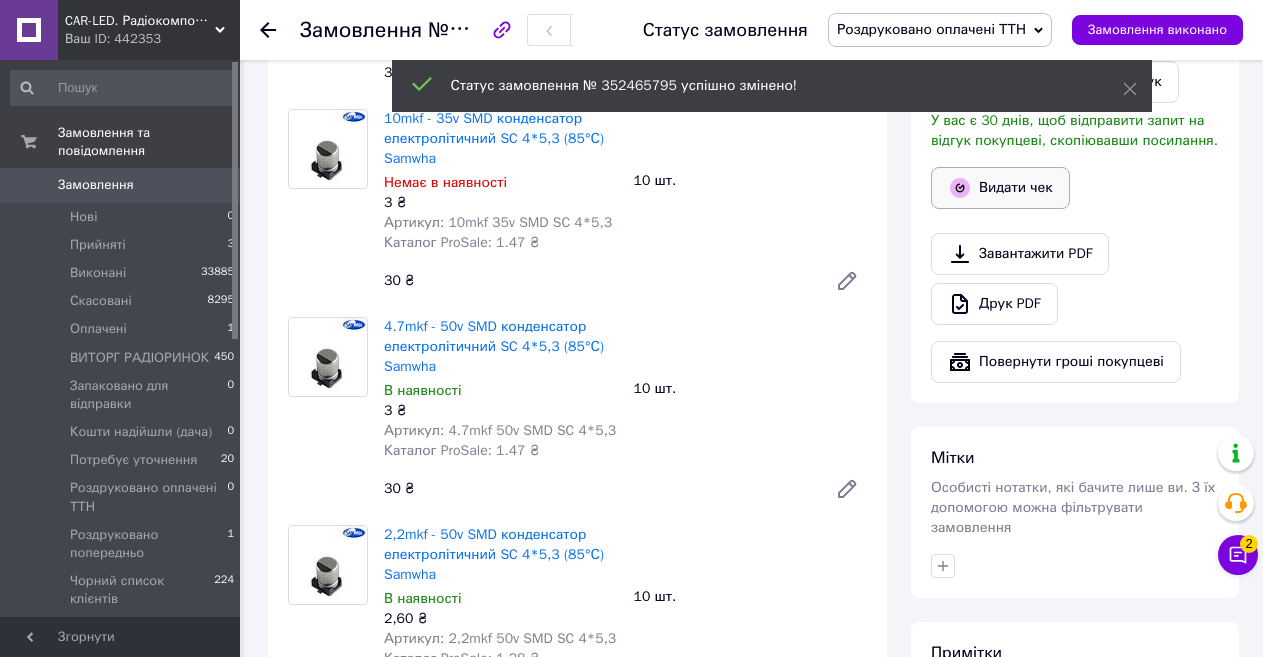 click on "Видати чек" at bounding box center (1000, 188) 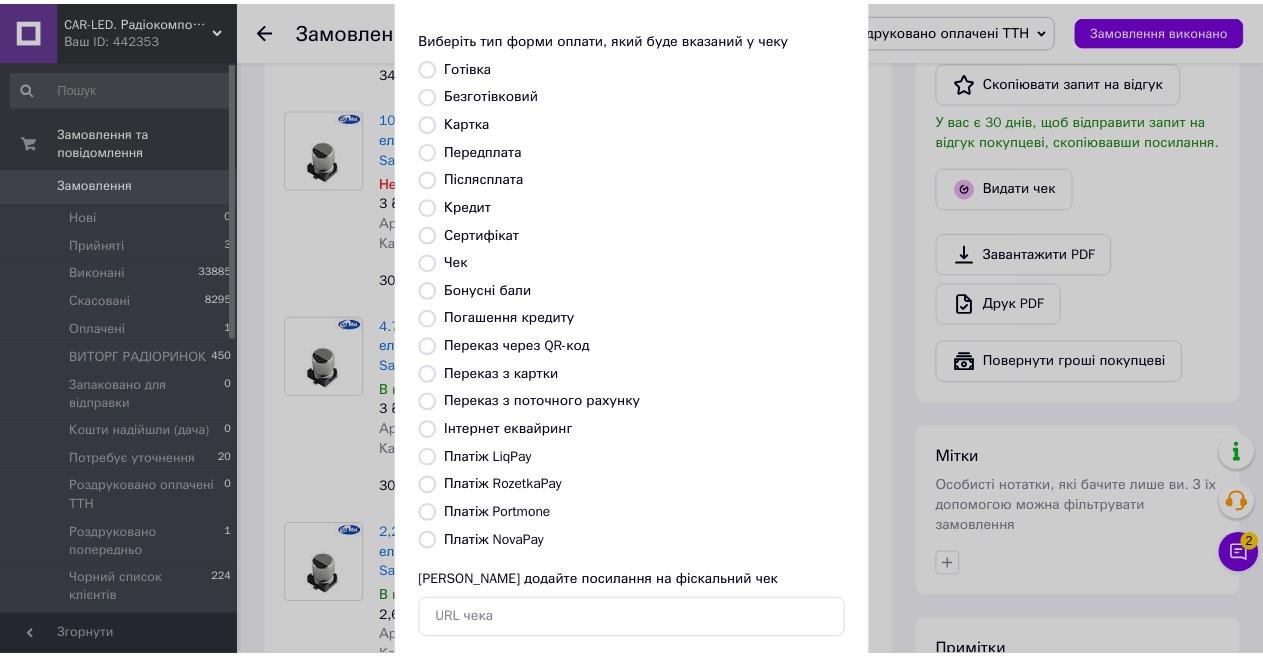 scroll, scrollTop: 202, scrollLeft: 0, axis: vertical 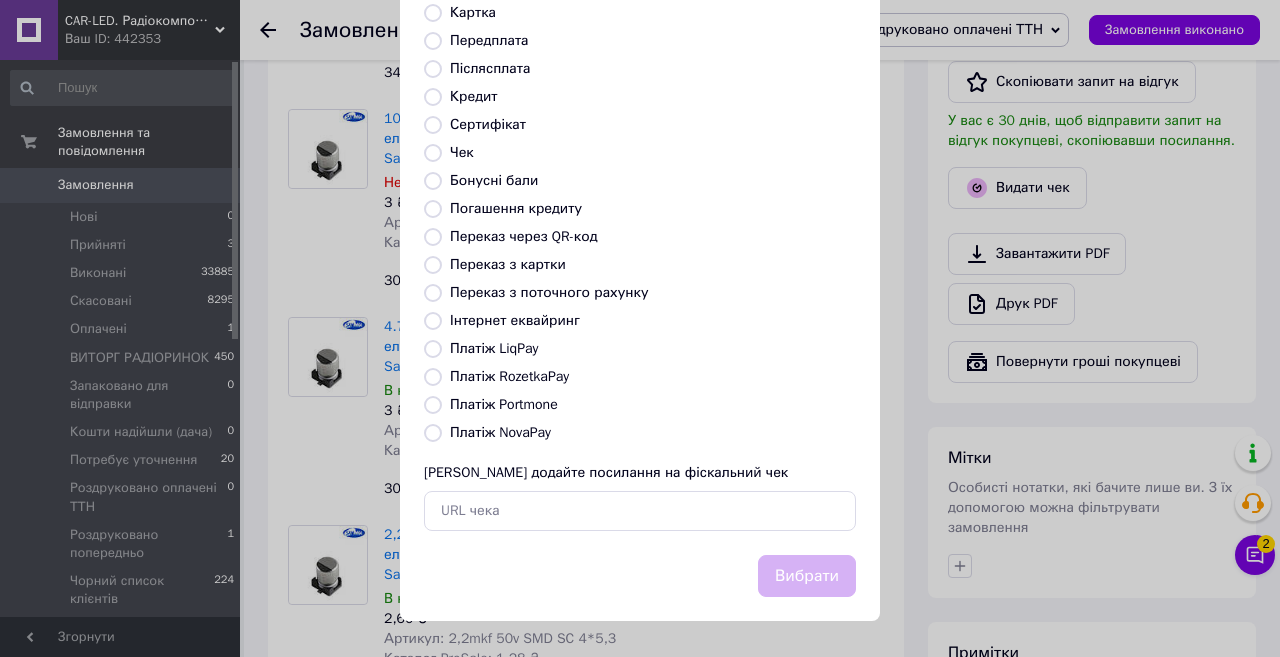 click on "Платіж RozetkaPay" at bounding box center [509, 376] 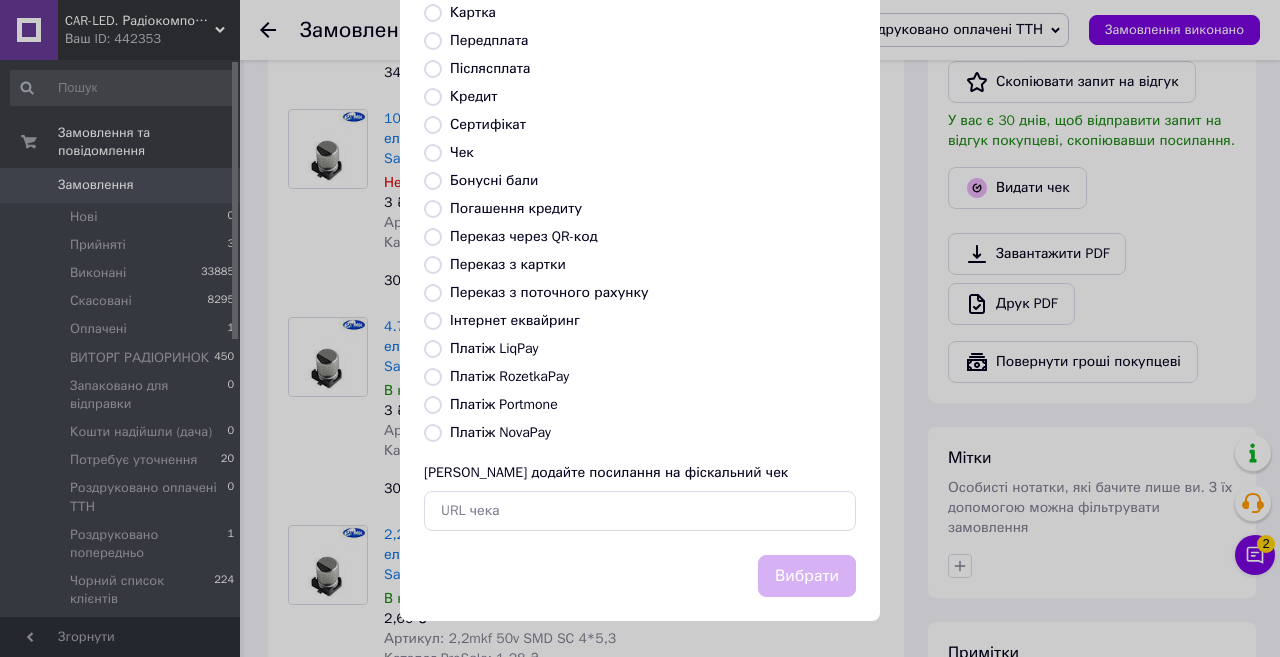 radio on "true" 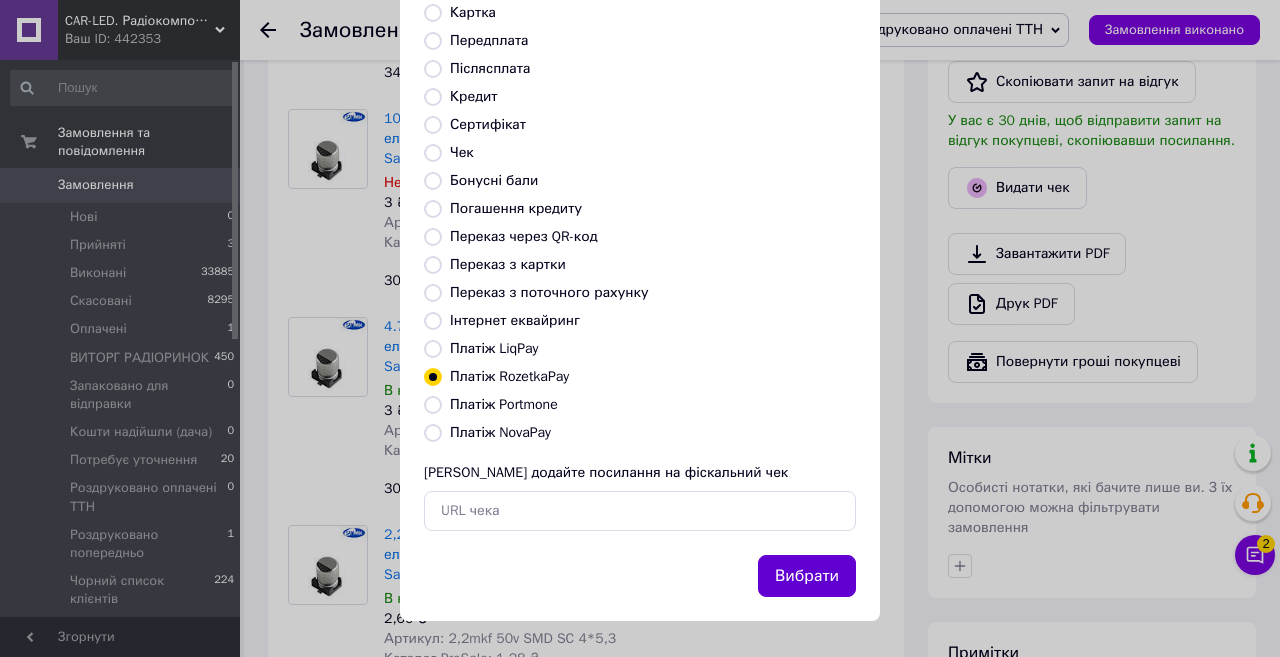 click on "Вибрати" at bounding box center (807, 576) 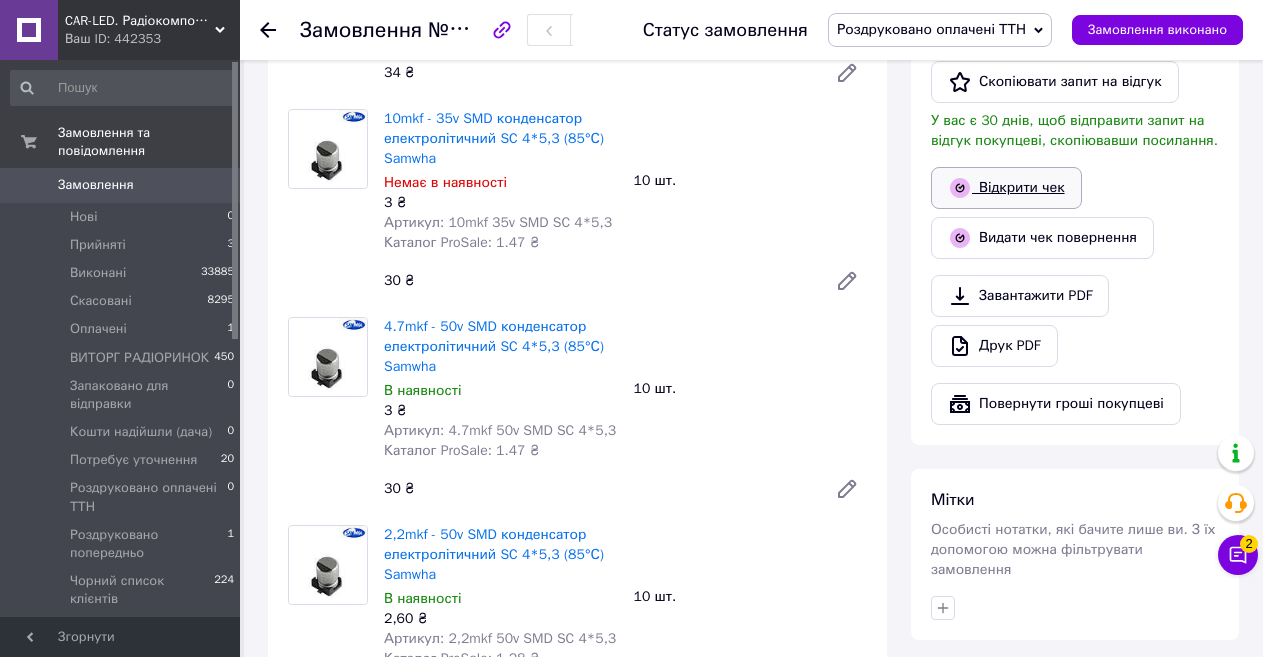 click on "Відкрити чек" at bounding box center (1006, 188) 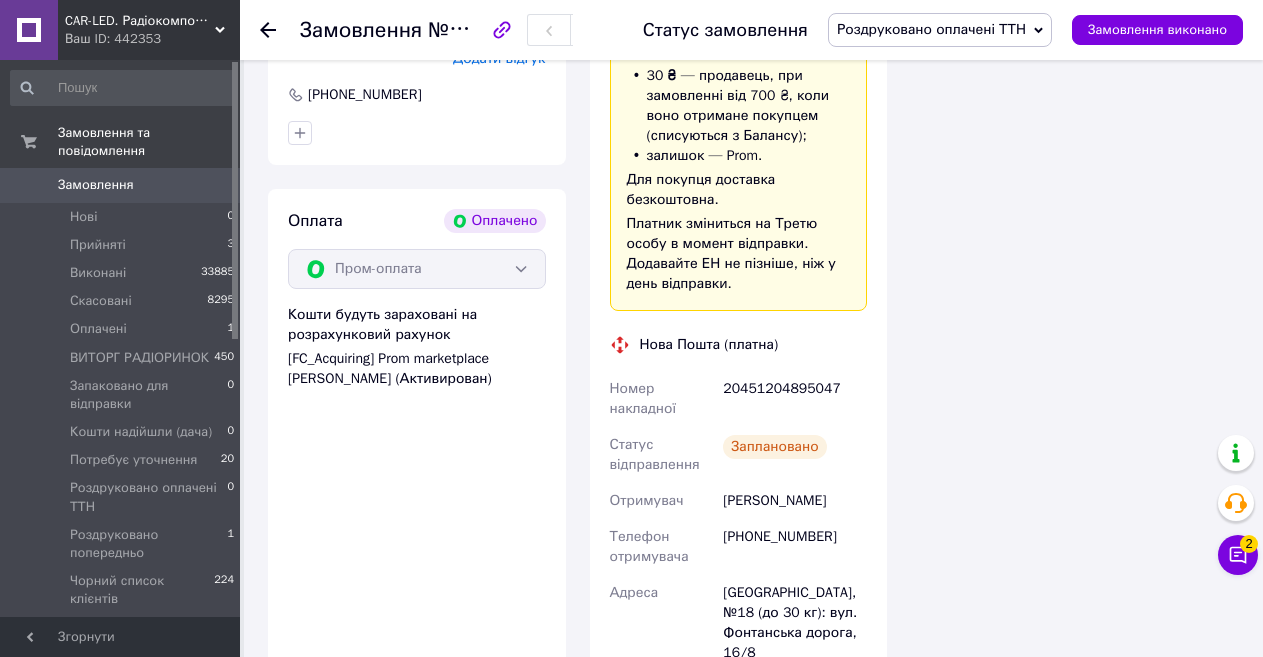 scroll, scrollTop: 1500, scrollLeft: 0, axis: vertical 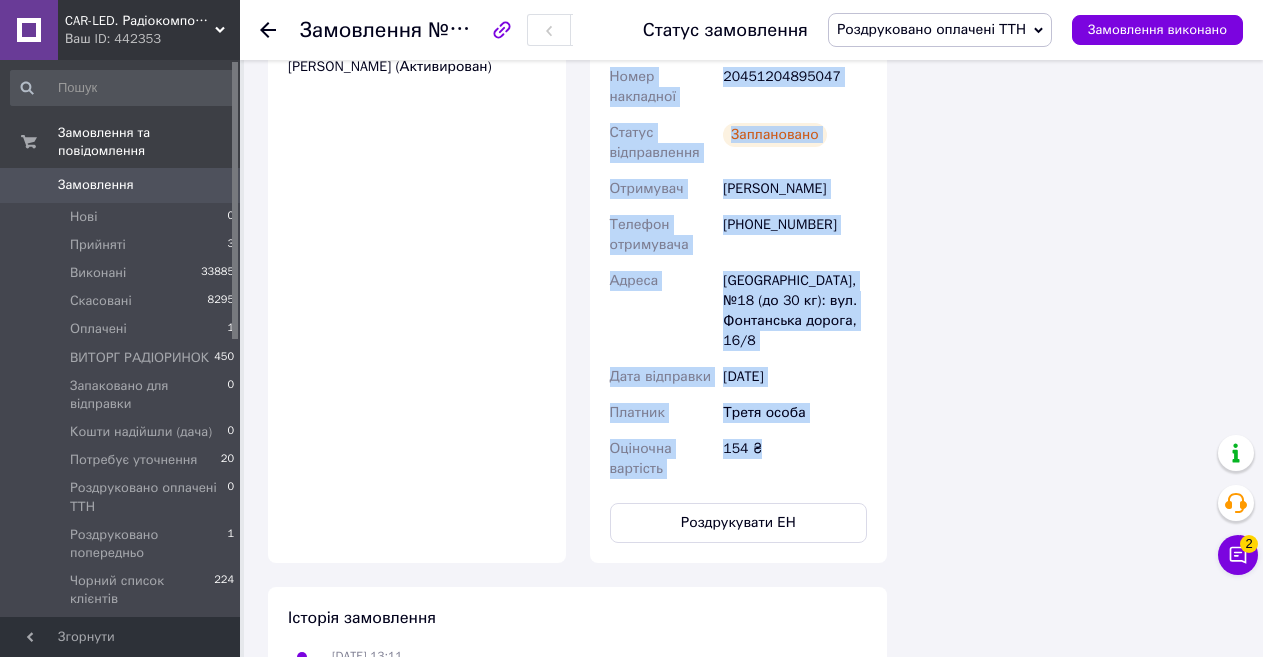 drag, startPoint x: 640, startPoint y: 317, endPoint x: 824, endPoint y: 429, distance: 215.40659 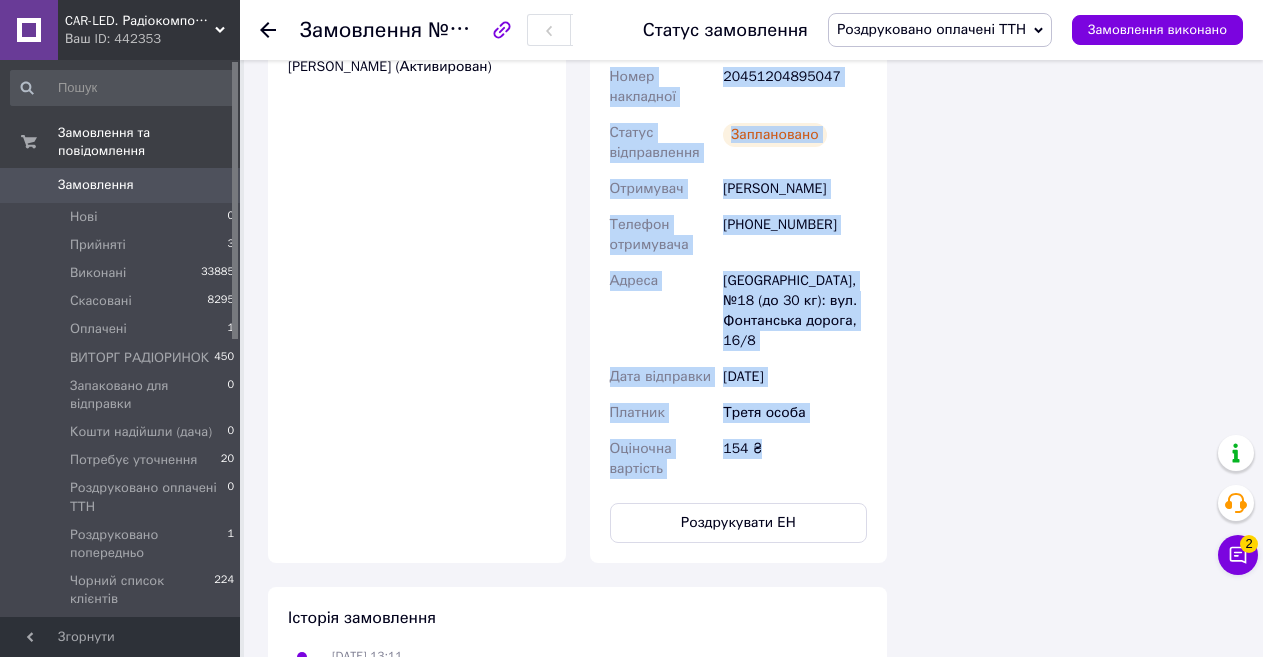 copy on "Нова Пошта (платна) Номер накладної 20451204895047 Статус відправлення Заплановано Отримувач [PERSON_NAME] Телефон отримувача [PHONE_NUMBER] [PERSON_NAME][GEOGRAPHIC_DATA], №18 (до 30 кг): вул. Фонтанська дорога, 16/8 Дата відправки [DATE] Платник Третя особа Оціночна вартість 154 ₴" 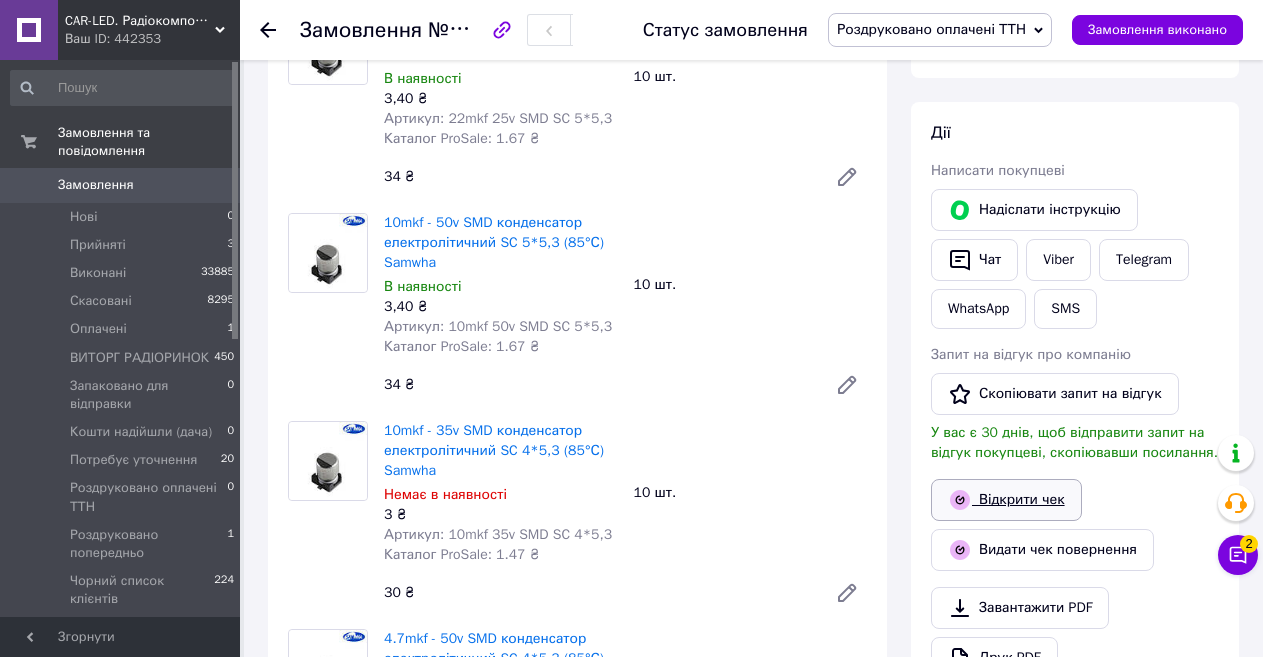 scroll, scrollTop: 207, scrollLeft: 0, axis: vertical 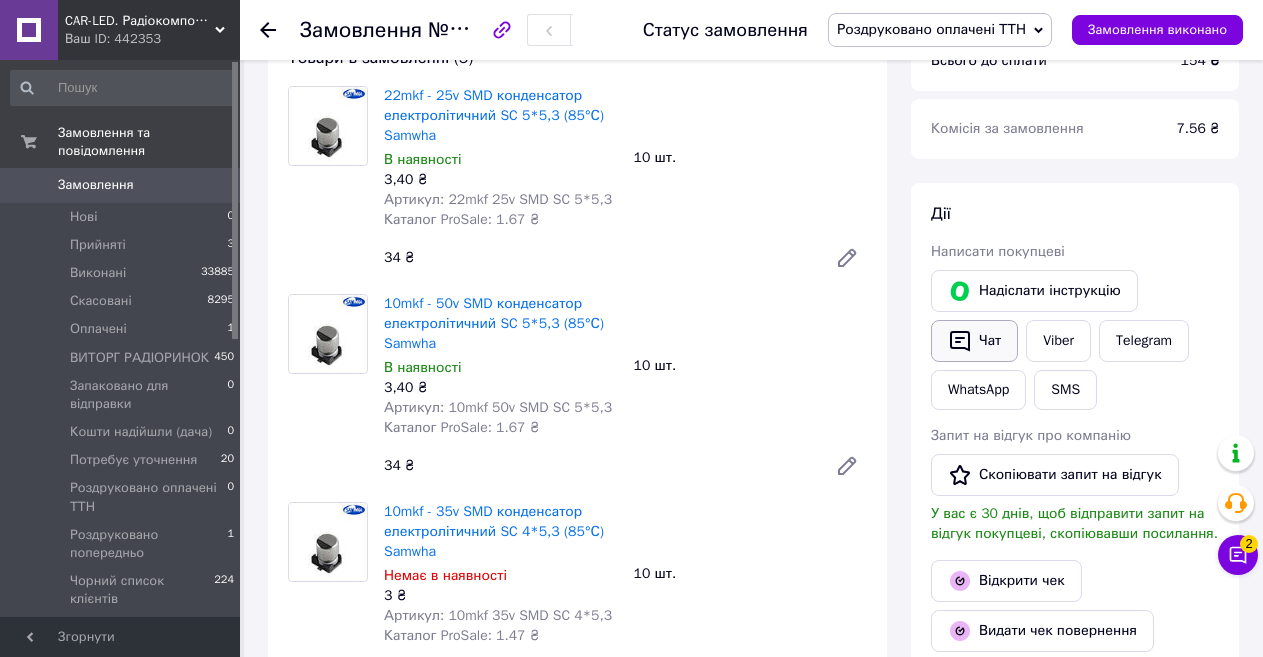 click on "Чат" at bounding box center (974, 341) 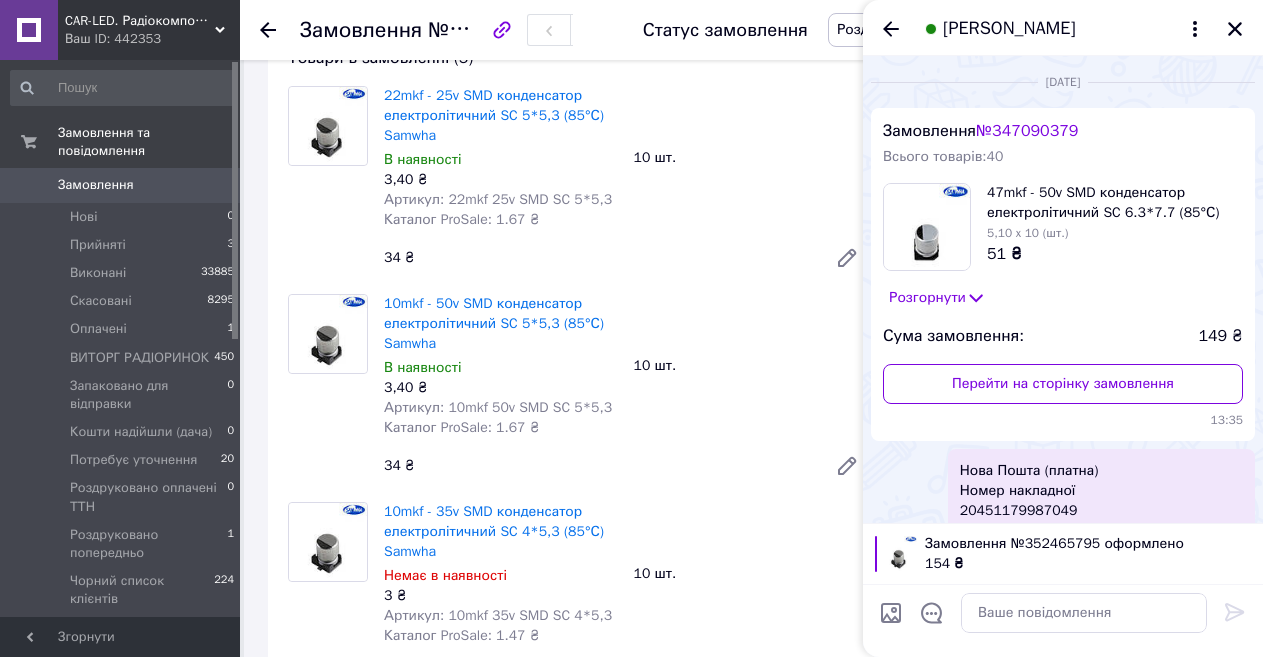 scroll, scrollTop: 280, scrollLeft: 0, axis: vertical 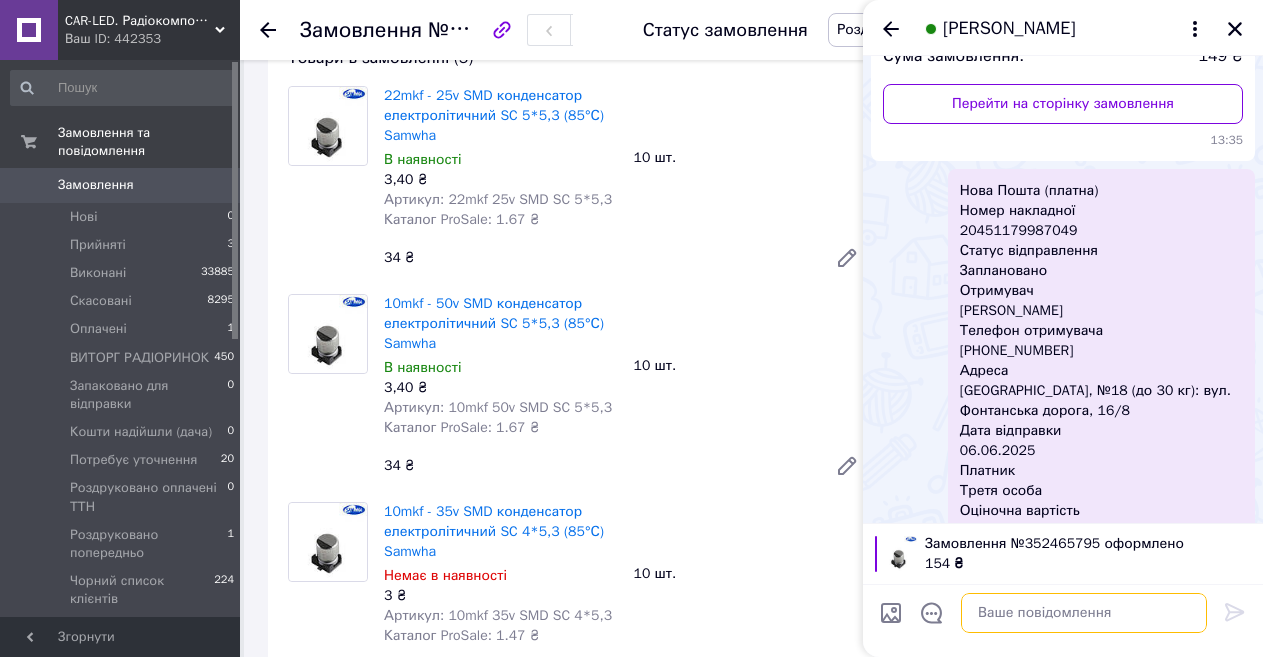 paste on "Нова Пошта (платна)
Номер накладної
20451204895047
Статус відправлення
Заплановано
Отримувач
[PERSON_NAME]
Телефон отримувача
[PHONE_NUMBER]
[PERSON_NAME][GEOGRAPHIC_DATA], №18 (до 30 кг): вул. Фонтанська дорога, 16/8
Дата відправки
[DATE]
Платник
Третя особа
Оціночна вартість
154 ₴" 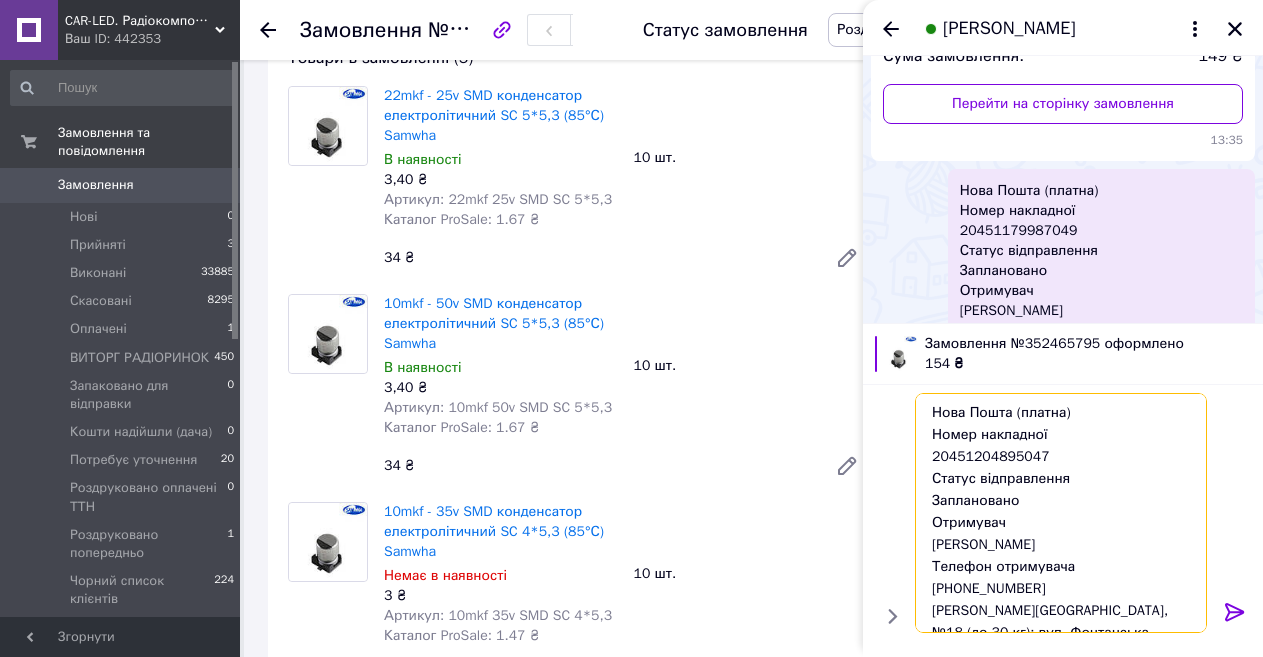 scroll, scrollTop: 164, scrollLeft: 0, axis: vertical 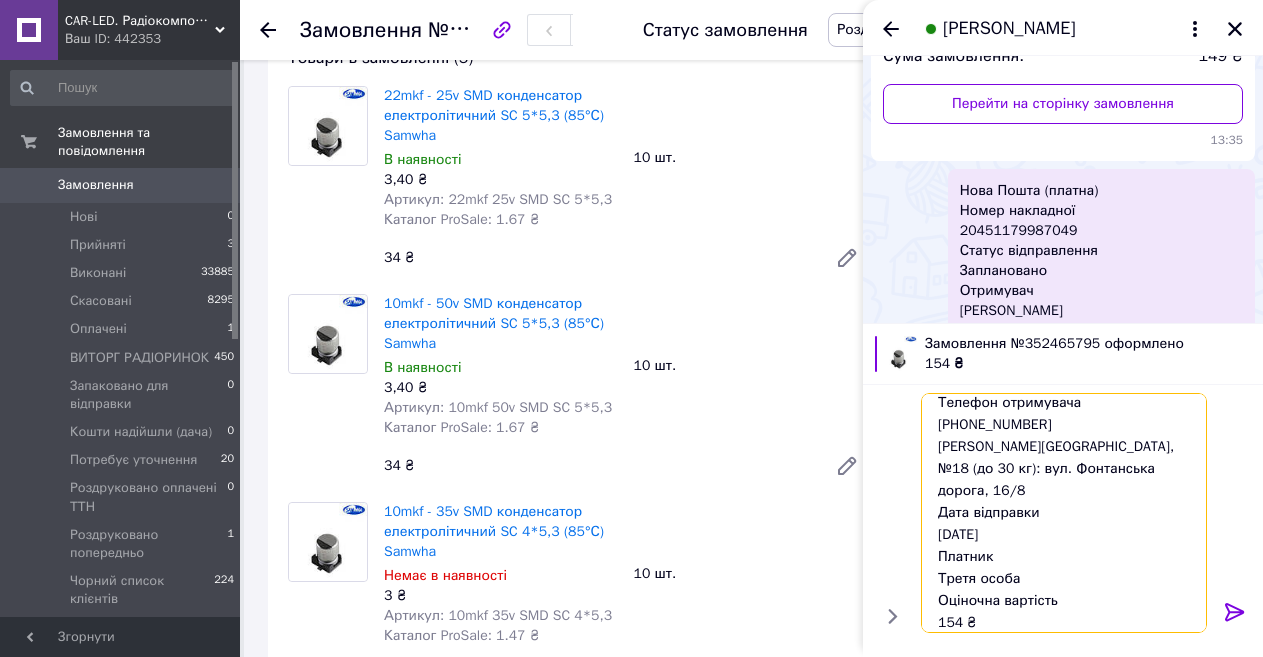 type on "Нова Пошта (платна)
Номер накладної
20451204895047
Статус відправлення
Заплановано
Отримувач
[PERSON_NAME]
Телефон отримувача
[PHONE_NUMBER]
[PERSON_NAME][GEOGRAPHIC_DATA], №18 (до 30 кг): вул. Фонтанська дорога, 16/8
Дата відправки
[DATE]
Платник
Третя особа
Оціночна вартість
154 ₴" 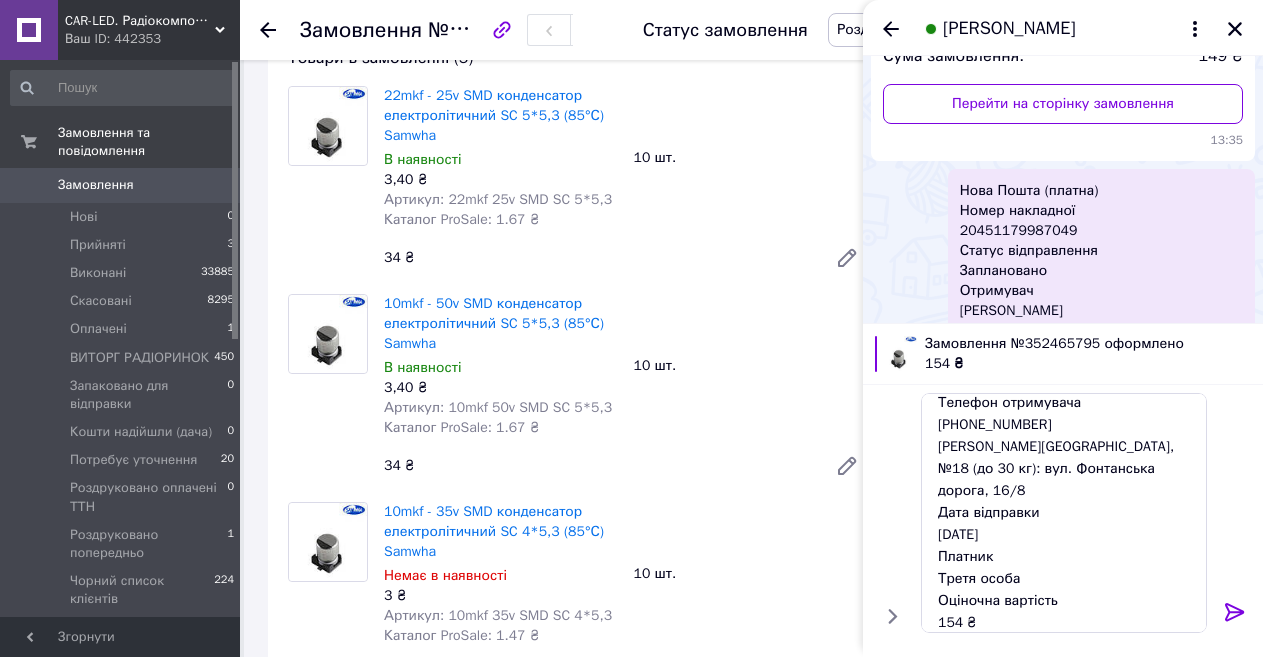 click 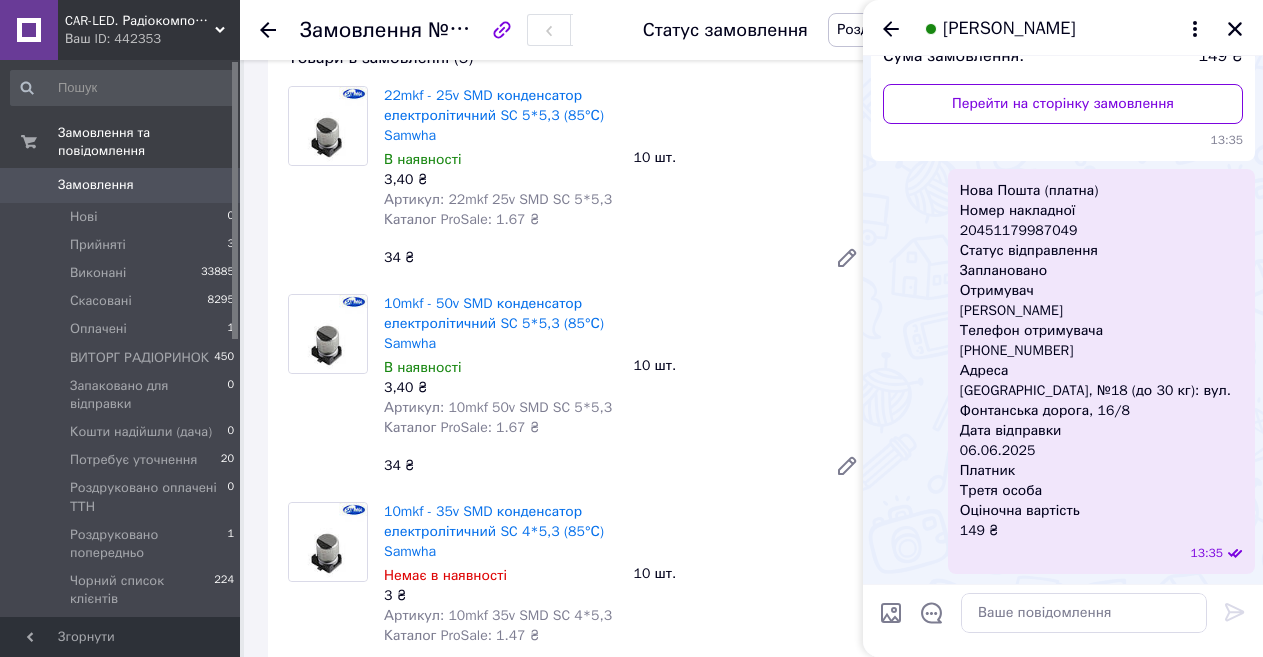 scroll, scrollTop: 0, scrollLeft: 0, axis: both 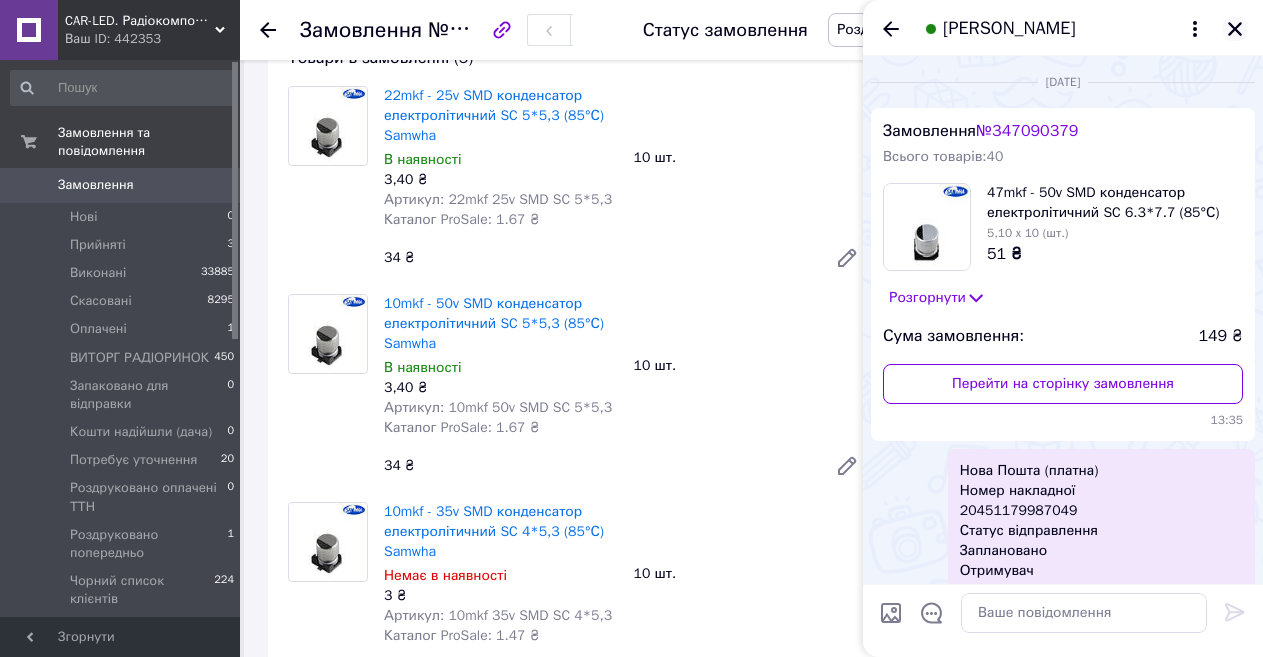 click 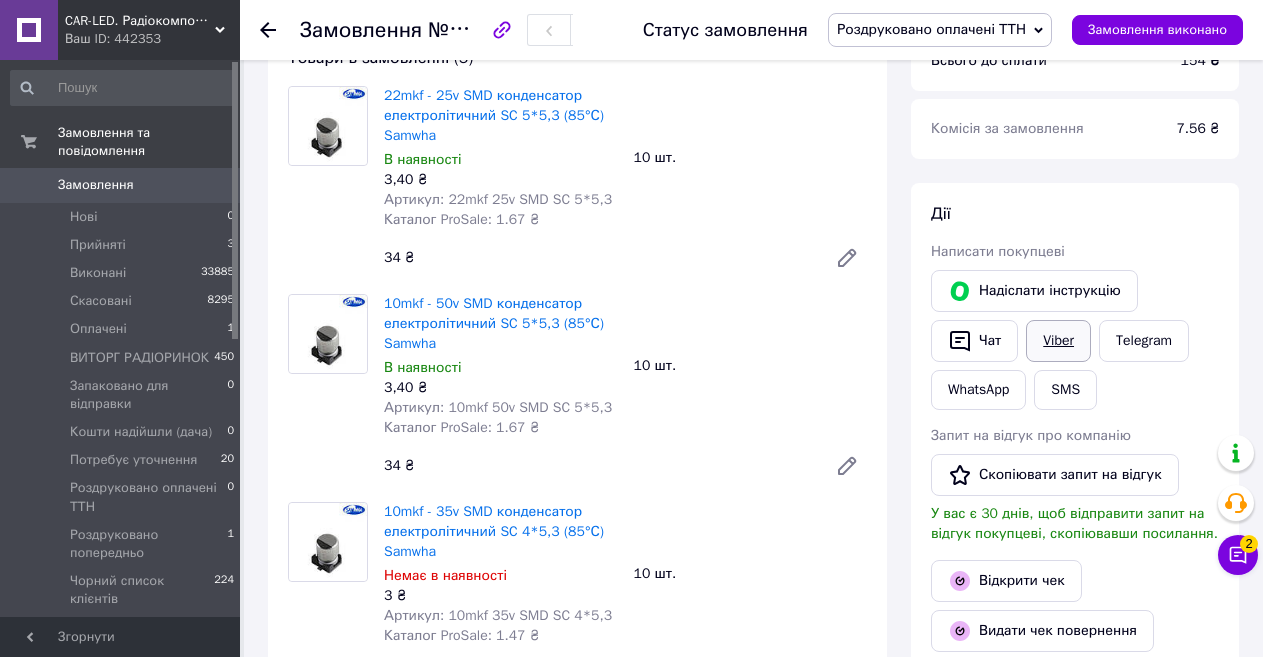 click on "Viber" at bounding box center (1058, 341) 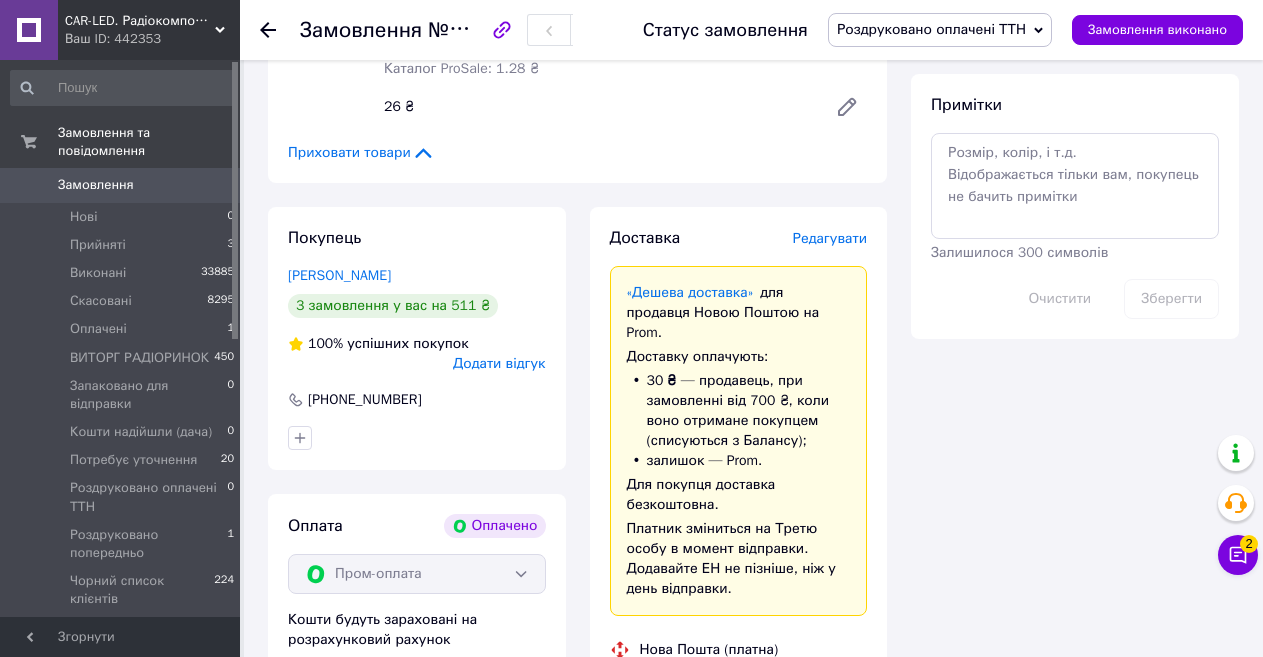 scroll, scrollTop: 1400, scrollLeft: 0, axis: vertical 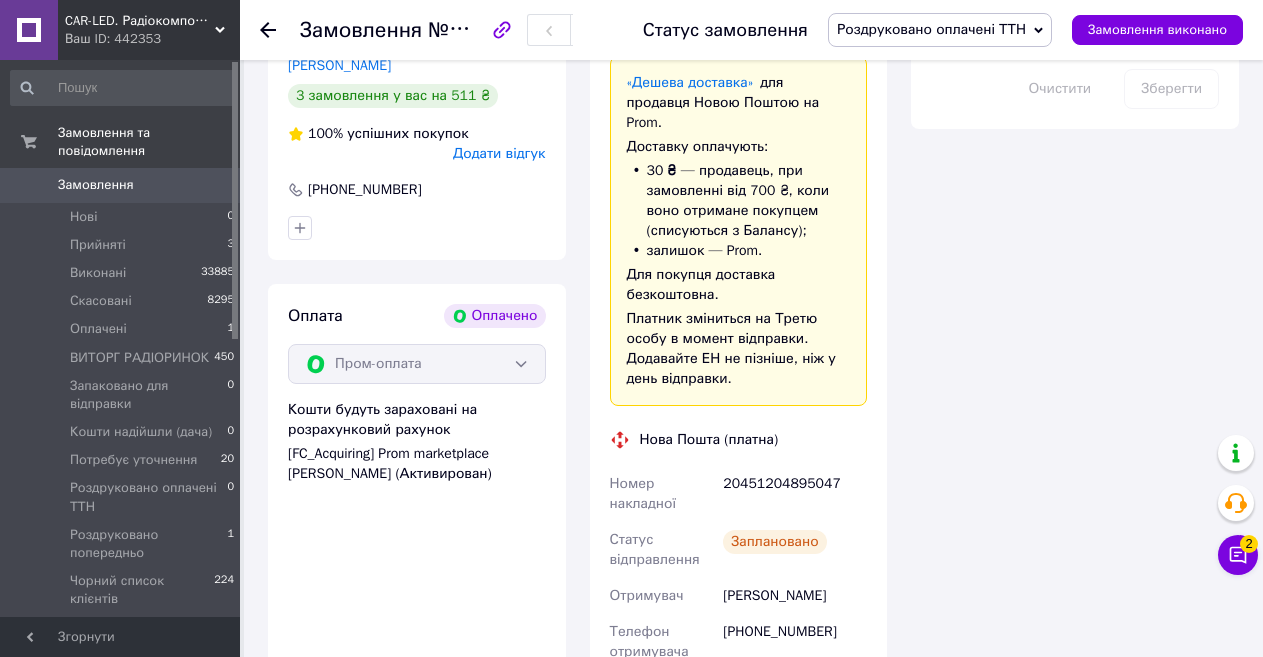 click on "20451204895047" at bounding box center (795, 494) 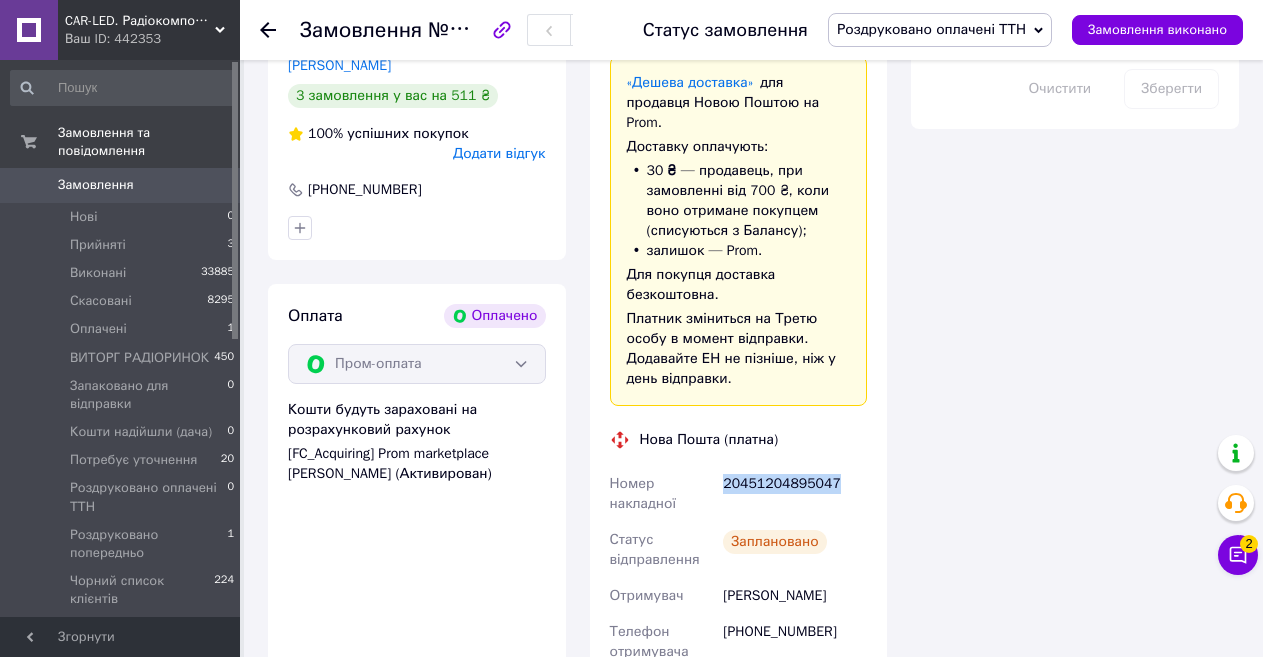 click on "20451204895047" at bounding box center [795, 494] 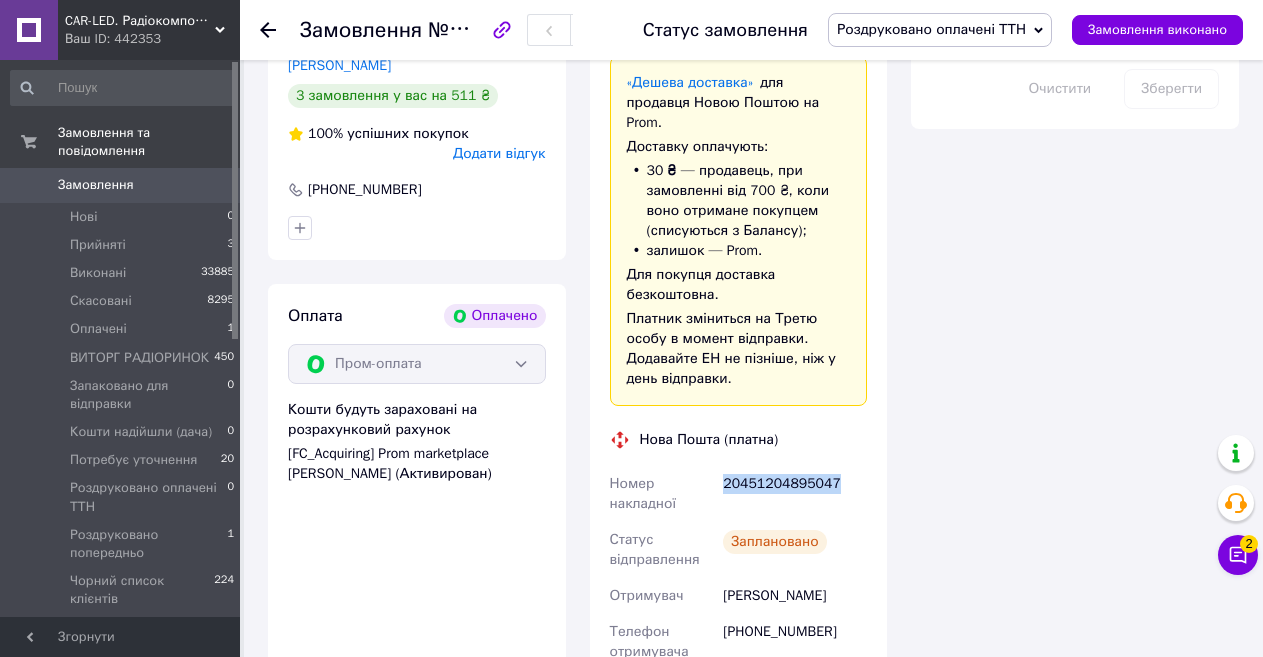 copy on "20451204895047" 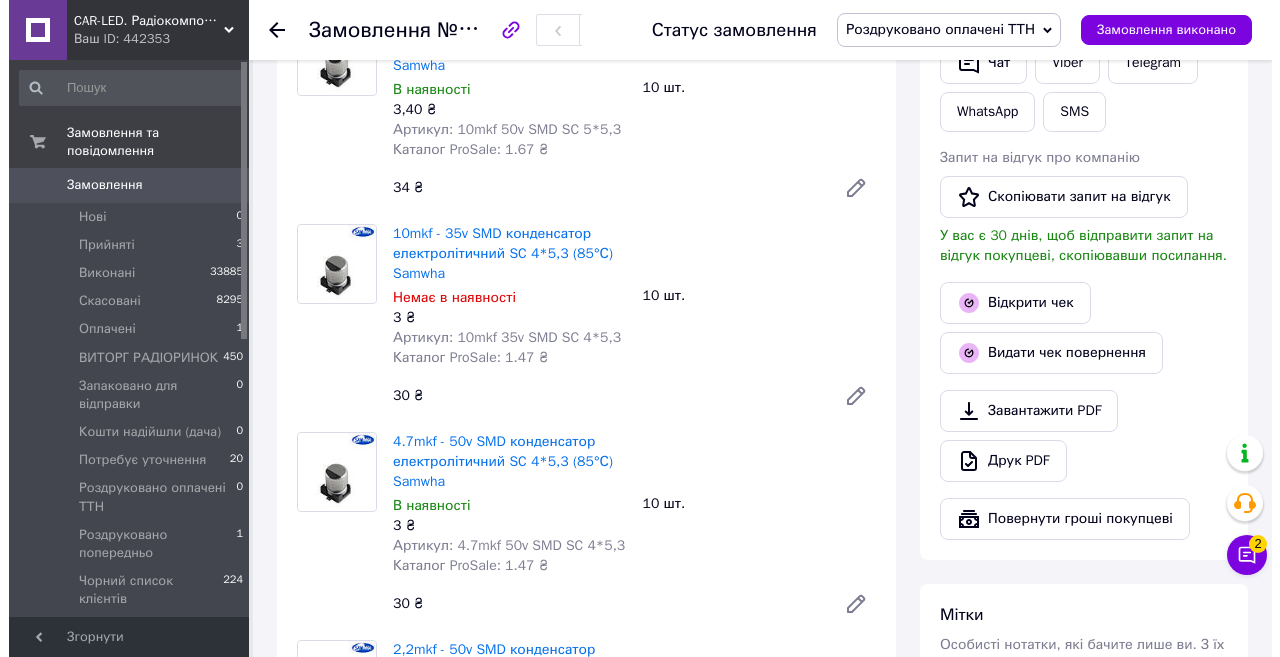 scroll, scrollTop: 400, scrollLeft: 0, axis: vertical 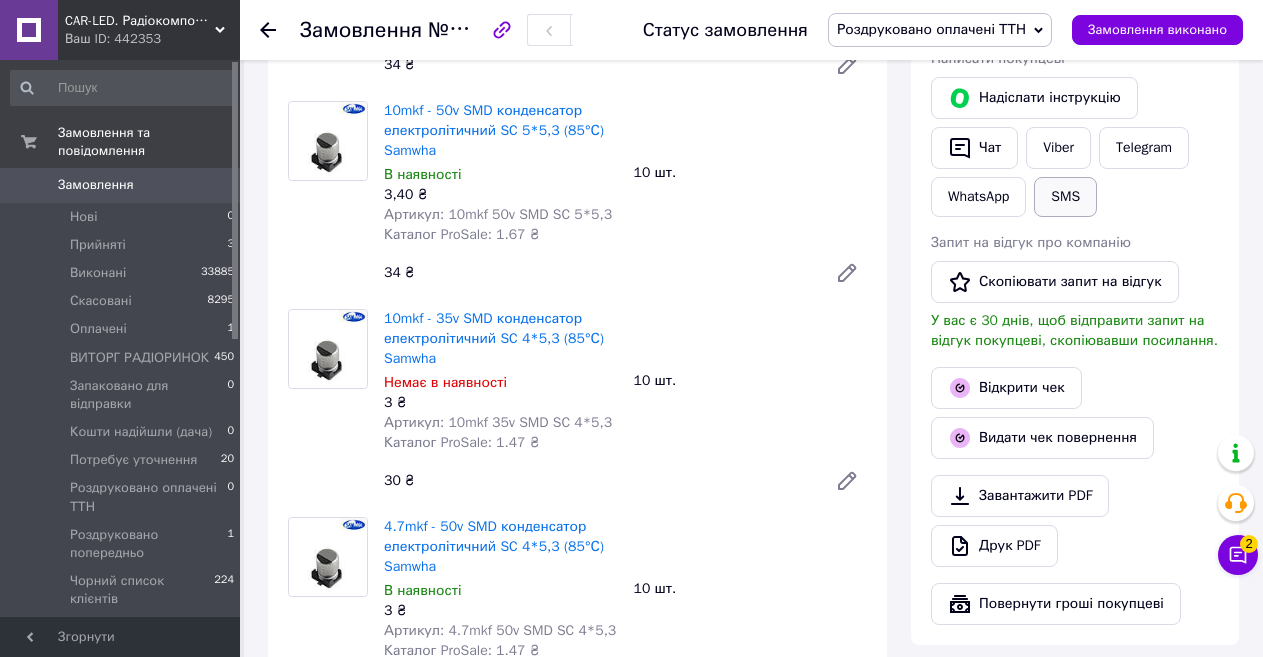 click on "SMS" at bounding box center (1065, 197) 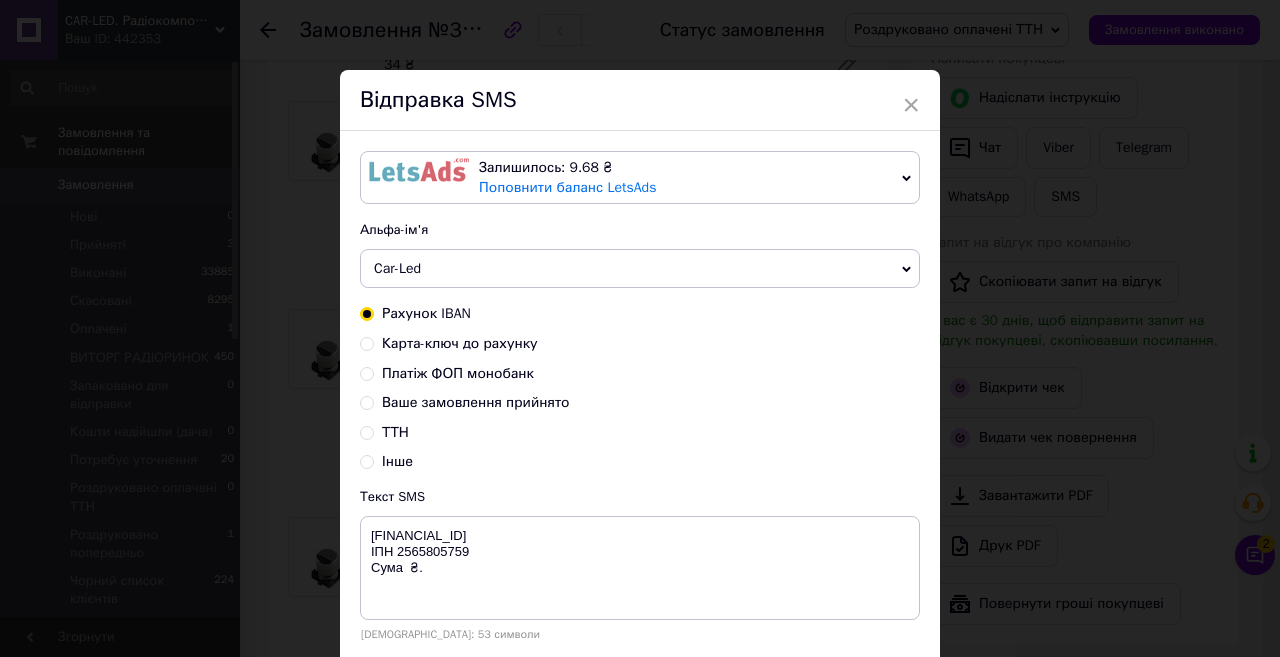 click on "ТТН" at bounding box center (367, 431) 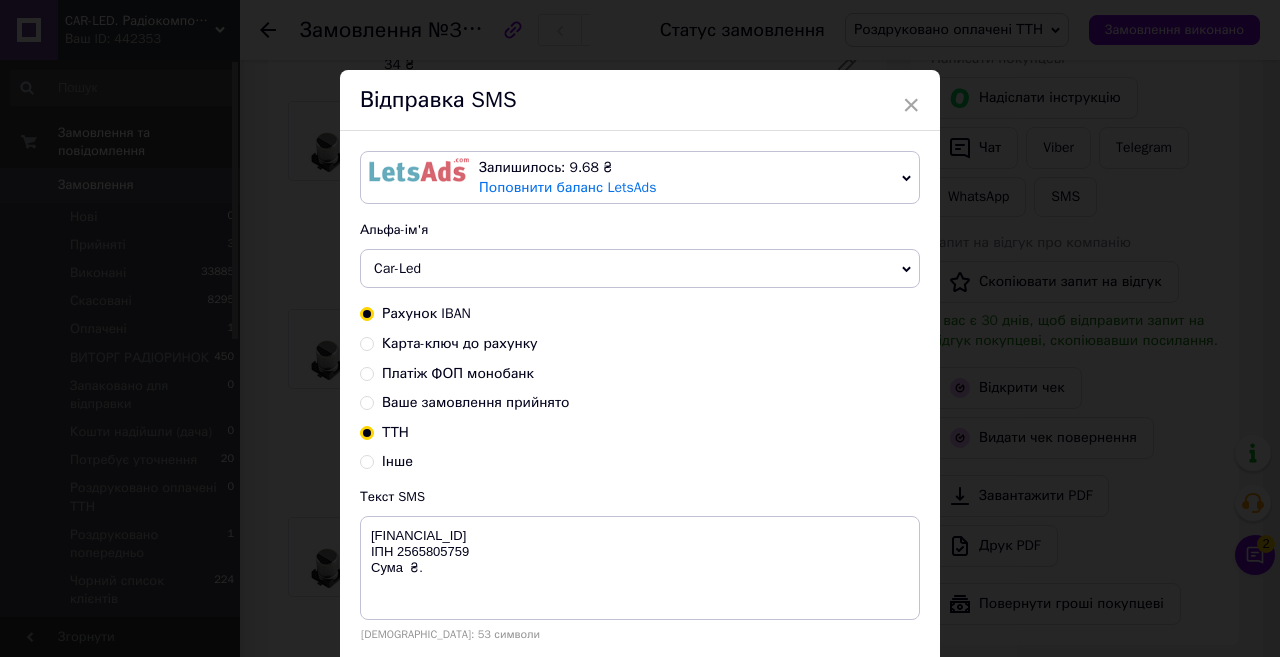 radio on "true" 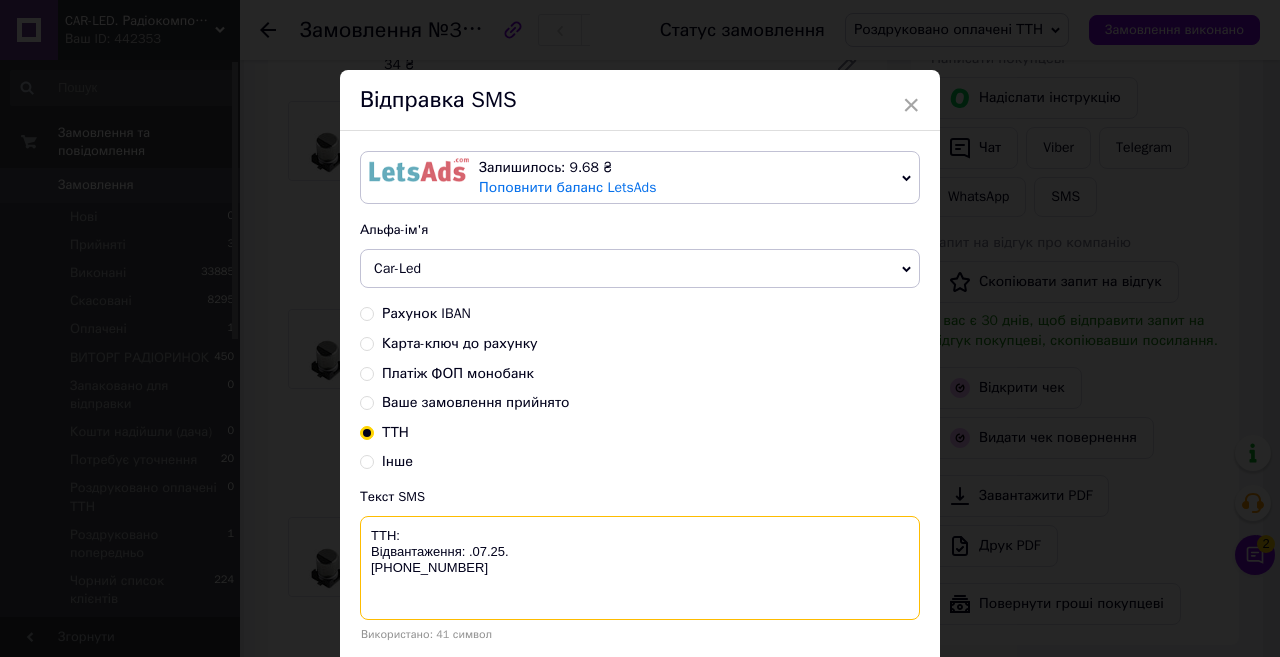 click on "ТТН:
Відвантаження: .07.25.
[PHONE_NUMBER]" at bounding box center [640, 568] 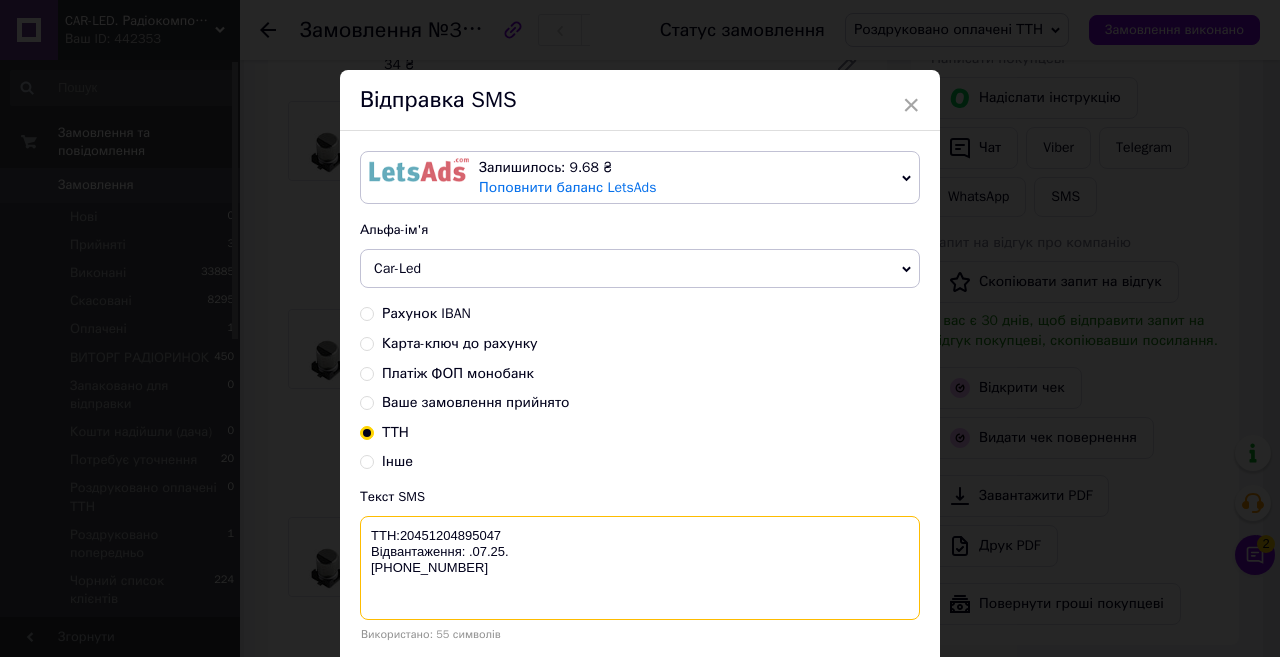 click on "ТТН:20451204895047
Відвантаження: .07.25.
[PHONE_NUMBER]" at bounding box center (640, 568) 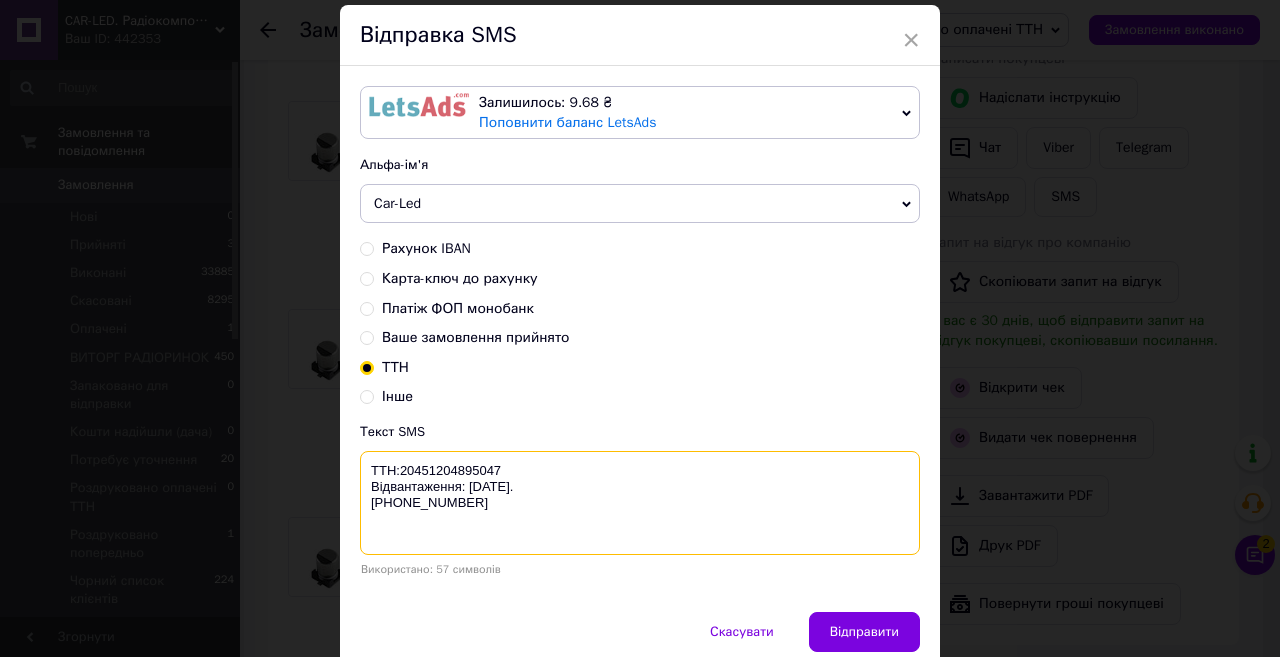 scroll, scrollTop: 149, scrollLeft: 0, axis: vertical 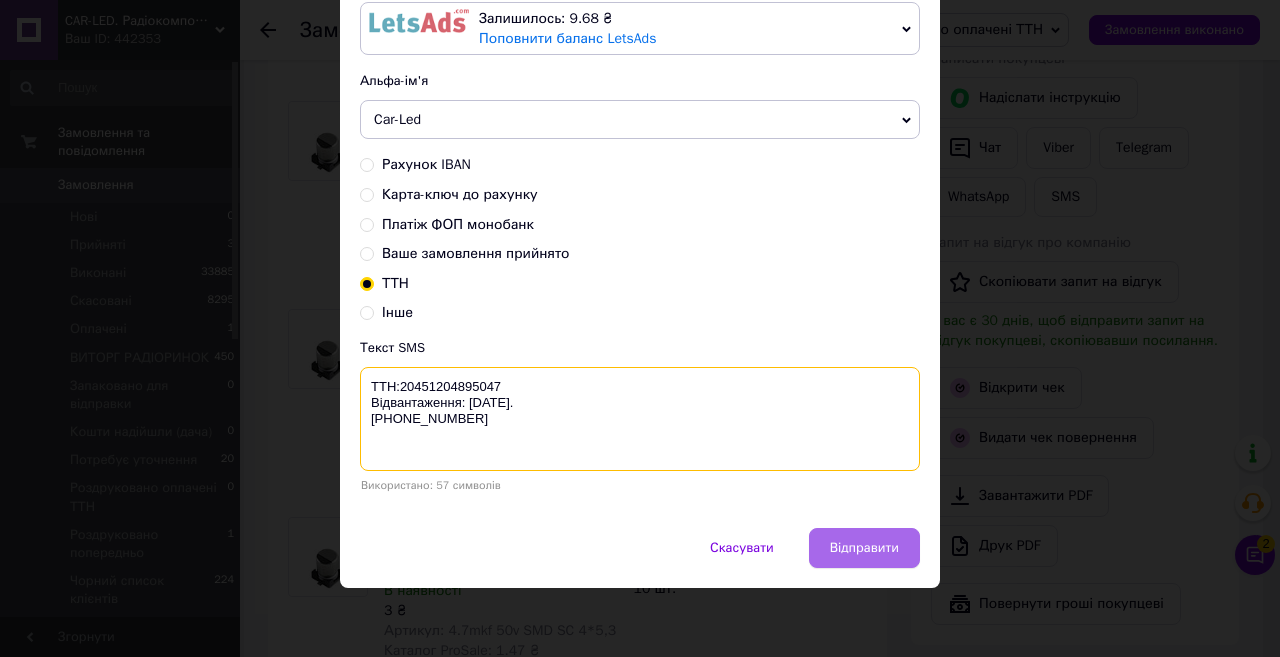 type on "ТТН:20451204895047
Відвантаження: [DATE].
[PHONE_NUMBER]" 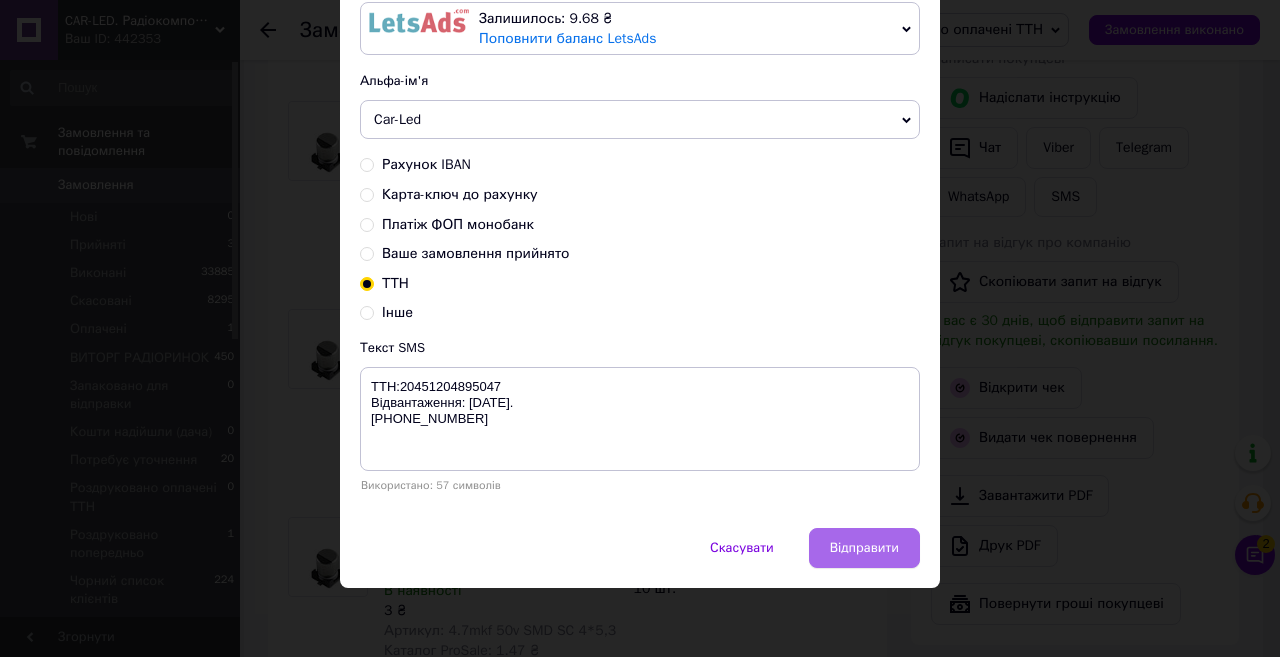 click on "Відправити" at bounding box center [864, 548] 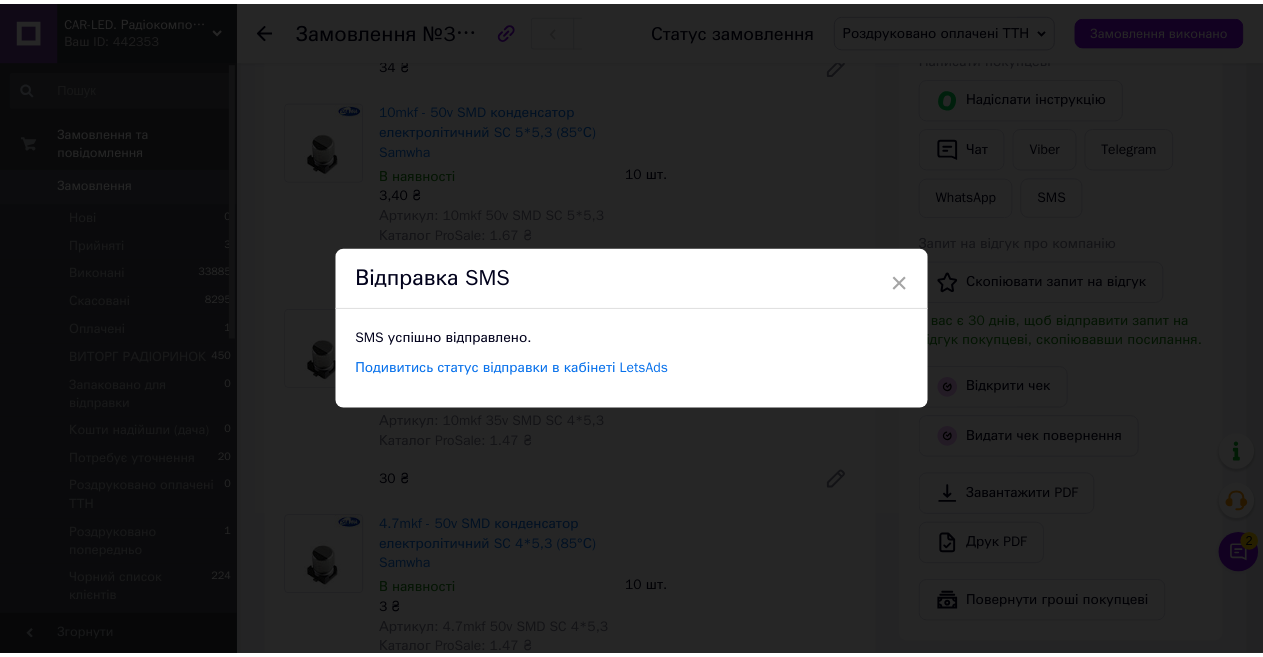 scroll, scrollTop: 0, scrollLeft: 0, axis: both 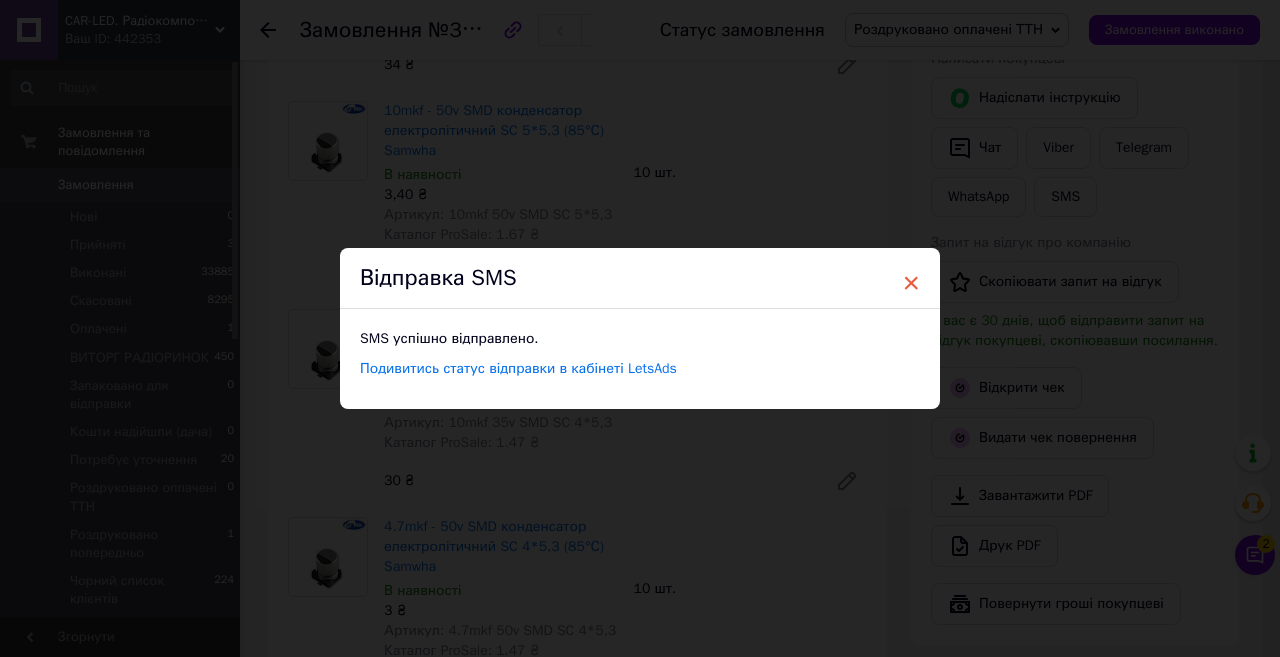 click on "×" at bounding box center (911, 283) 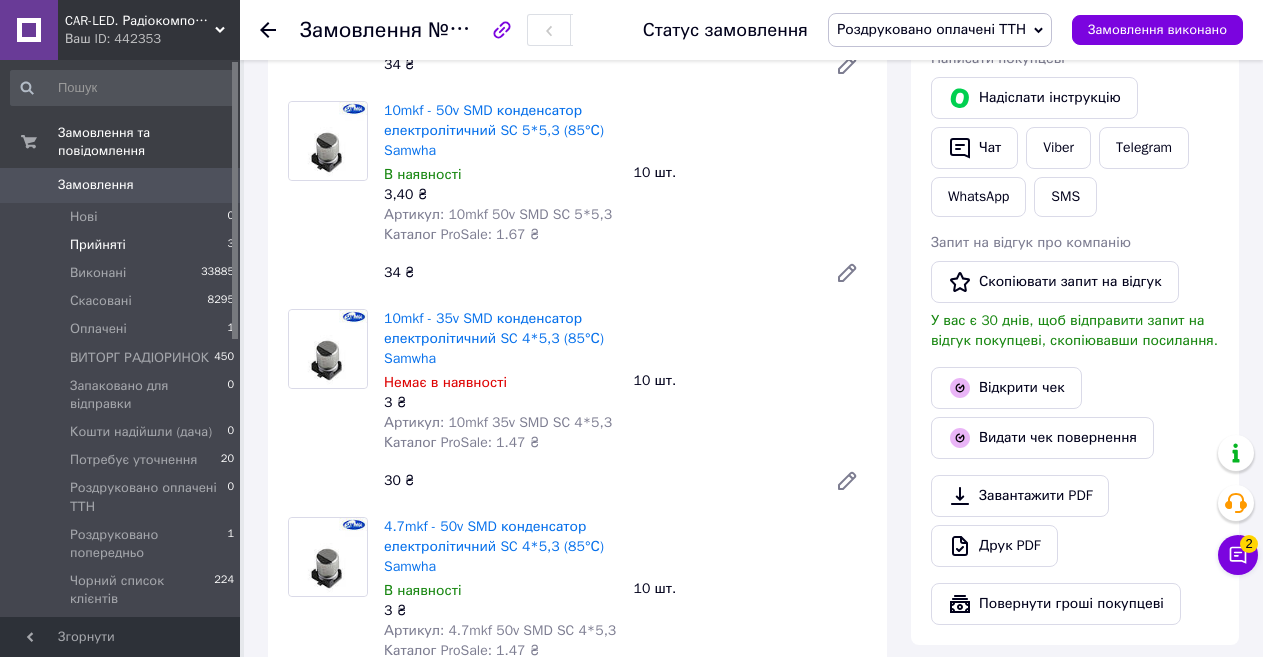 click on "Прийняті" at bounding box center (98, 245) 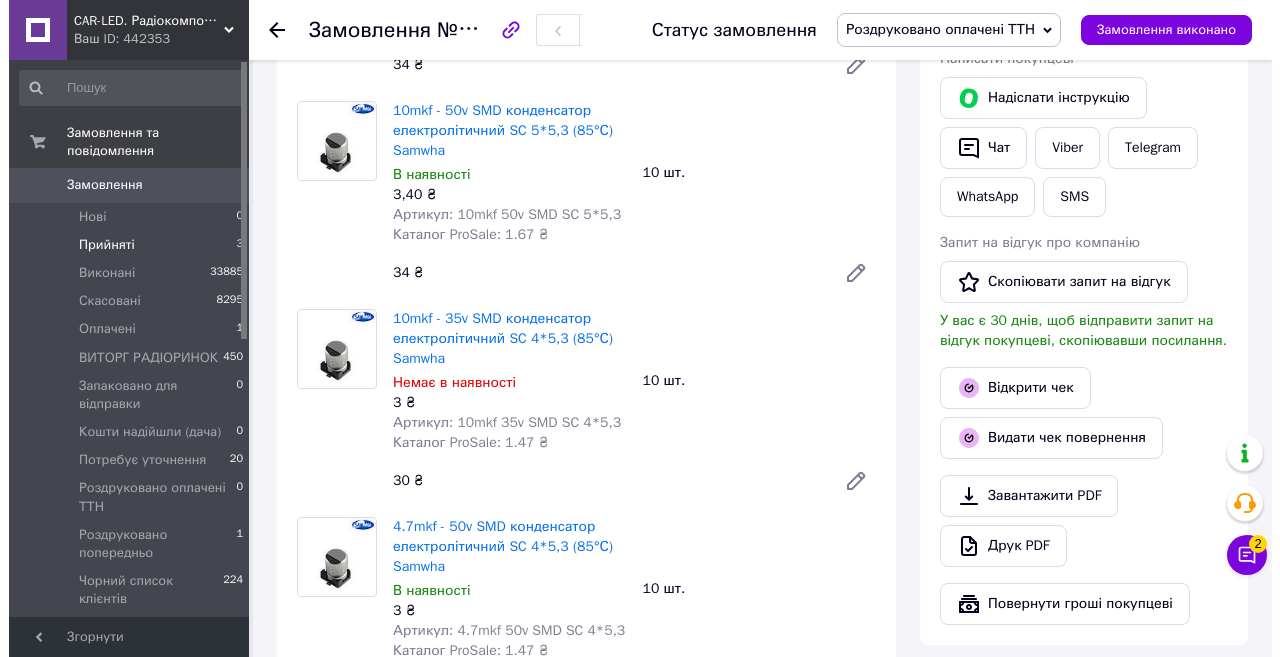 scroll, scrollTop: 0, scrollLeft: 0, axis: both 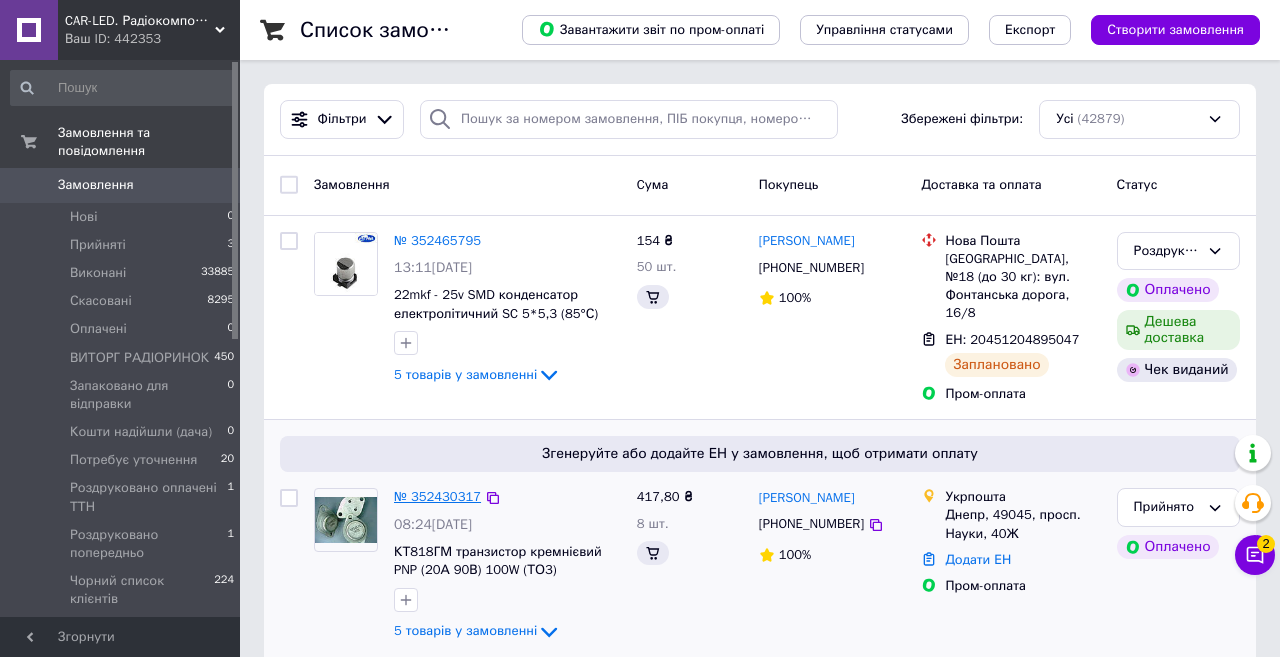 click on "№ 352430317" at bounding box center [437, 496] 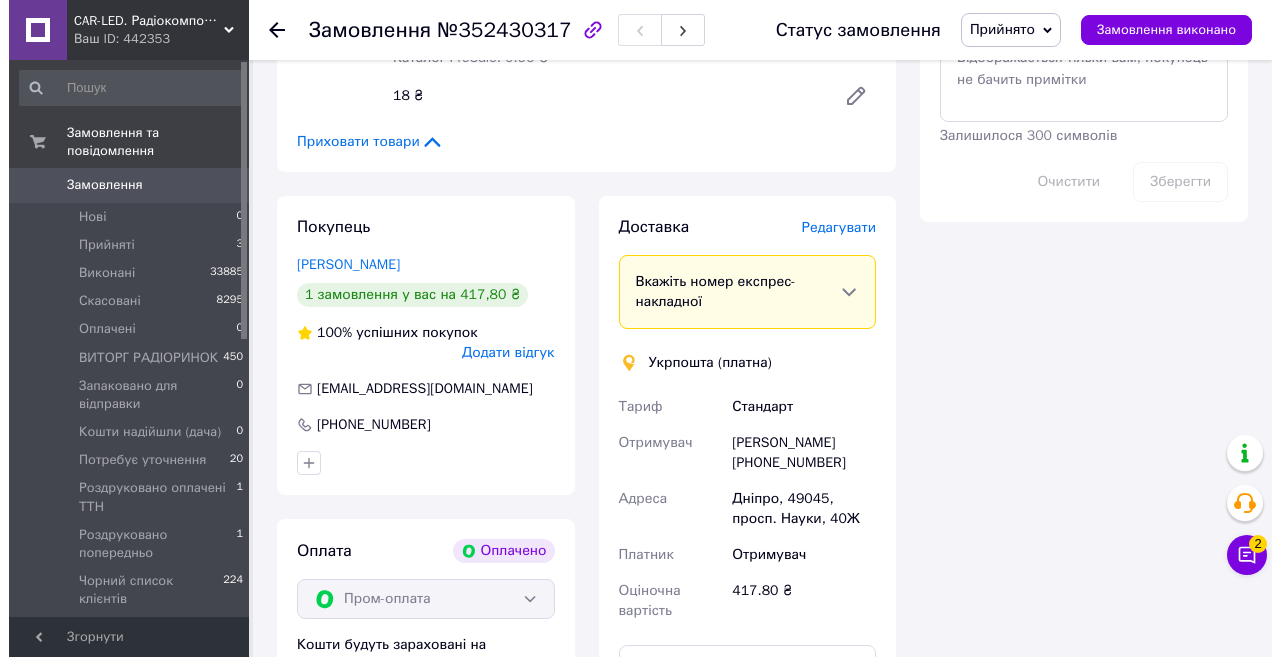 scroll, scrollTop: 1300, scrollLeft: 0, axis: vertical 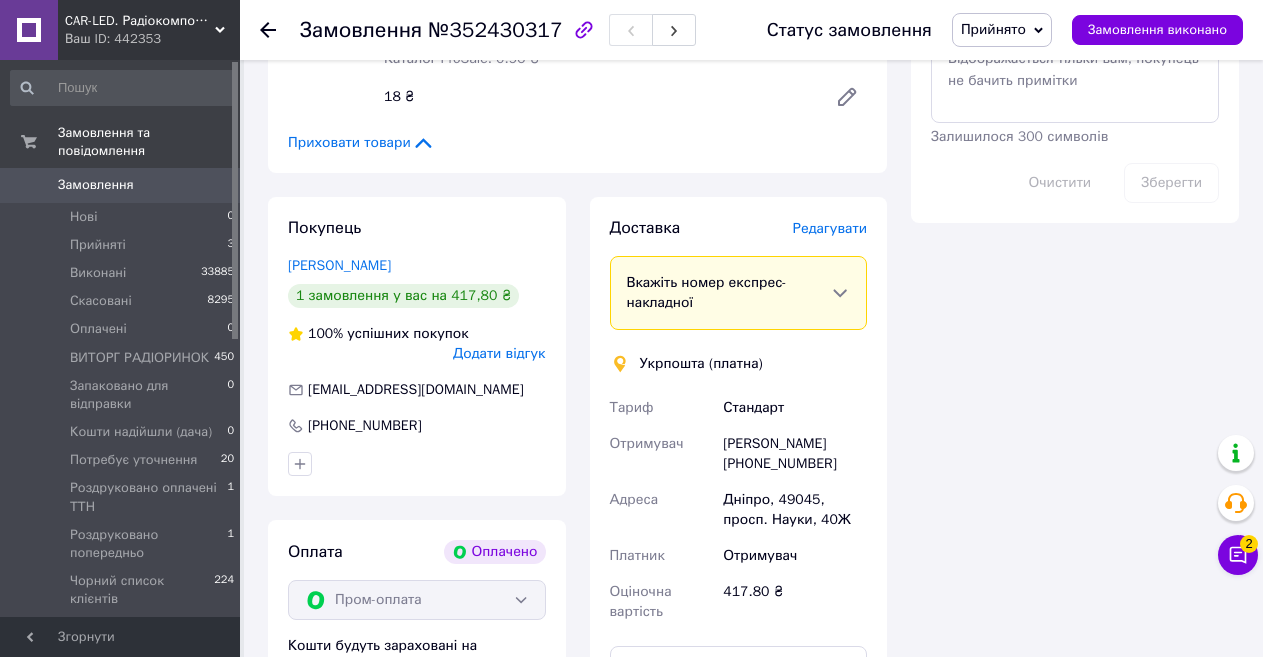 click on "Редагувати" at bounding box center [830, 228] 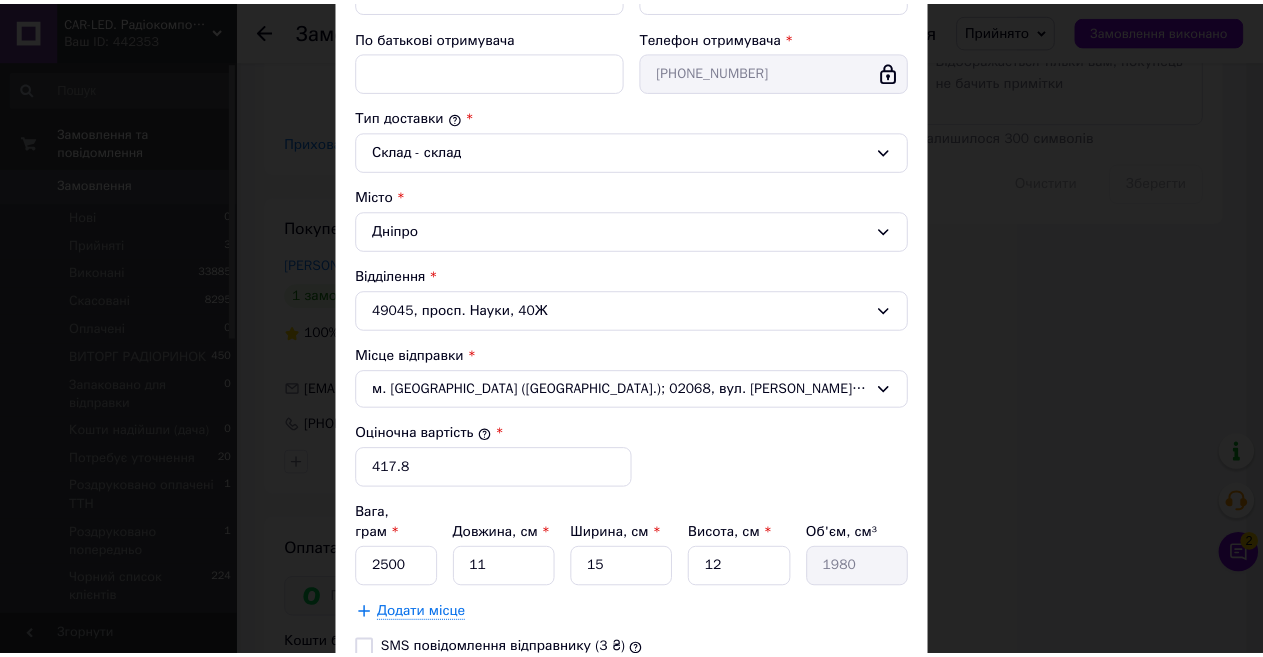scroll, scrollTop: 594, scrollLeft: 0, axis: vertical 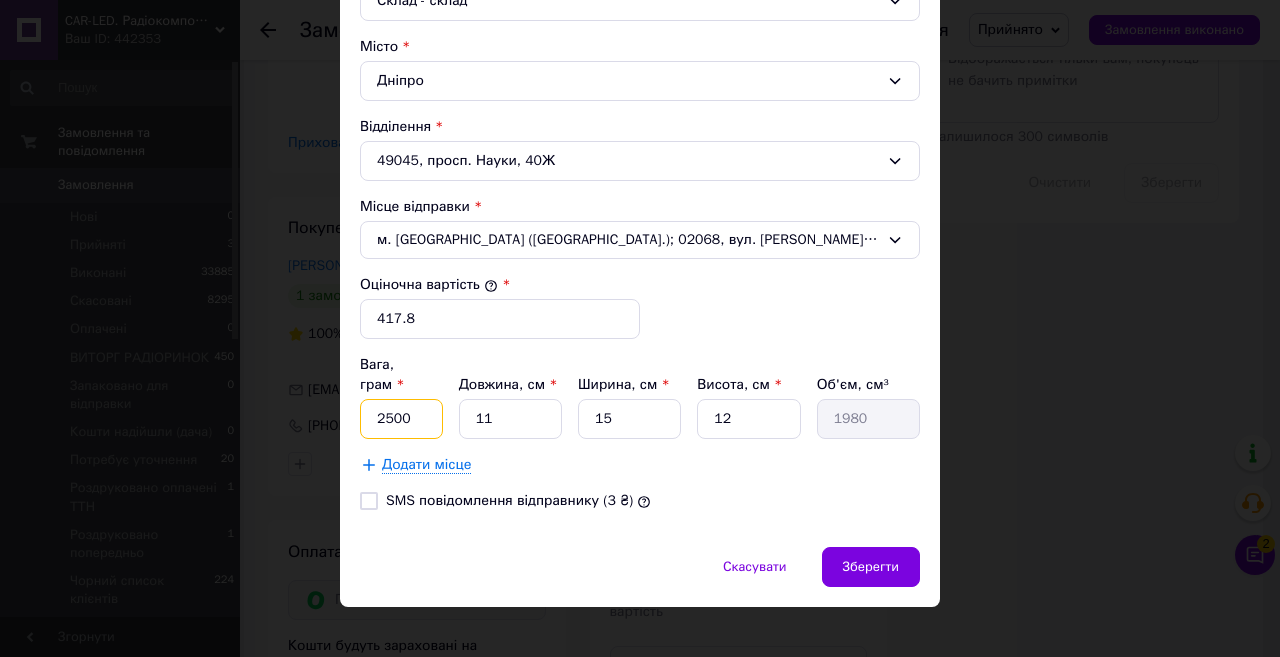 click on "2500" at bounding box center (401, 419) 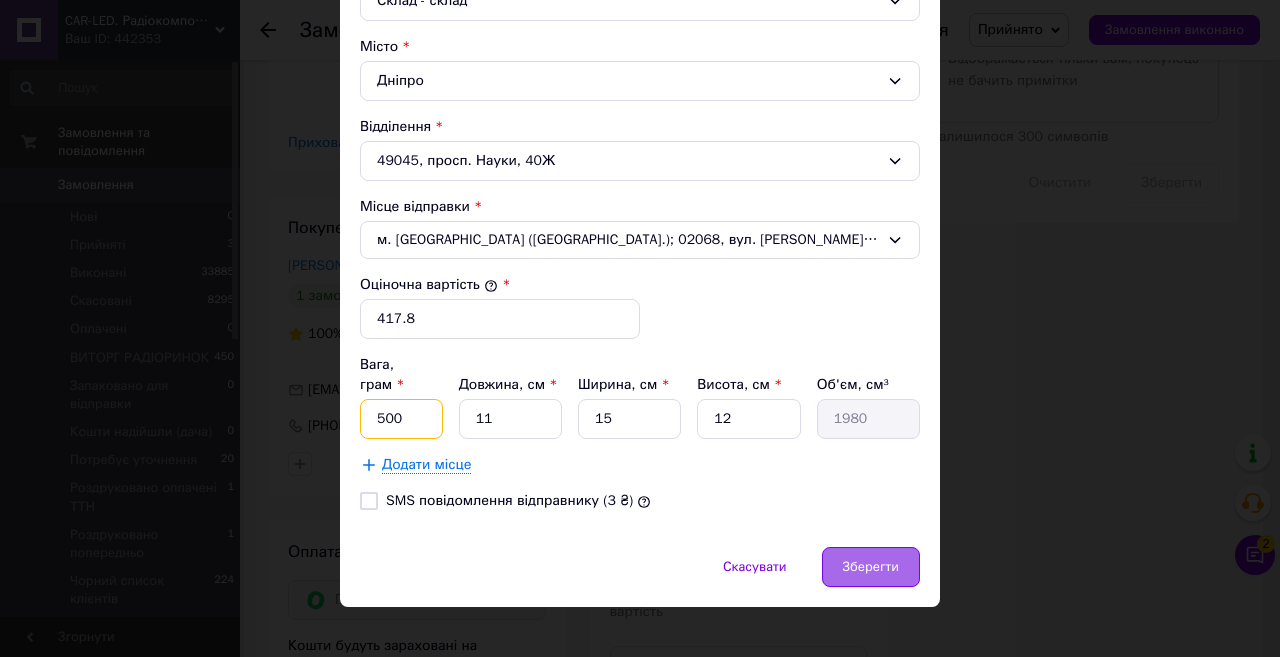 type on "500" 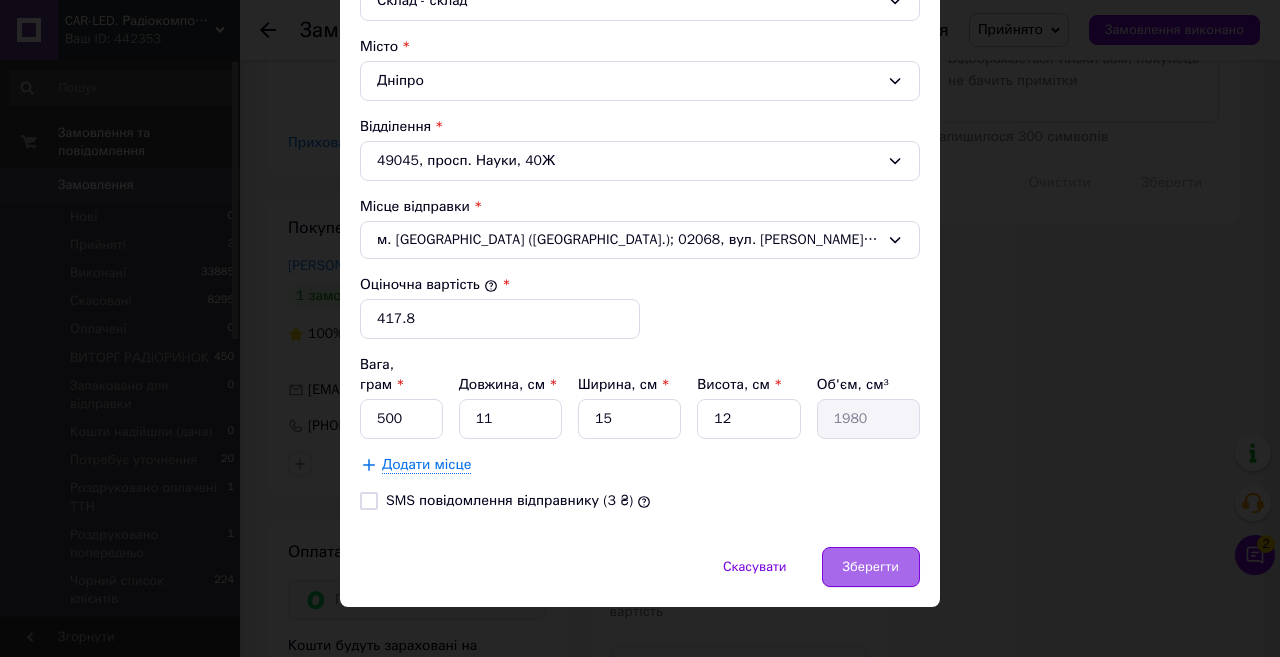 click on "Зберегти" at bounding box center [871, 567] 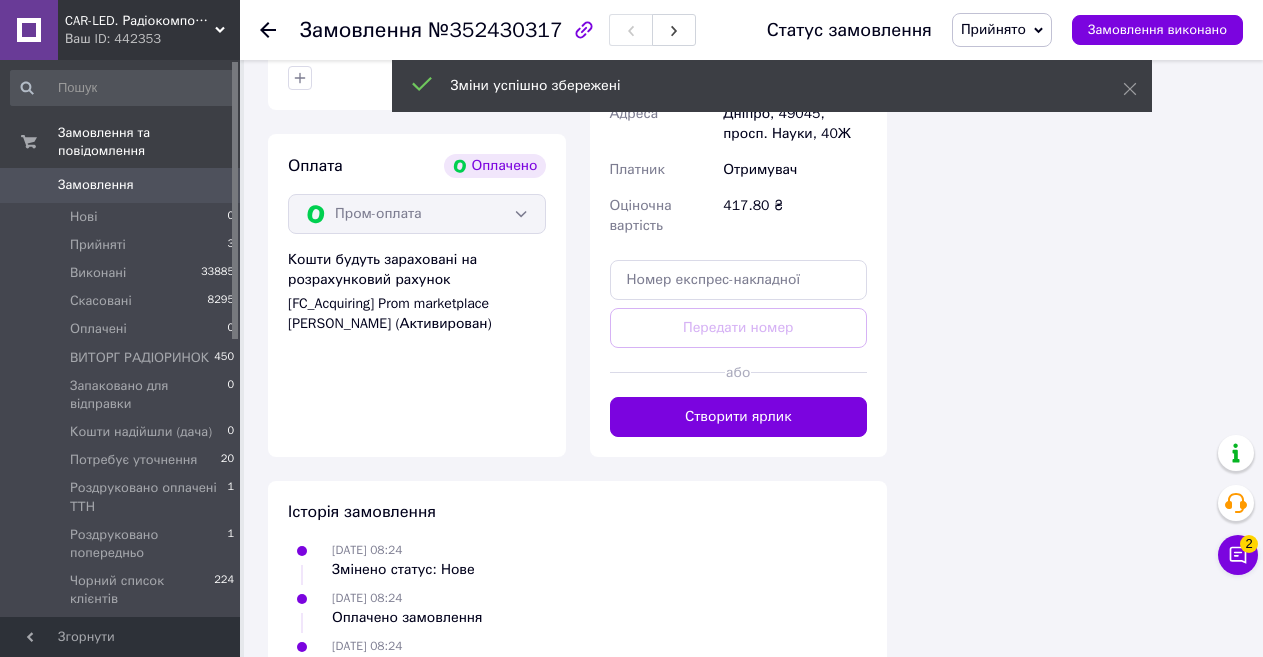 scroll, scrollTop: 1700, scrollLeft: 0, axis: vertical 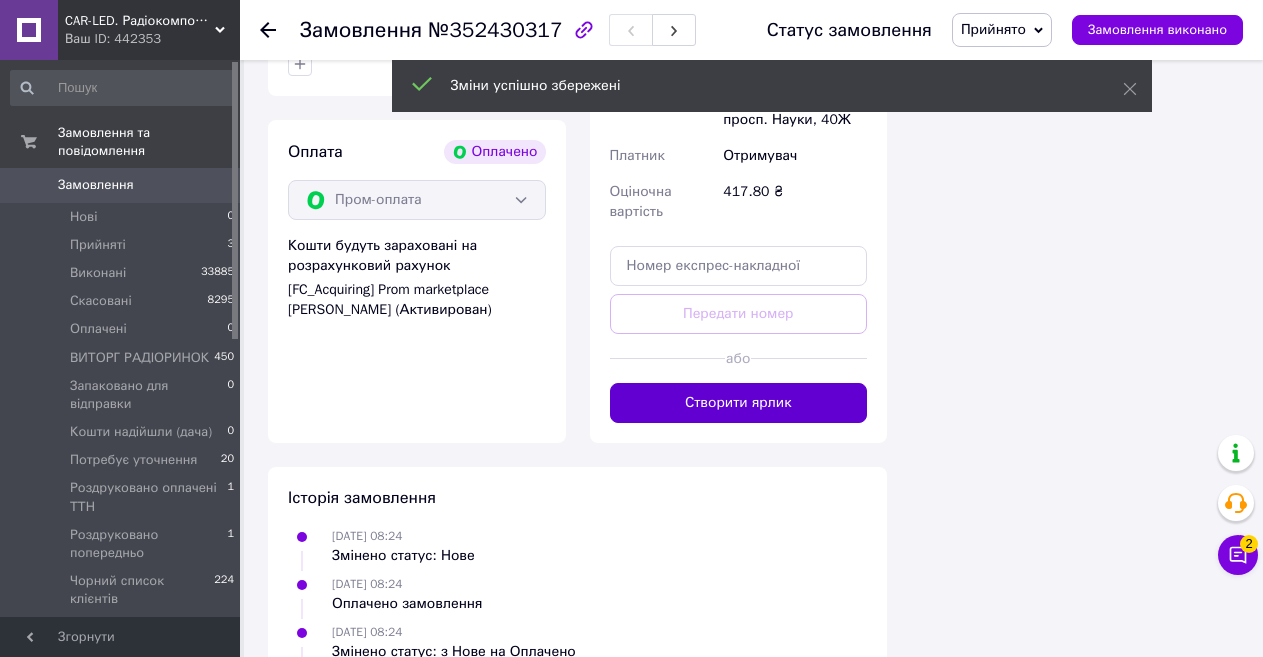 click on "Створити ярлик" at bounding box center (739, 403) 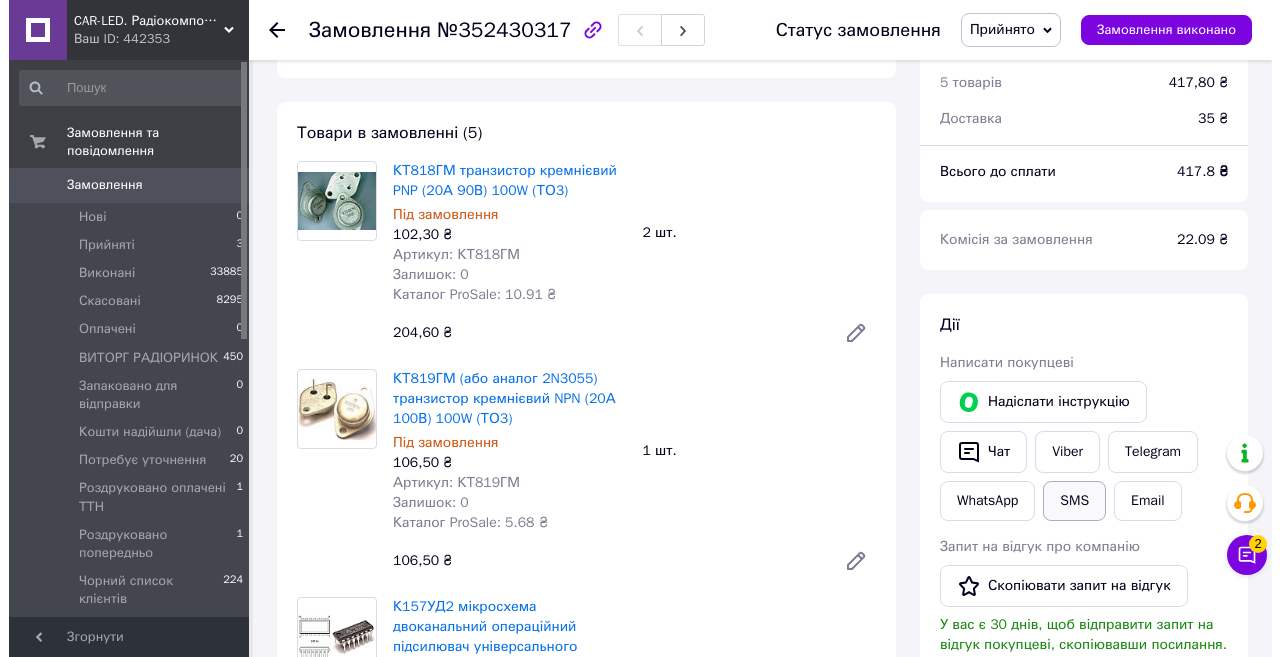 scroll, scrollTop: 600, scrollLeft: 0, axis: vertical 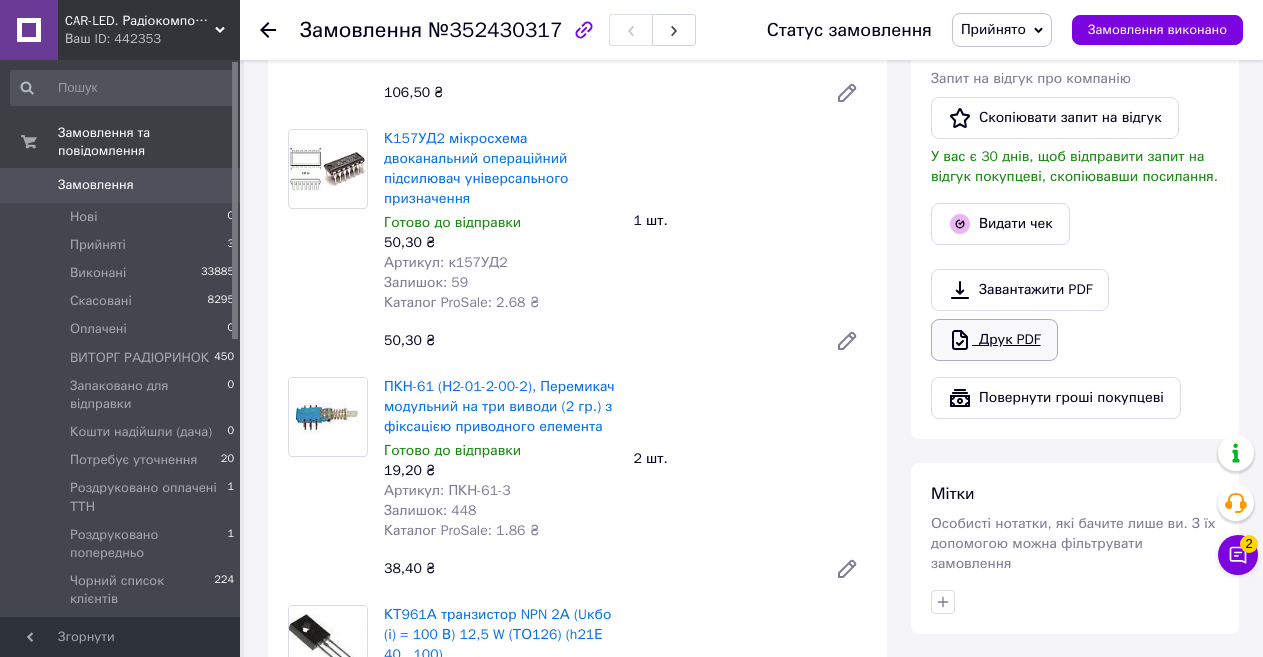 click on "Друк PDF" at bounding box center [994, 340] 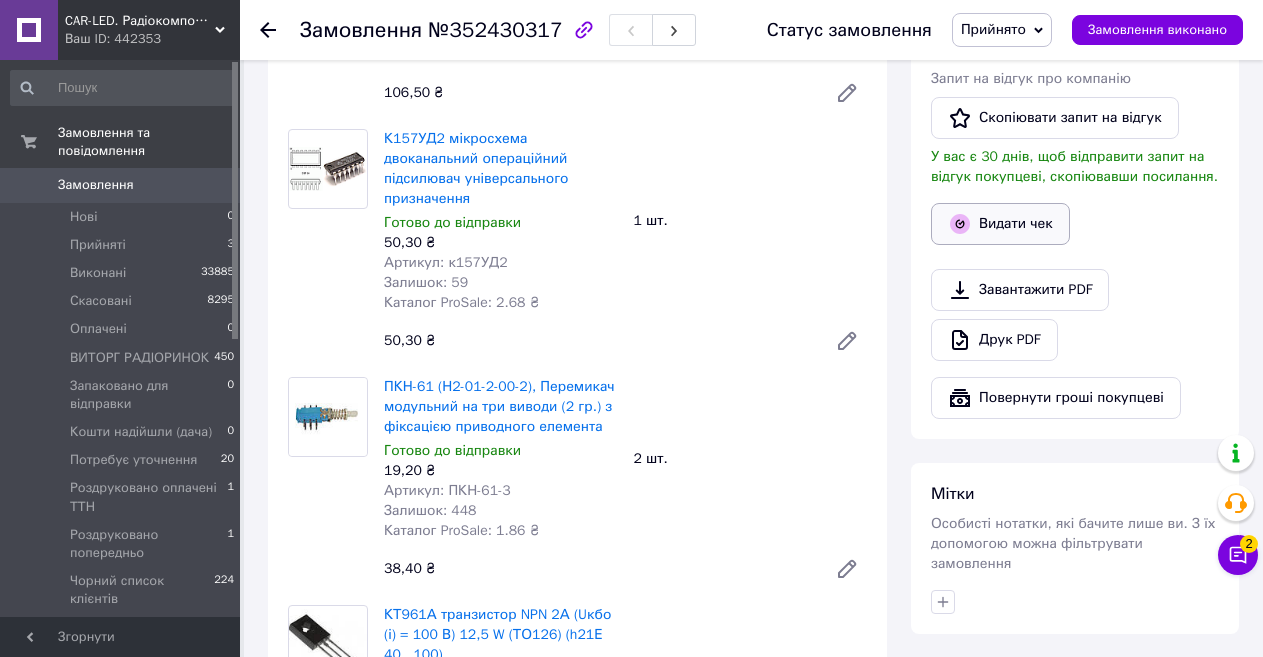 click on "Видати чек" at bounding box center (1000, 224) 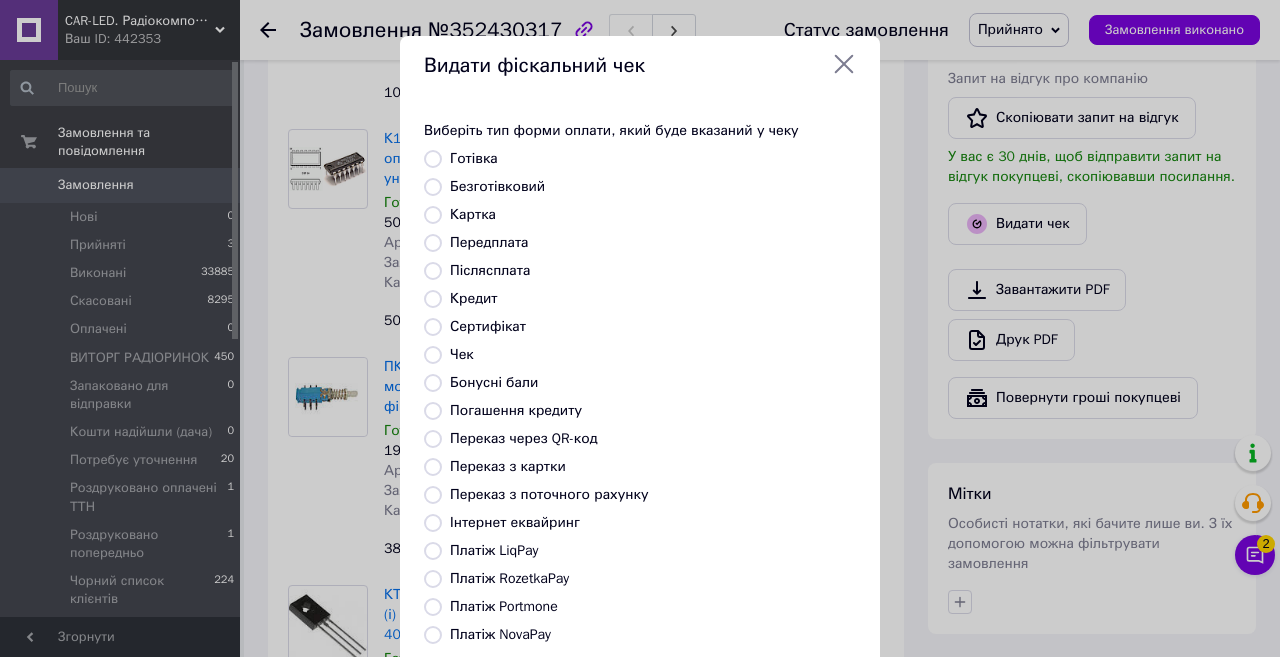 click on "Платіж RozetkaPay" at bounding box center (509, 578) 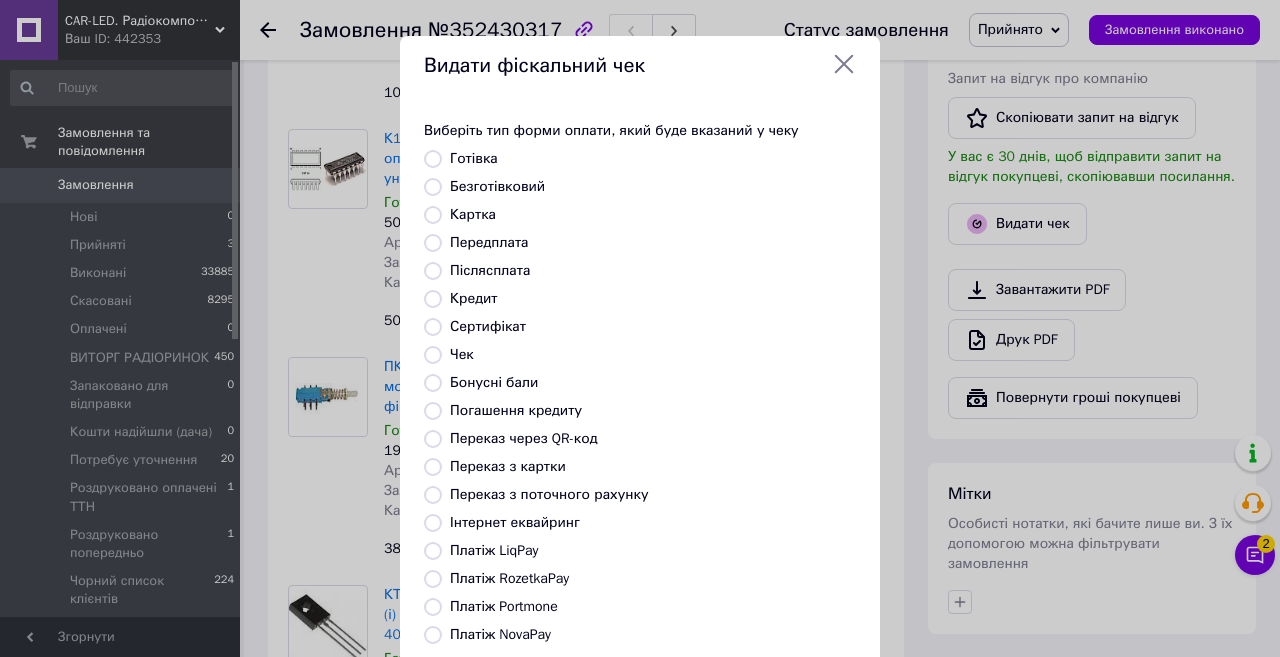 radio on "true" 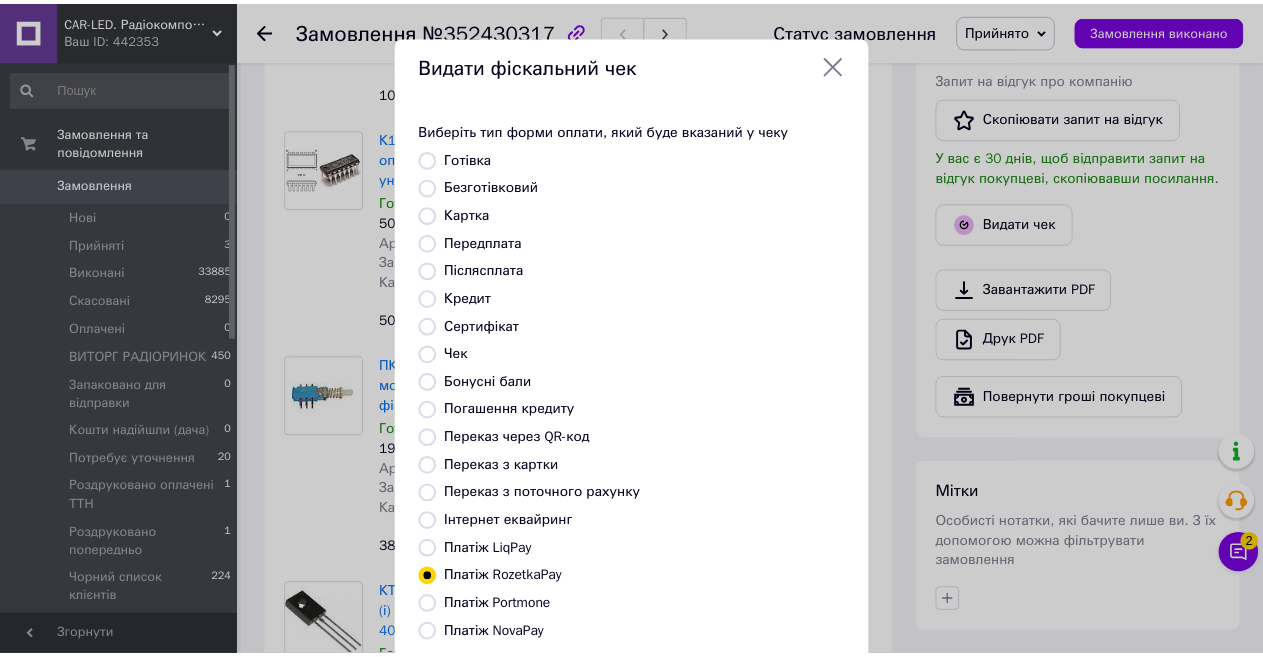 scroll, scrollTop: 202, scrollLeft: 0, axis: vertical 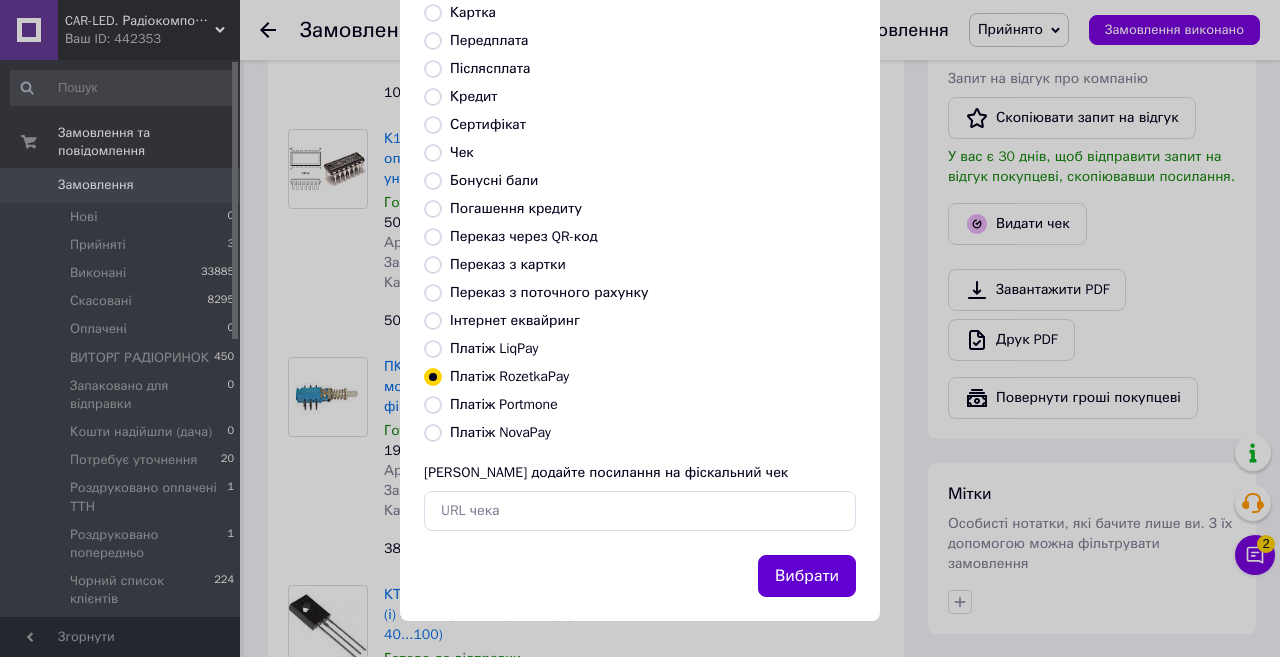 click on "Вибрати" at bounding box center (807, 576) 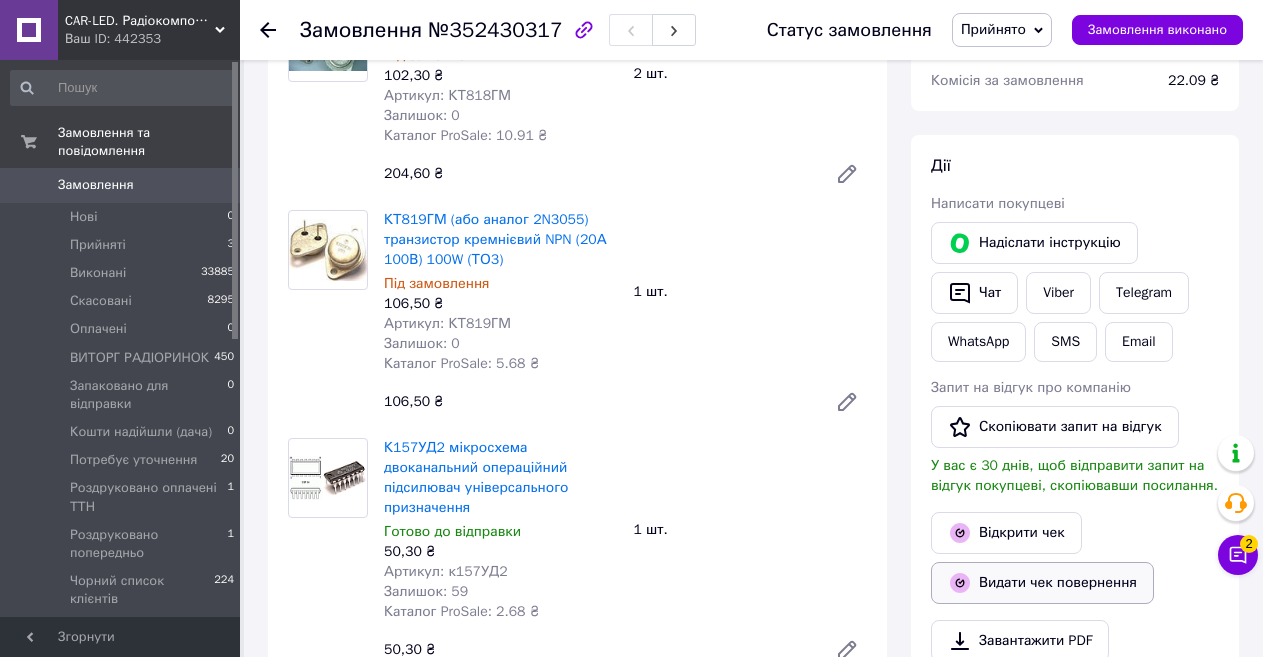 scroll, scrollTop: 400, scrollLeft: 0, axis: vertical 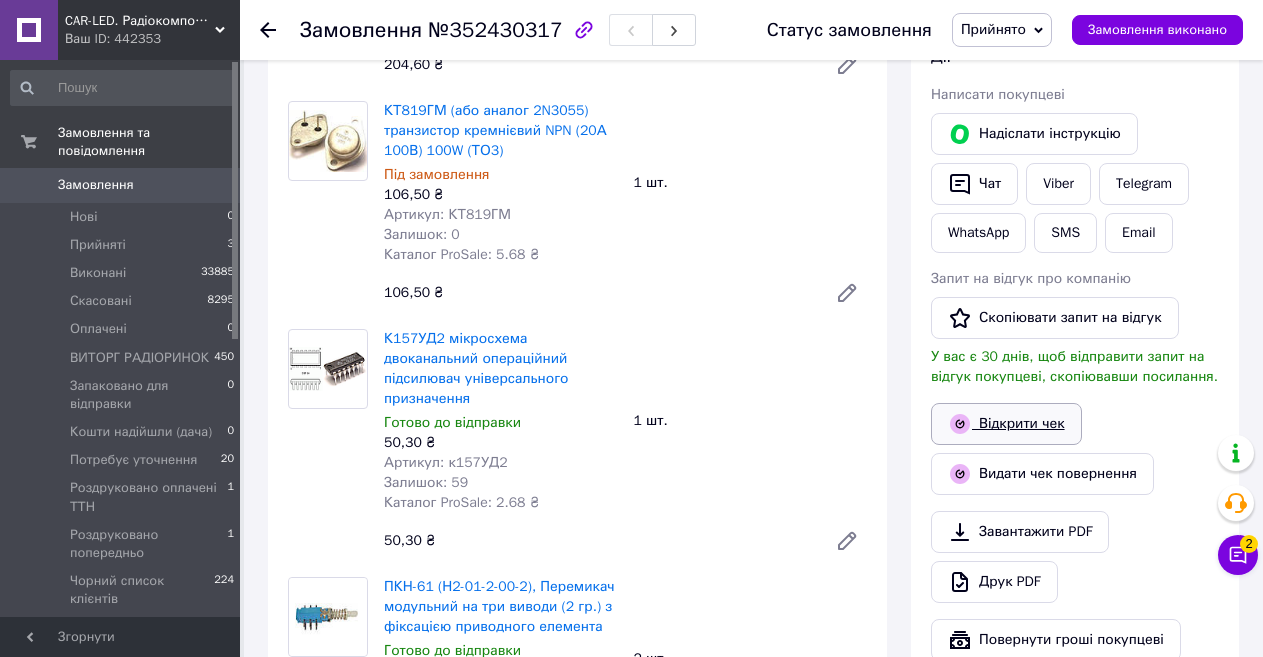 click on "Відкрити чек" at bounding box center (1006, 424) 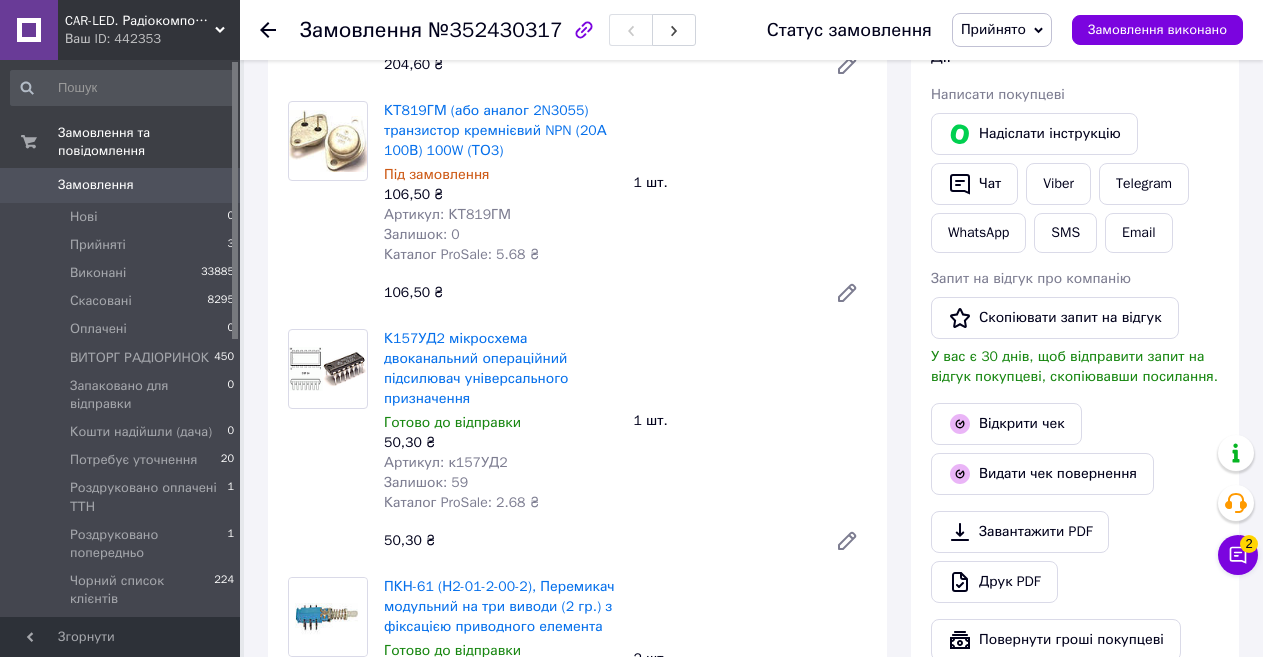 click on "Прийнято" at bounding box center (993, 29) 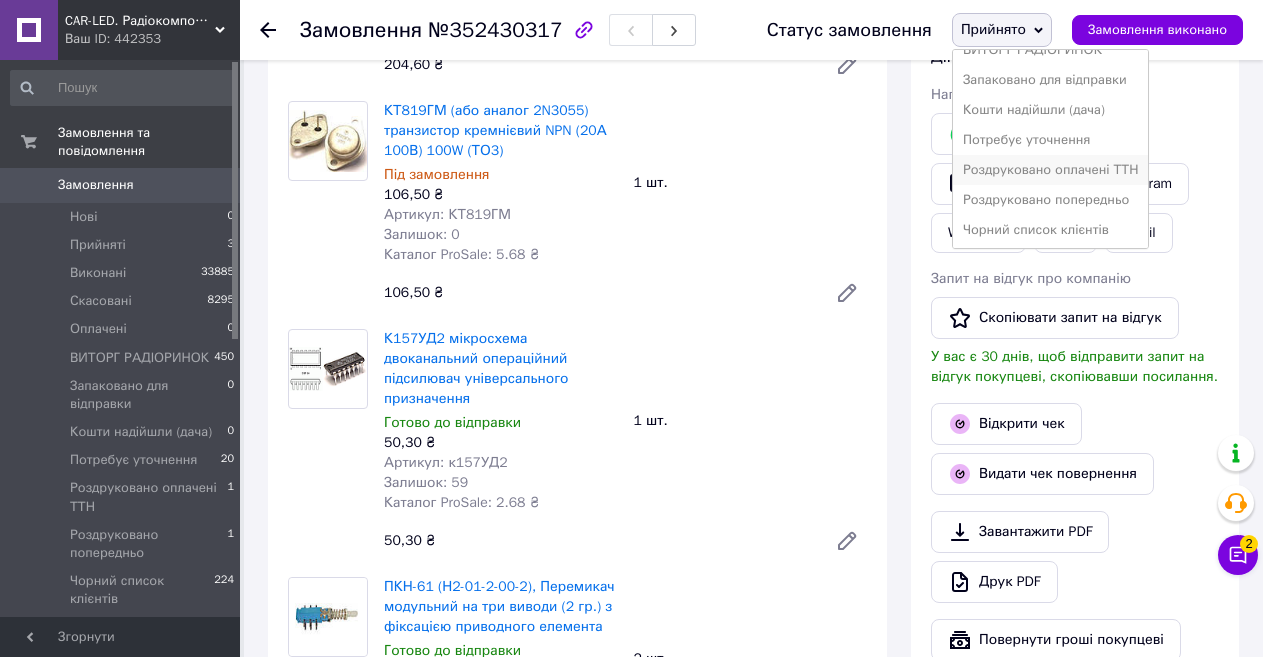 scroll, scrollTop: 112, scrollLeft: 0, axis: vertical 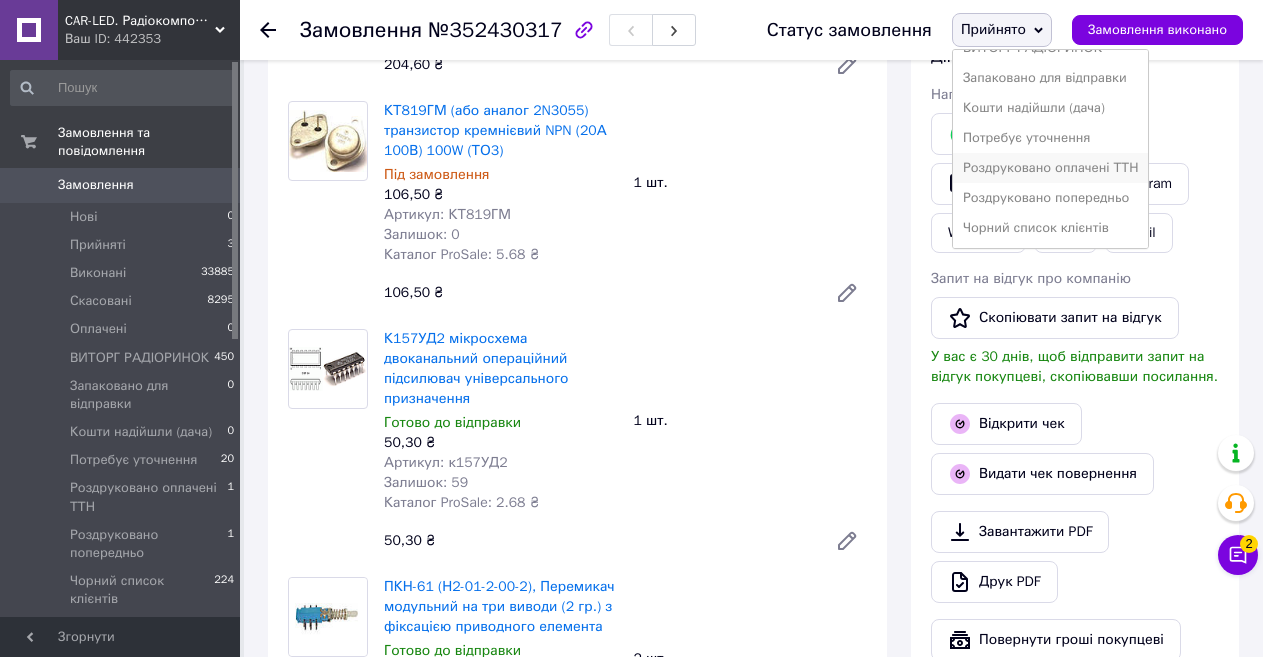 click on "Роздруковано оплачені ТТН" at bounding box center [1051, 168] 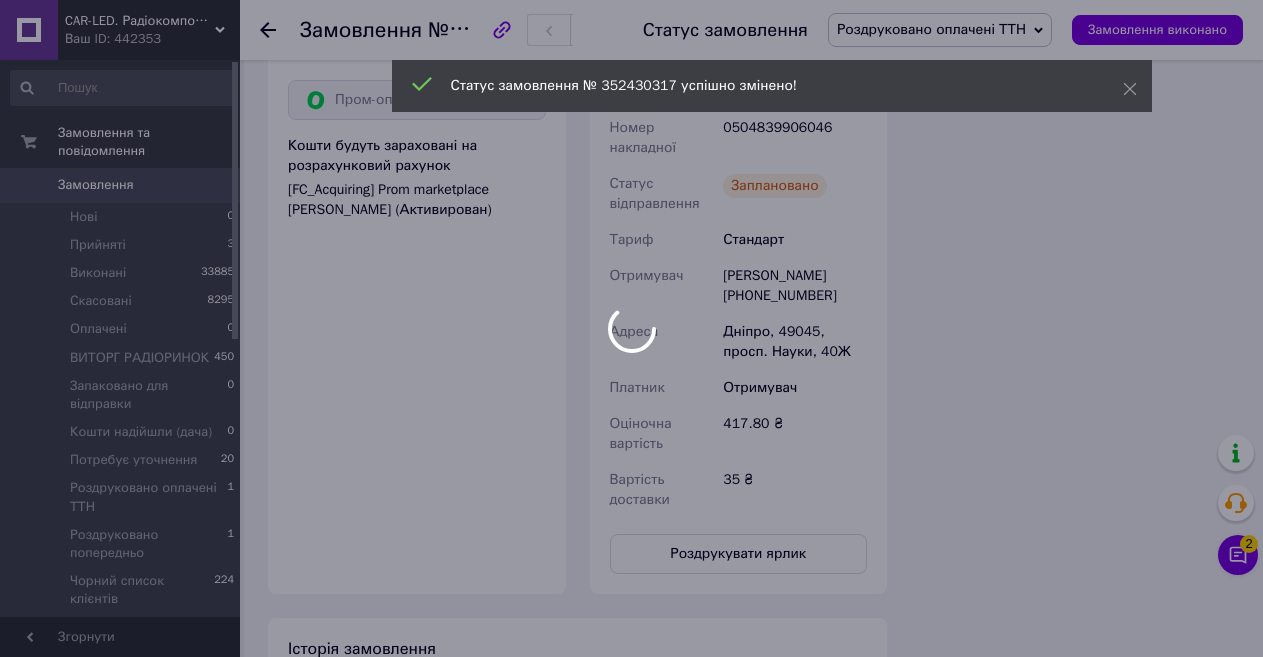 scroll, scrollTop: 1700, scrollLeft: 0, axis: vertical 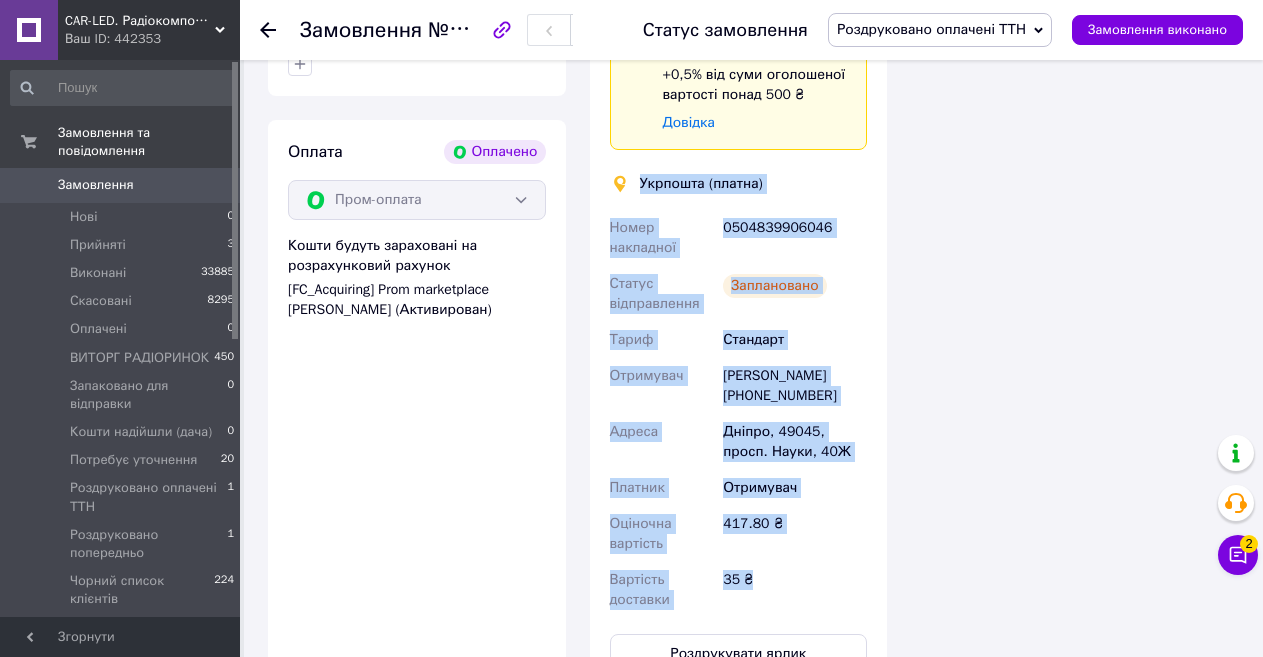 drag, startPoint x: 640, startPoint y: 164, endPoint x: 849, endPoint y: 577, distance: 462.87146 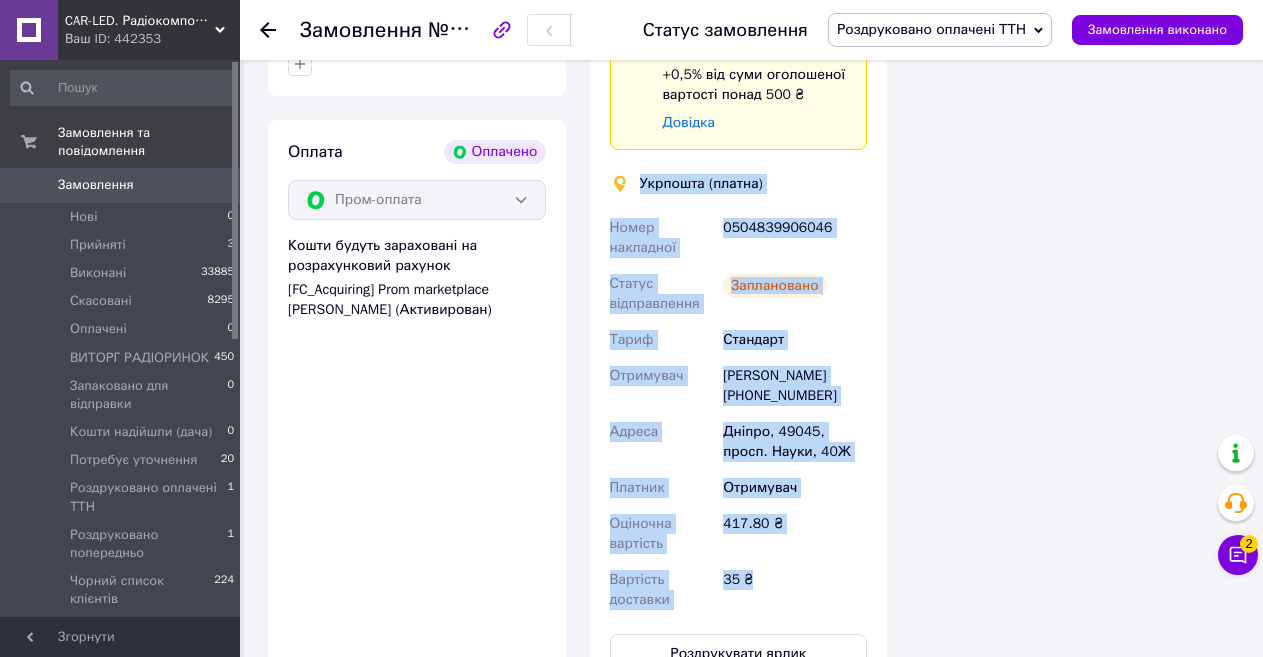 click on "Доставка Редагувати Спецтариф Укрпошта Стандарт 35 ₴  - до 30 кг і об'ємом до 20 000 см³ 100 ₴  — до 30 кг і об'ємом від 20 000 до 120 000 см³ Об'єм = довжина × ширина × висота +0,5% від суми оголошеної вартості понад 500 ₴ Довідка Укрпошта (платна) Номер накладної 0504839906046 Статус відправлення Заплановано Тариф Стандарт Отримувач [PERSON_NAME] [PHONE_NUMBER] [PERSON_NAME], 49045, просп. Науки, 40Ж Платник Отримувач Оціночна вартість 417.80 ₴ Вартість доставки 35 ₴ Роздрукувати ярлик" at bounding box center (739, 245) 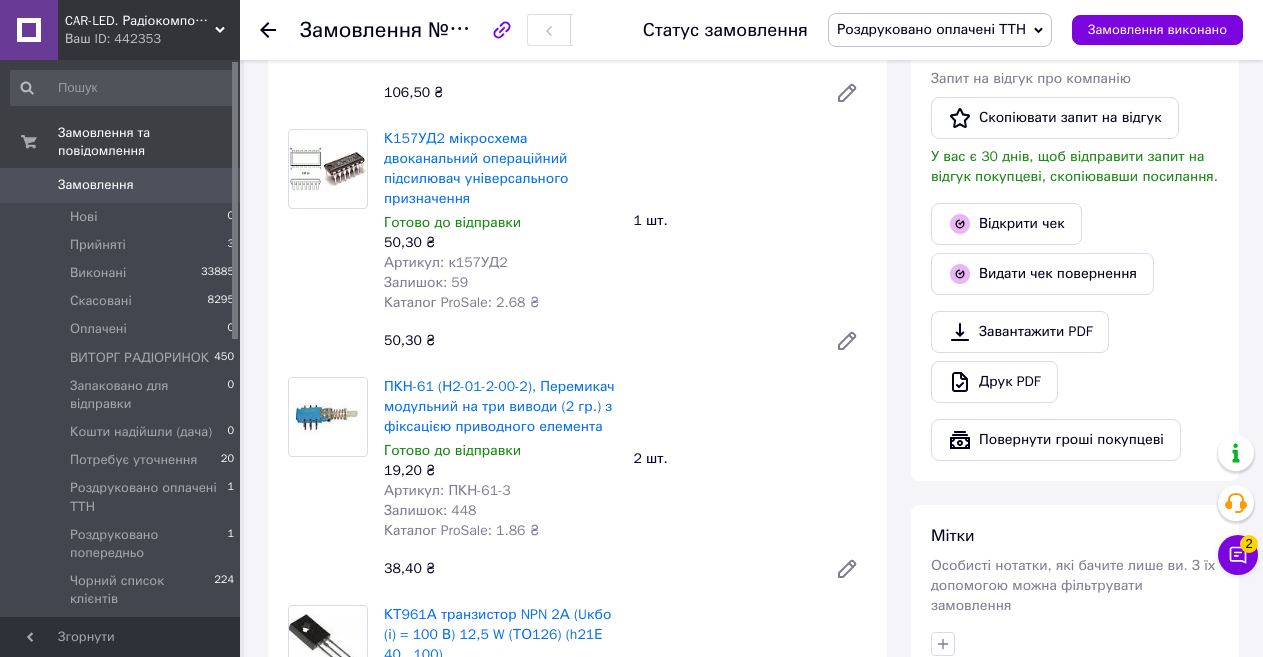 scroll, scrollTop: 400, scrollLeft: 0, axis: vertical 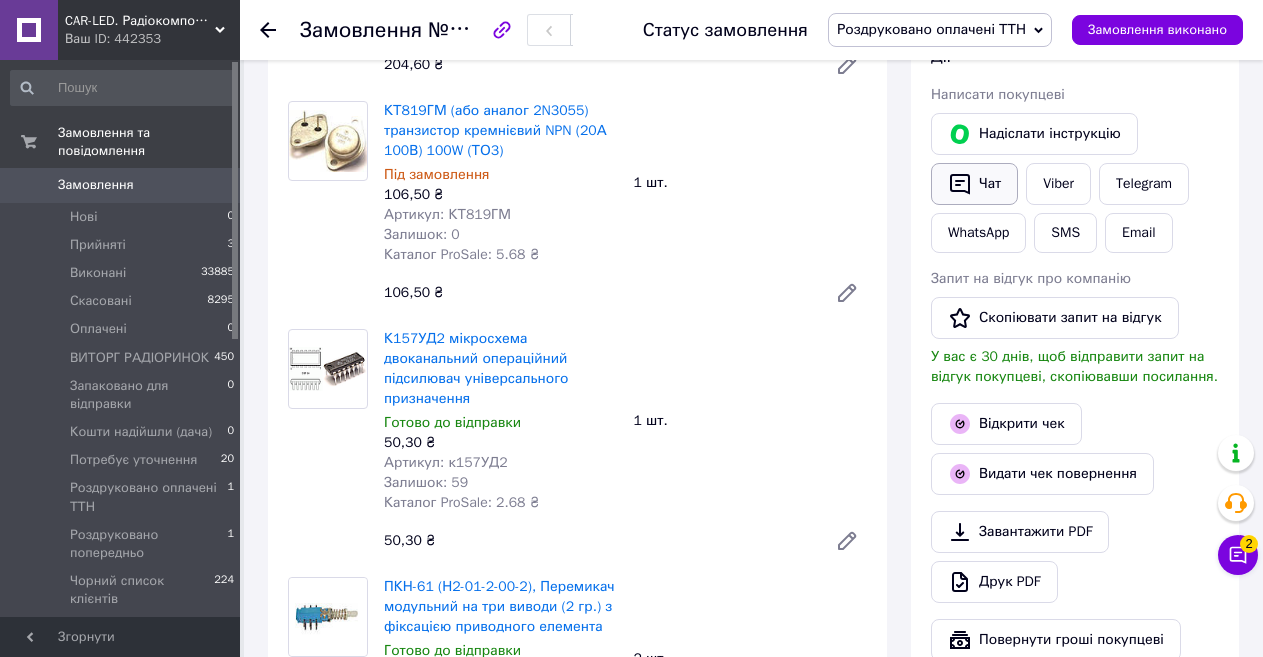 click on "Чат" at bounding box center (974, 184) 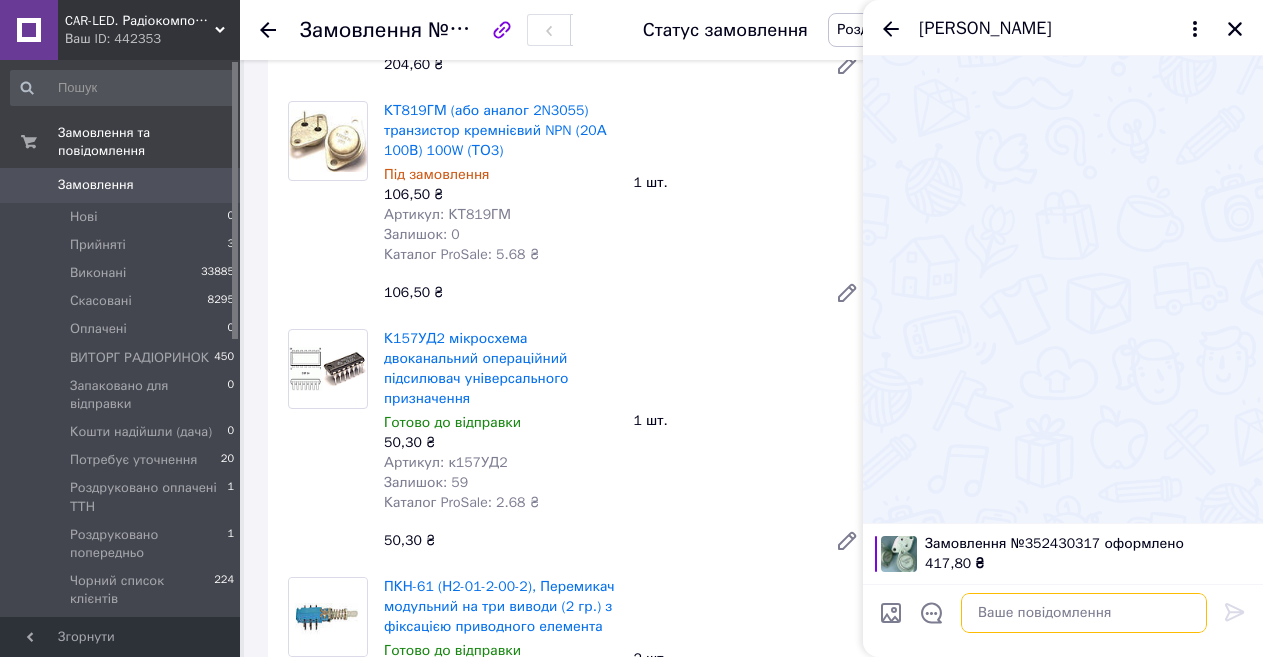 paste on "Укрпошта (платна)
Номер накладної
0504839906046
Статус відправлення
Заплановано
Тариф
Стандарт
Отримувач
[PERSON_NAME] [PHONE_NUMBER]
[PERSON_NAME], 49045, просп. Науки, 40Ж
Платник
Отримувач
Оціночна вартість
417.80 ₴
Вартість доставки
35 ₴" 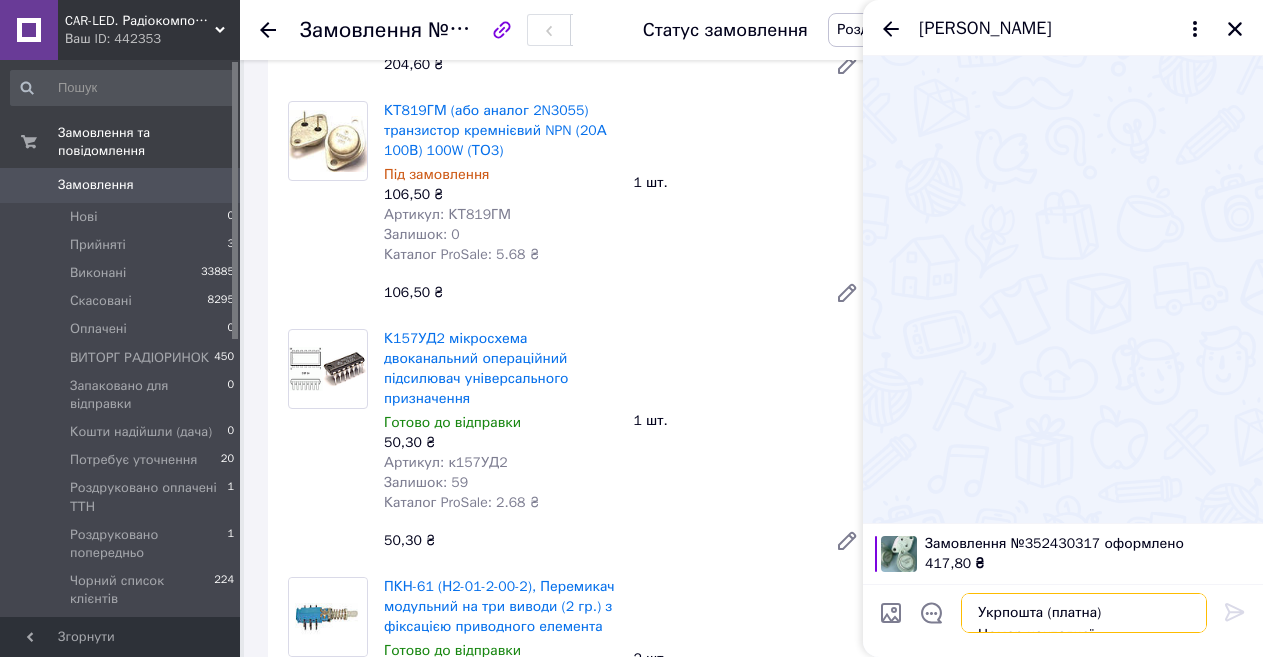 scroll, scrollTop: 178, scrollLeft: 0, axis: vertical 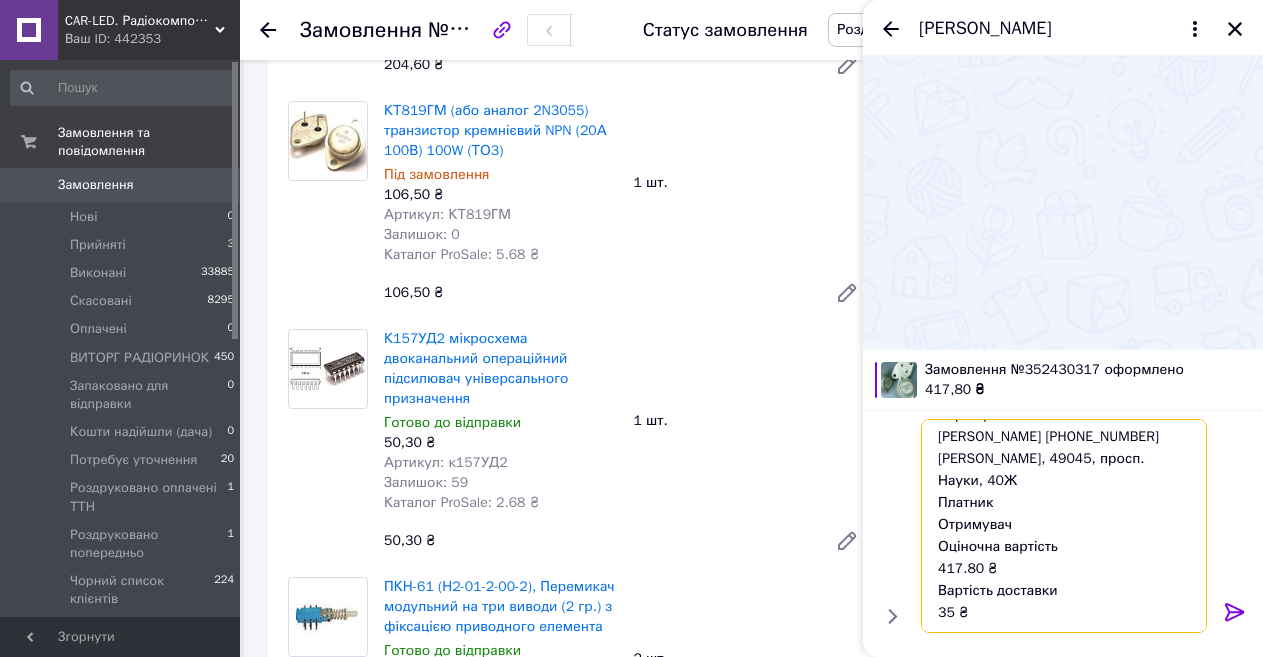type on "Укрпошта (платна)
Номер накладної
0504839906046
Статус відправлення
Заплановано
Тариф
Стандарт
Отримувач
[PERSON_NAME] [PHONE_NUMBER]
[PERSON_NAME], 49045, просп. Науки, 40Ж
Платник
Отримувач
Оціночна вартість
417.80 ₴
Вартість доставки
35 ₴" 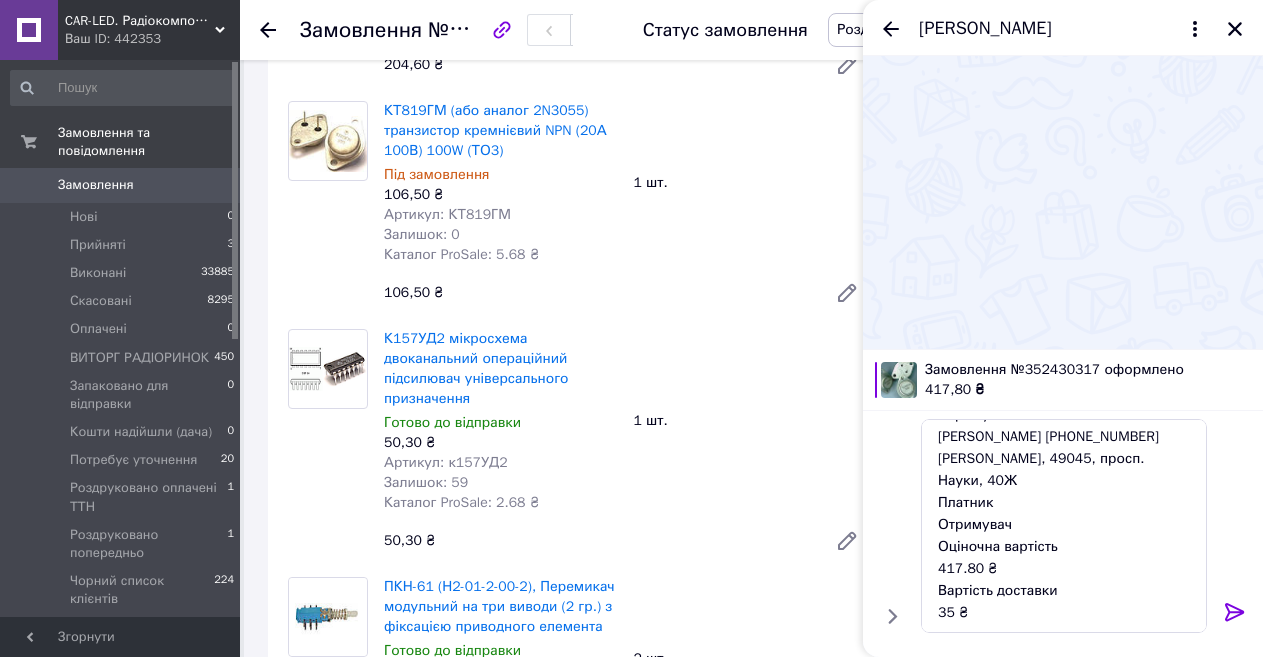 click 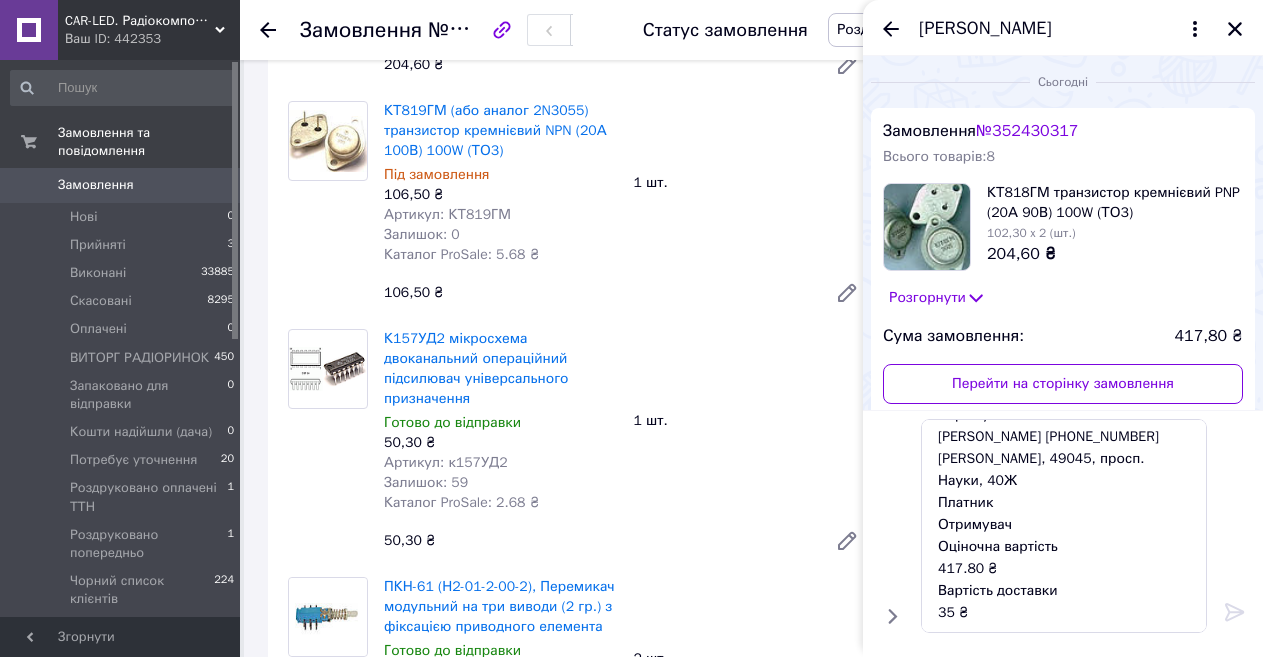 type 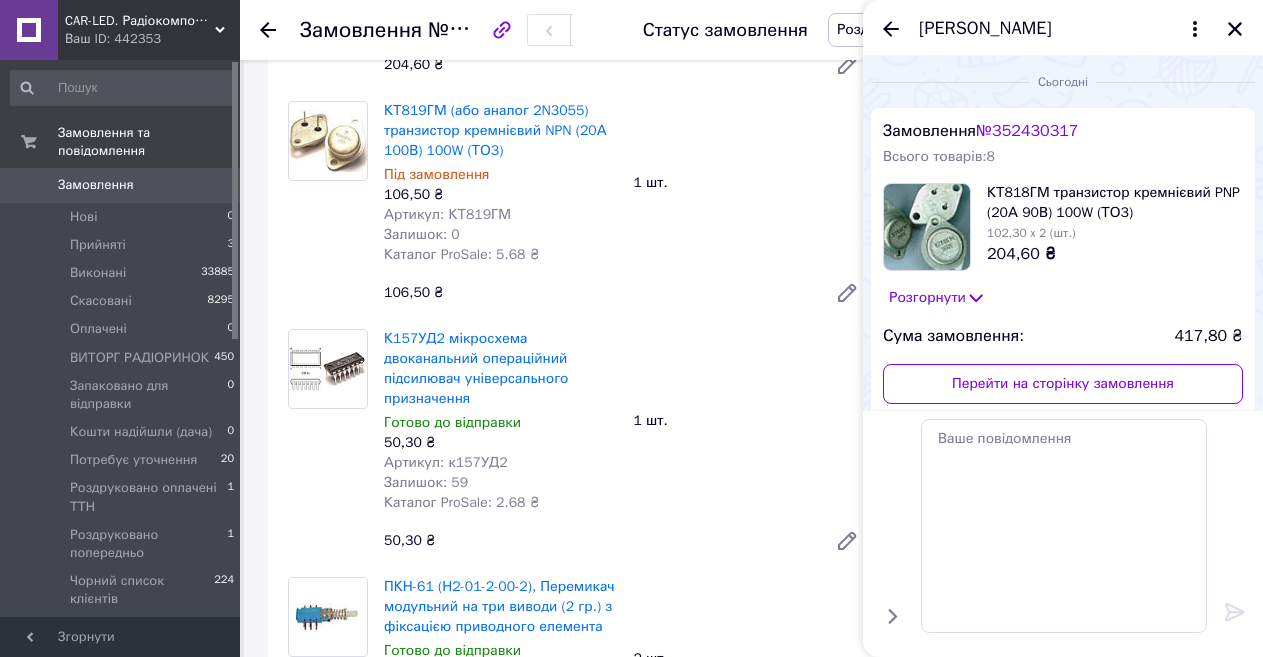 scroll, scrollTop: 0, scrollLeft: 0, axis: both 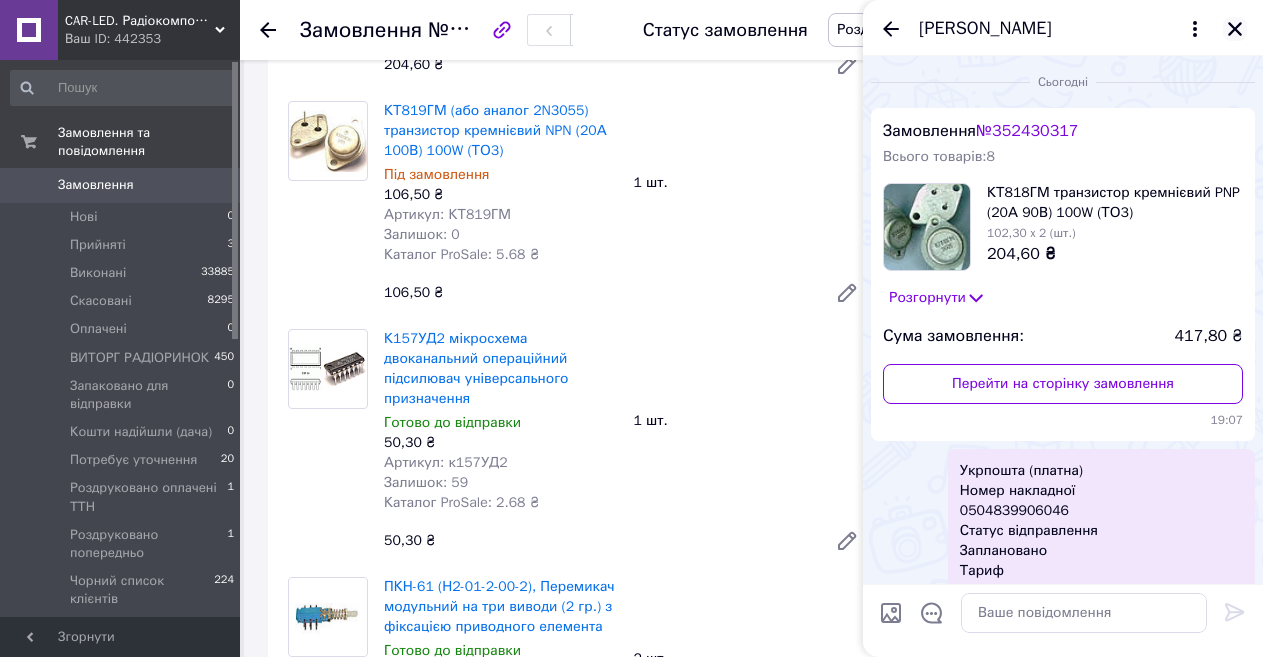 click 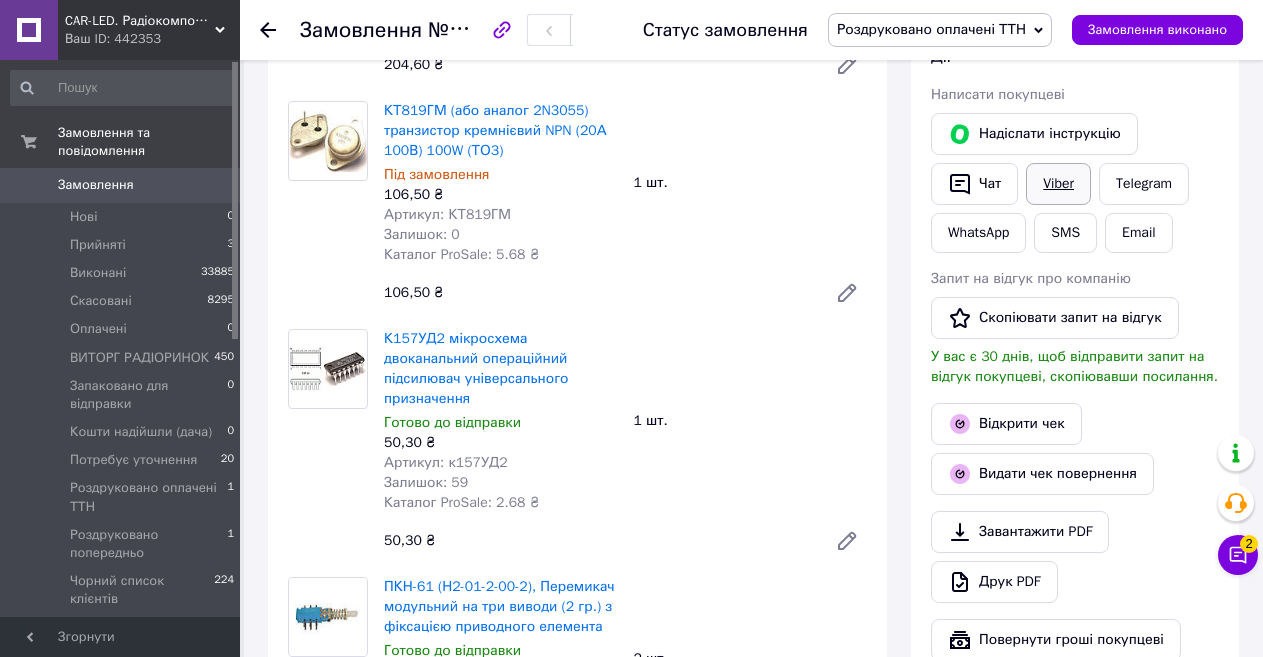 click on "Viber" at bounding box center (1058, 184) 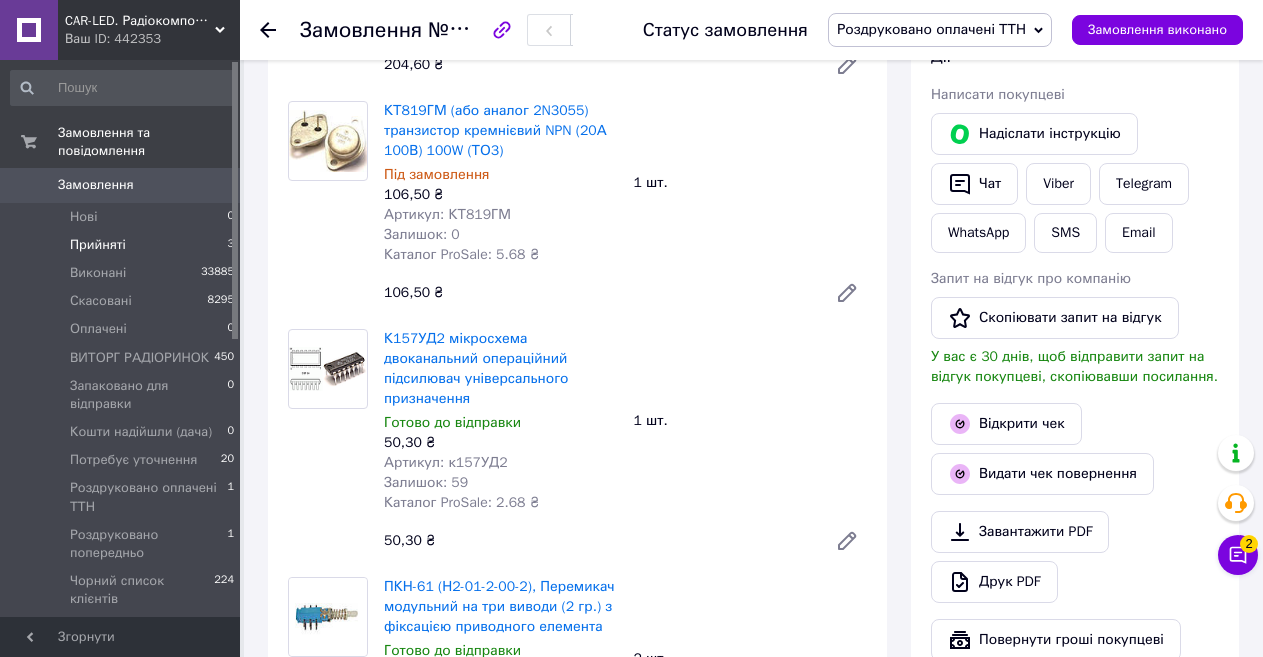click on "Прийняті" at bounding box center (98, 245) 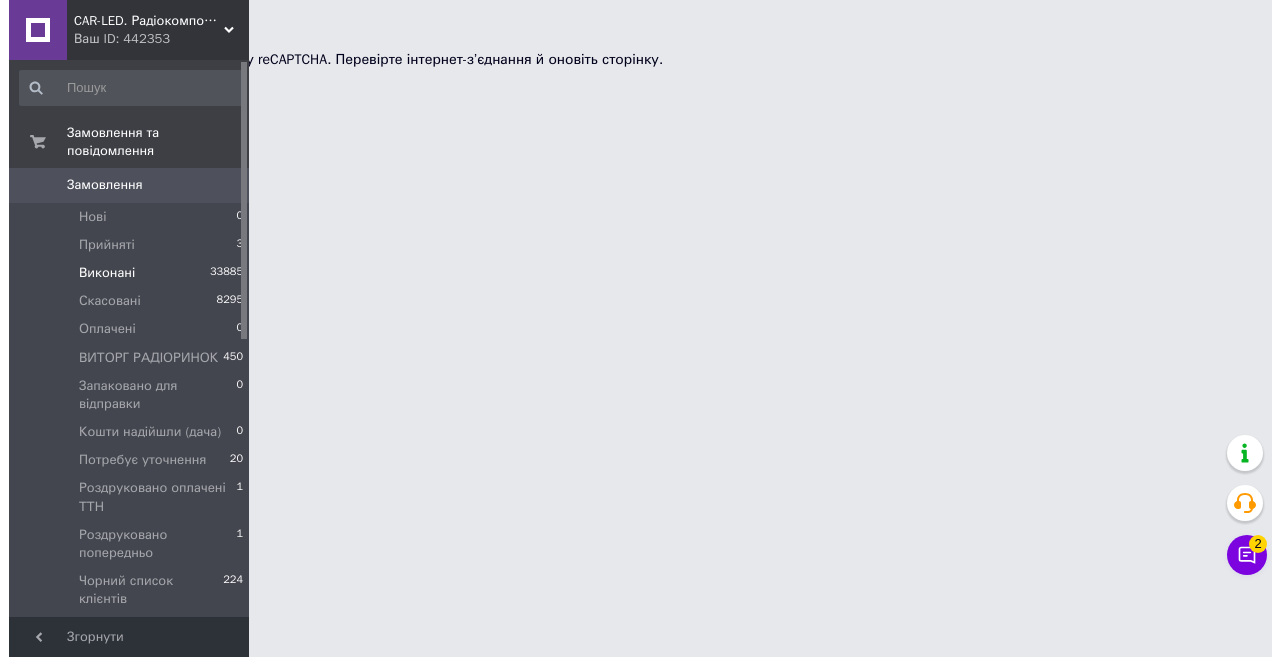 scroll, scrollTop: 0, scrollLeft: 0, axis: both 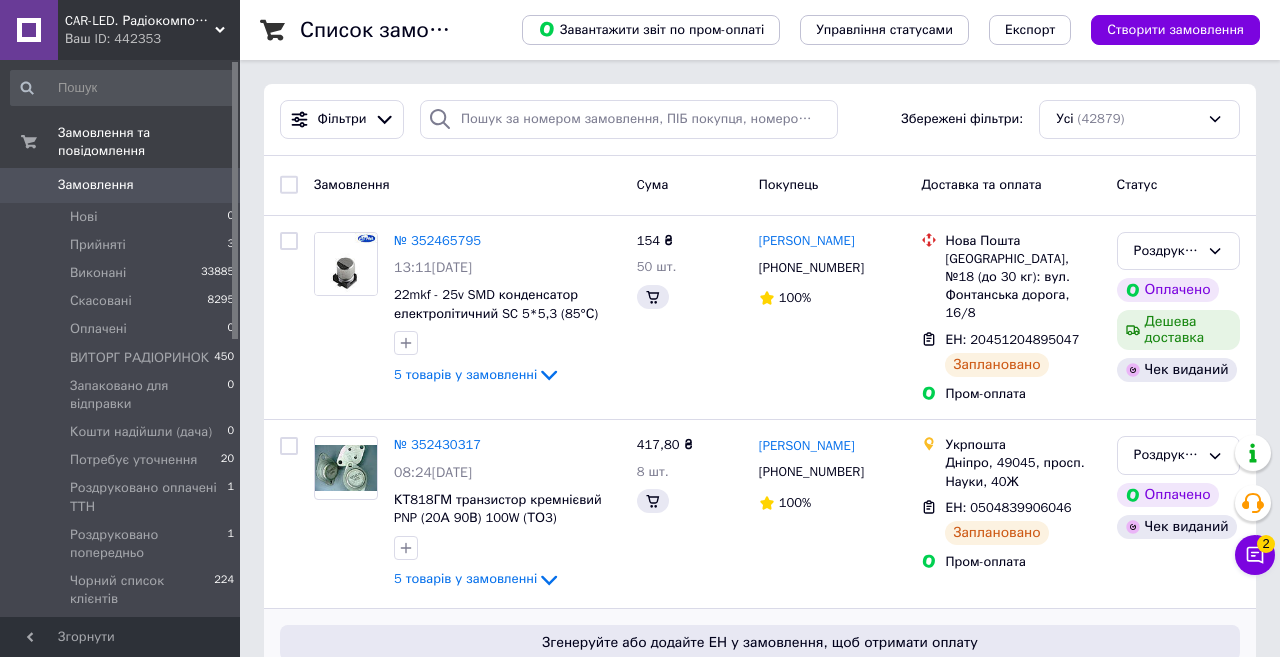 click on "Згенеруйте або додайте ЕН у замовлення, щоб отримати оплату № 352425896 05:34[DATE] LED лампа високоефективна [MEDICAL_DATA] A60h 8.8W E27 4100K (1520 Lm) 2 товара у замовленні 175,20 ₴ 5 шт. [PERSON_NAME] [PHONE_NUMBER] 100% [GEOGRAPHIC_DATA]. [STREET_ADDRESS]: вул. [PERSON_NAME][STREET_ADDRESS] Додати ЕН Пром-оплата Прийнято Оплачено" at bounding box center [760, 729] 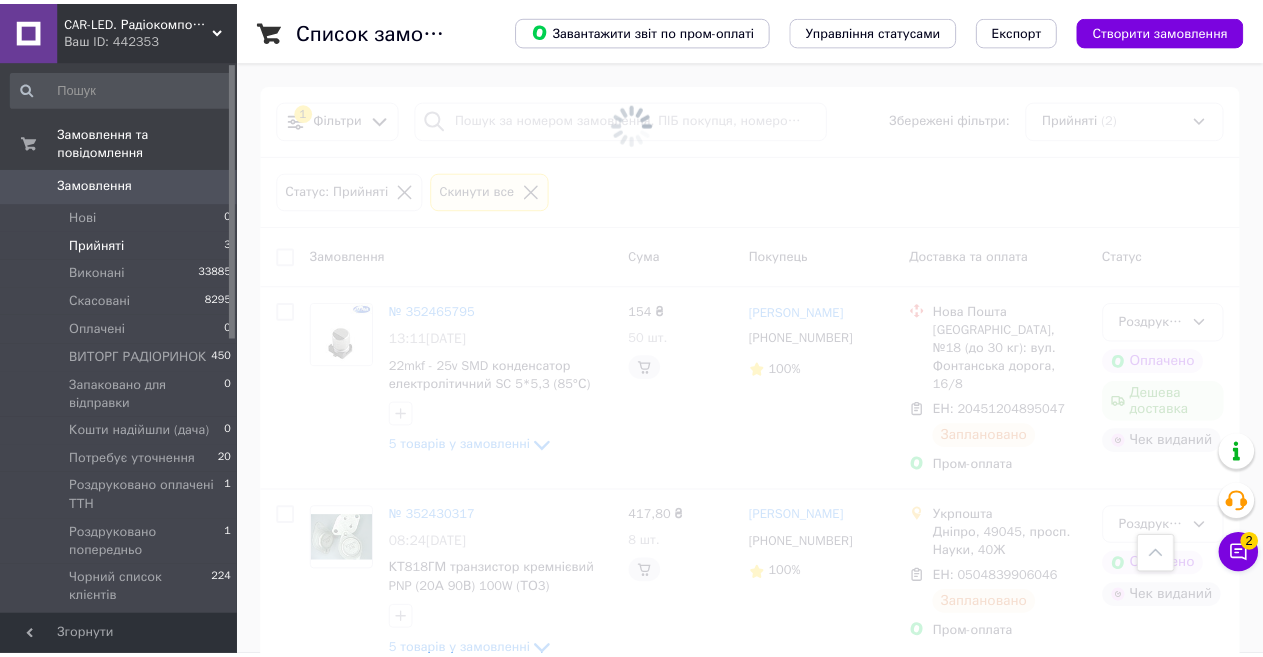 scroll, scrollTop: 500, scrollLeft: 0, axis: vertical 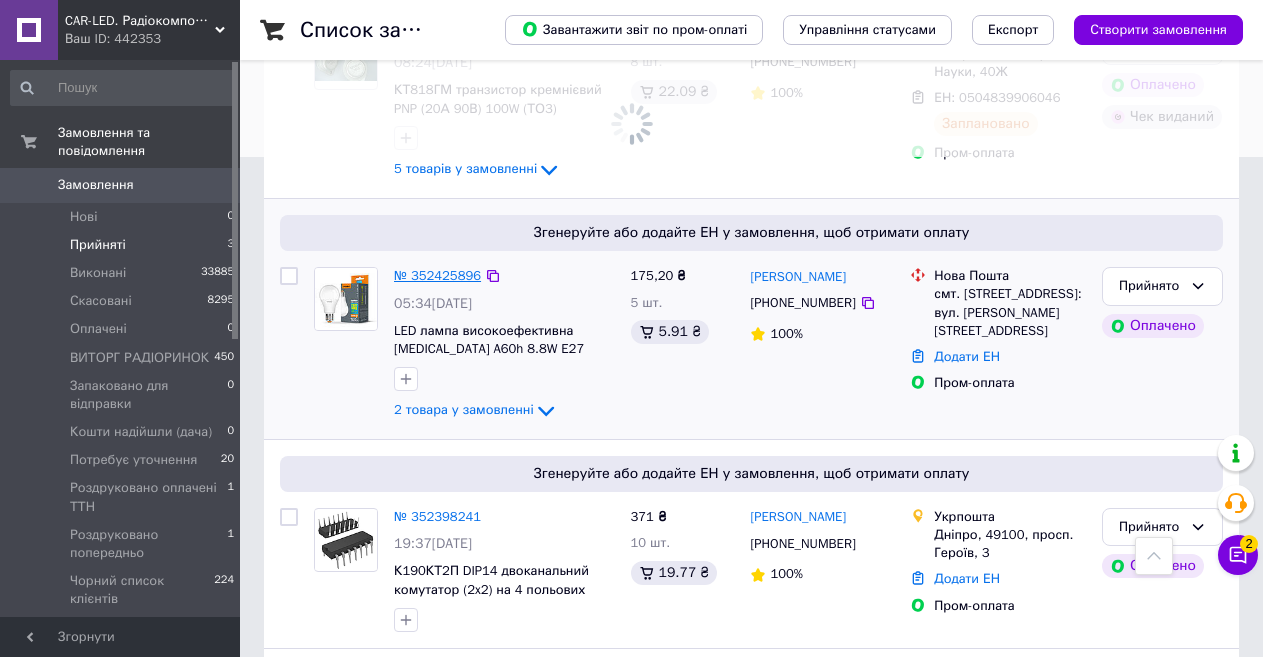 click on "№ 352425896" at bounding box center (437, 275) 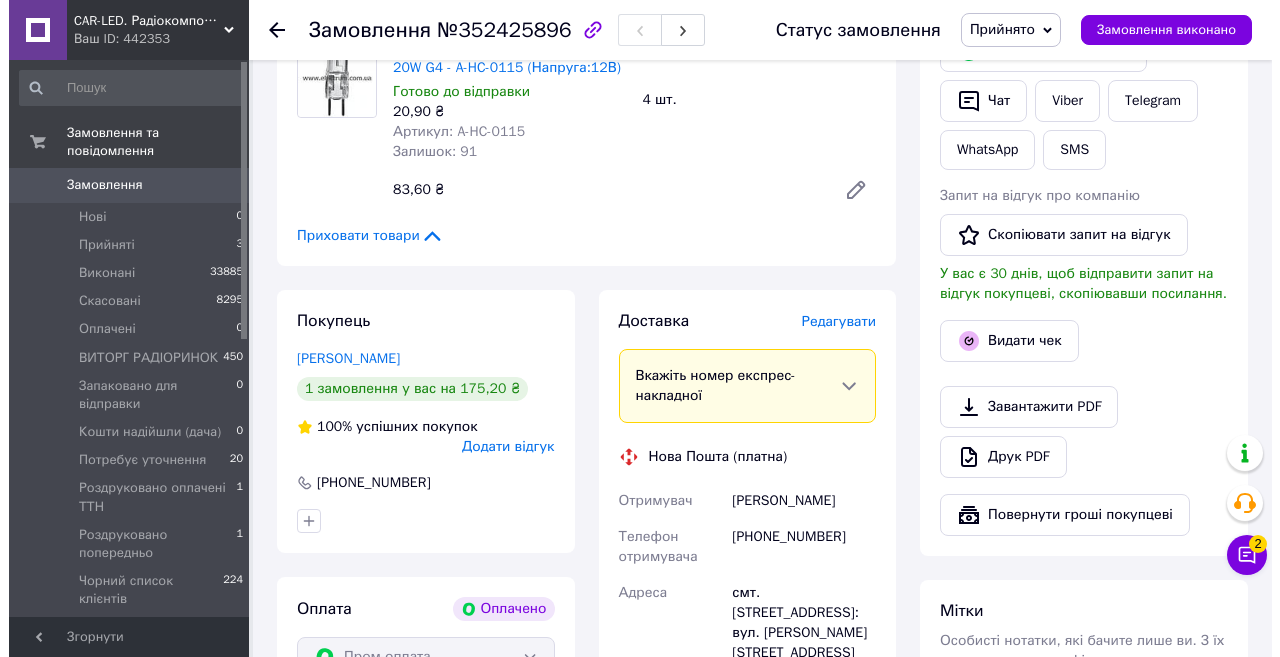 scroll, scrollTop: 500, scrollLeft: 0, axis: vertical 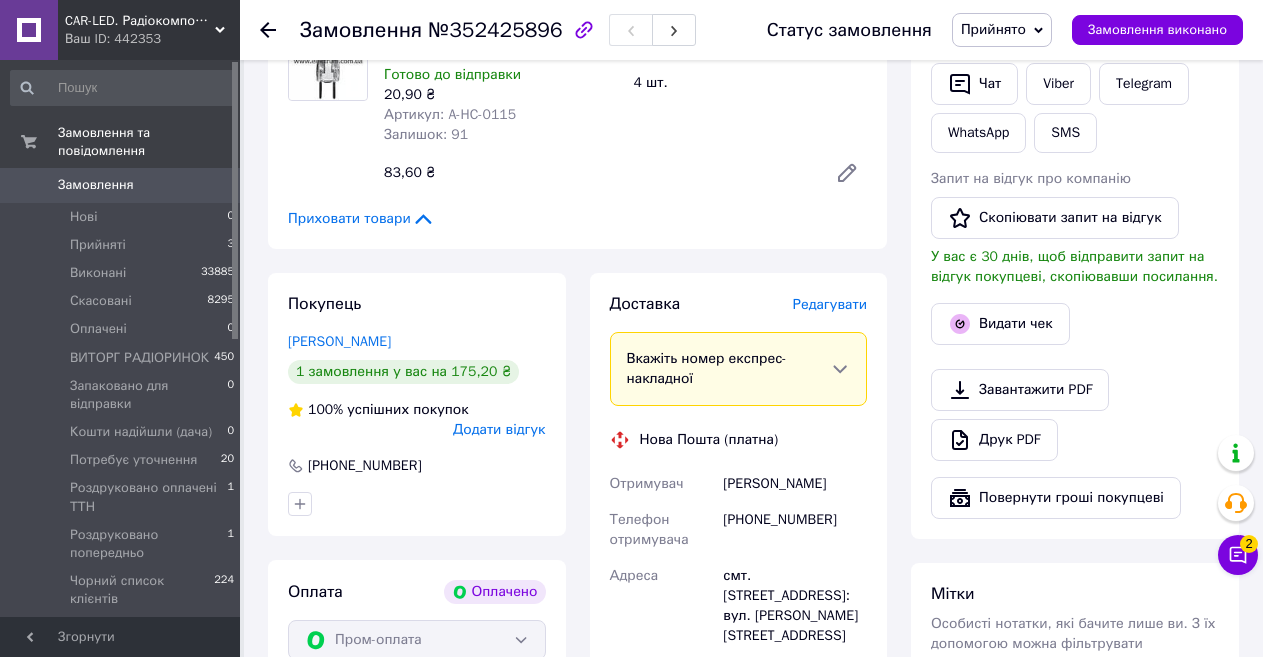 click on "Редагувати" at bounding box center (830, 304) 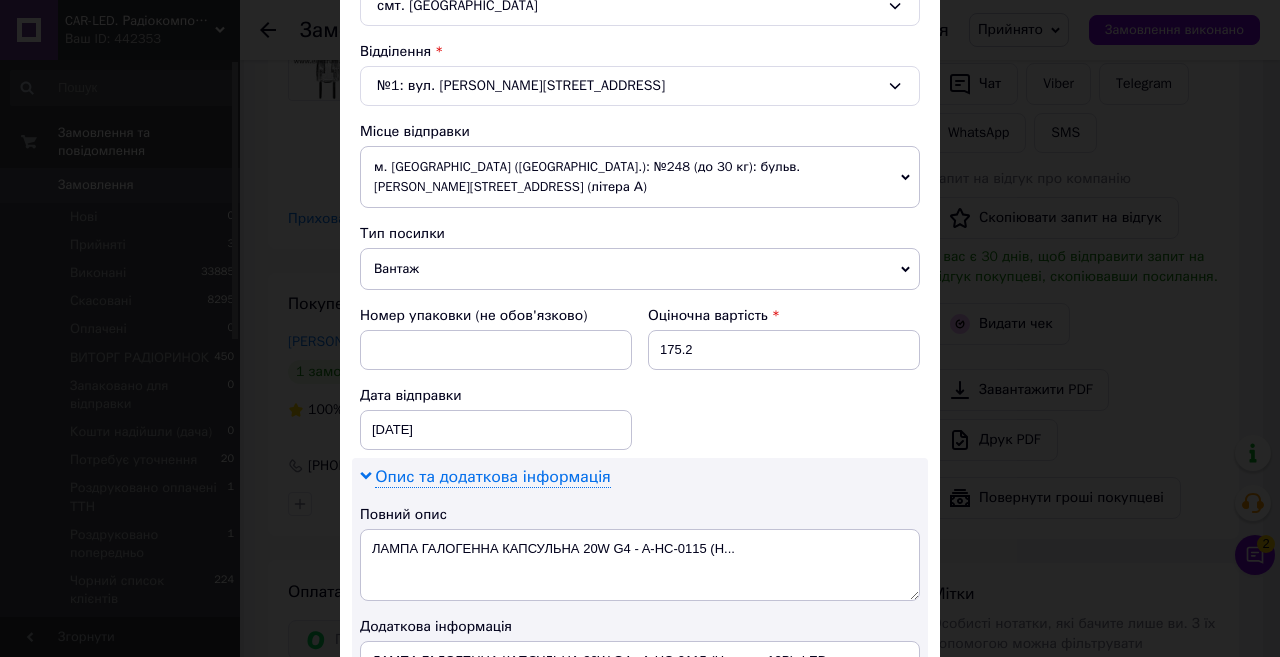 scroll, scrollTop: 700, scrollLeft: 0, axis: vertical 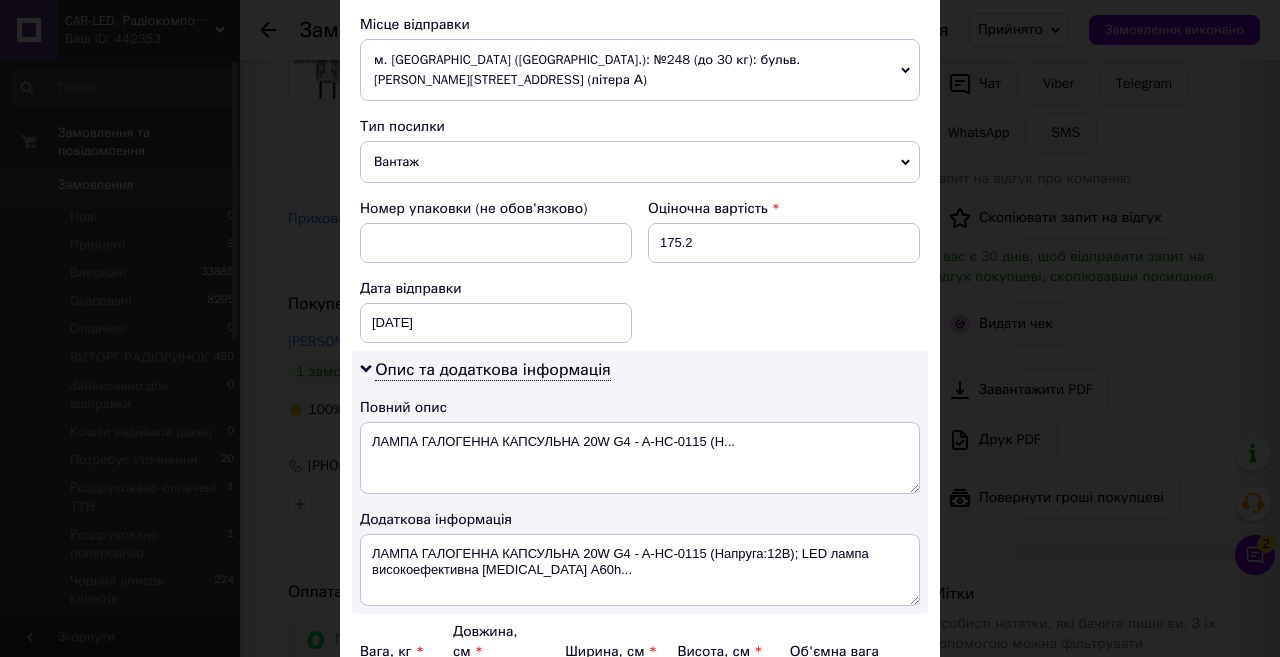click on "Вантаж" at bounding box center (640, 162) 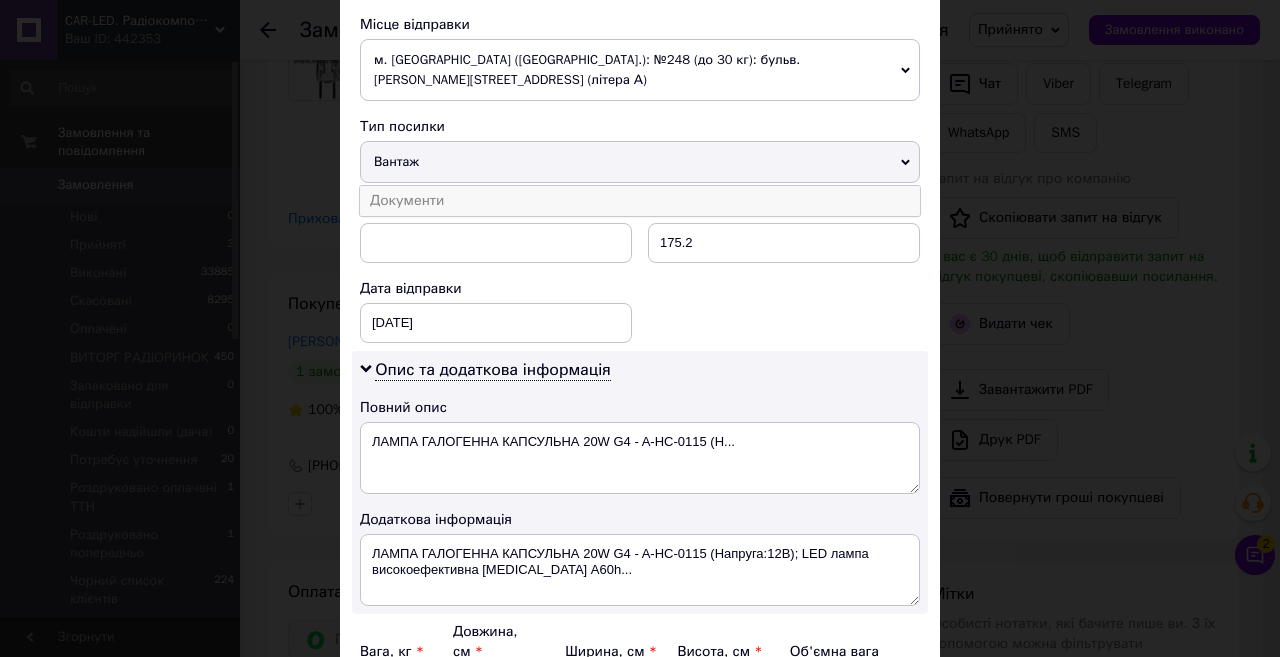 click on "Документи" at bounding box center [640, 201] 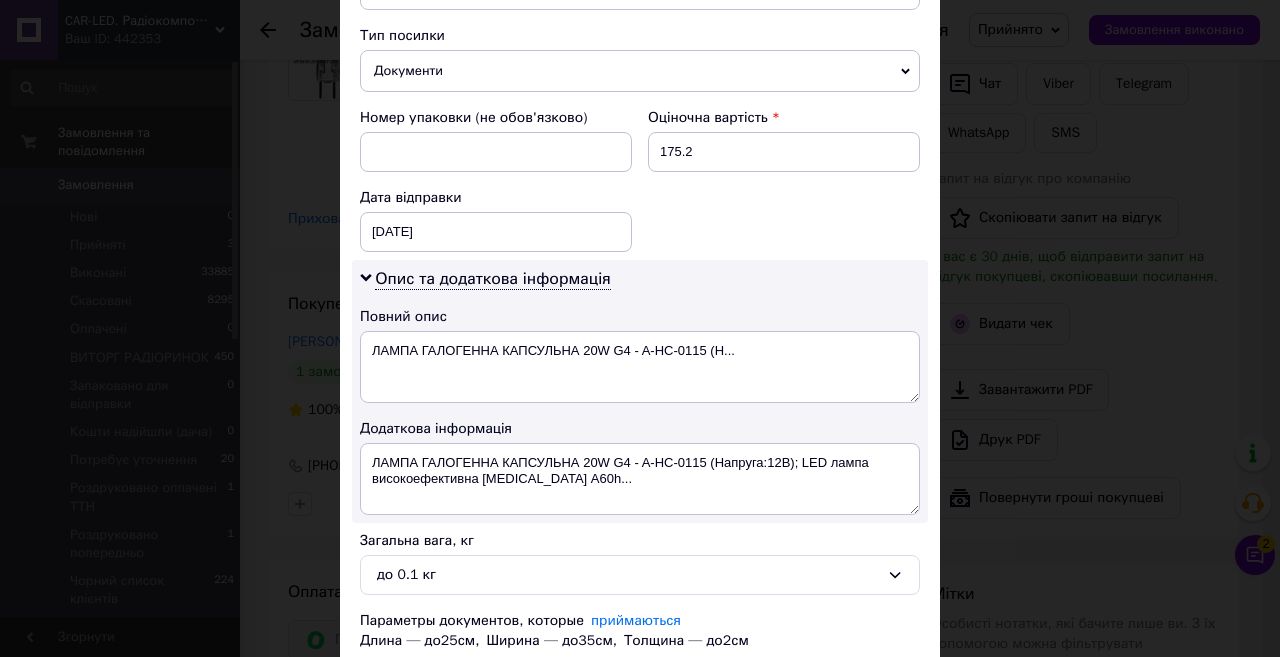 scroll, scrollTop: 915, scrollLeft: 0, axis: vertical 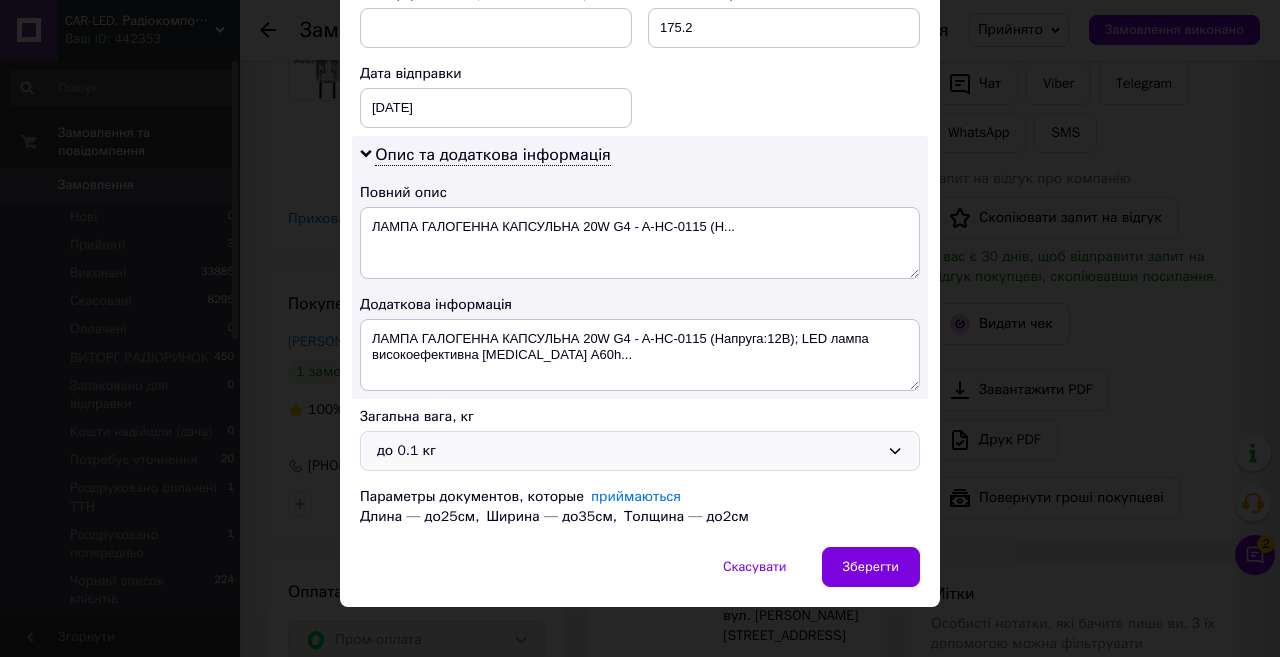 click on "до 0.1 кг" at bounding box center (628, 451) 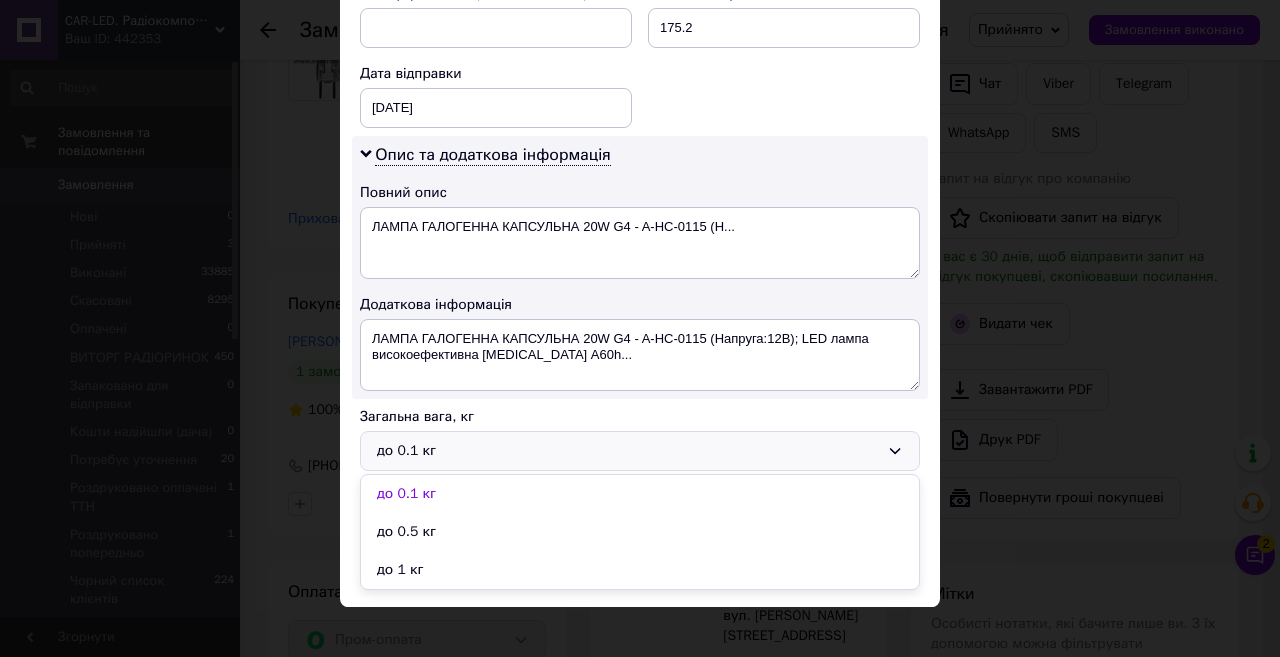 click on "до 0.5 кг" at bounding box center (640, 532) 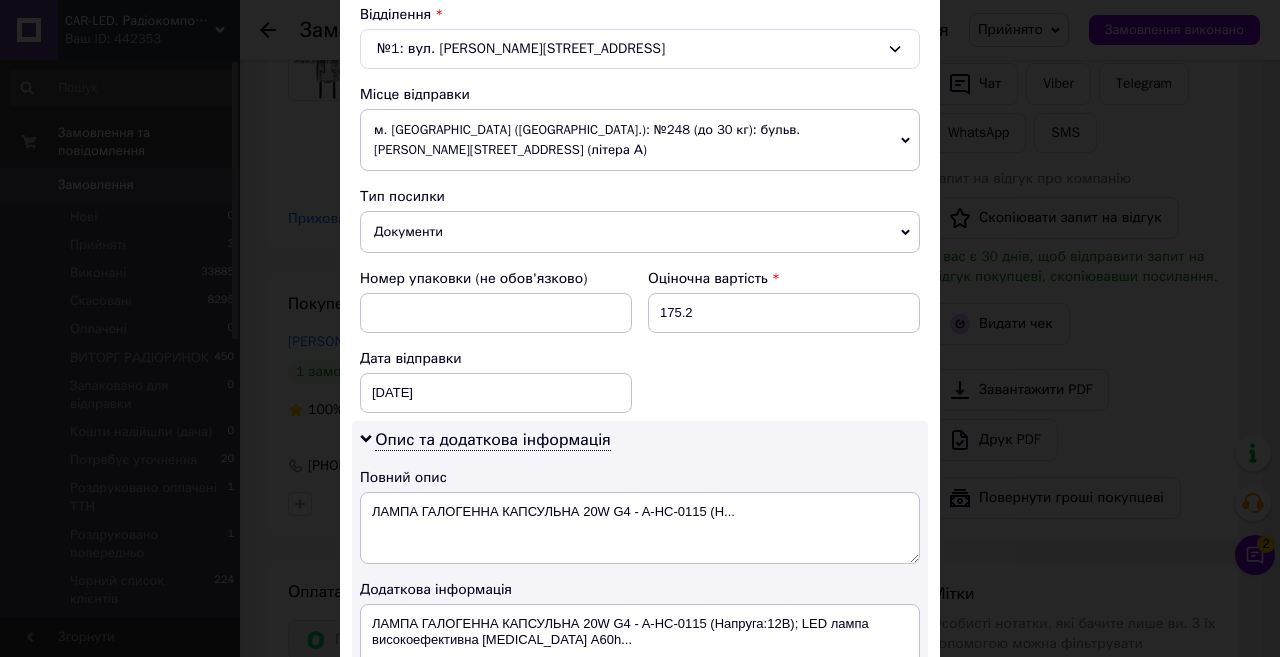 scroll, scrollTop: 615, scrollLeft: 0, axis: vertical 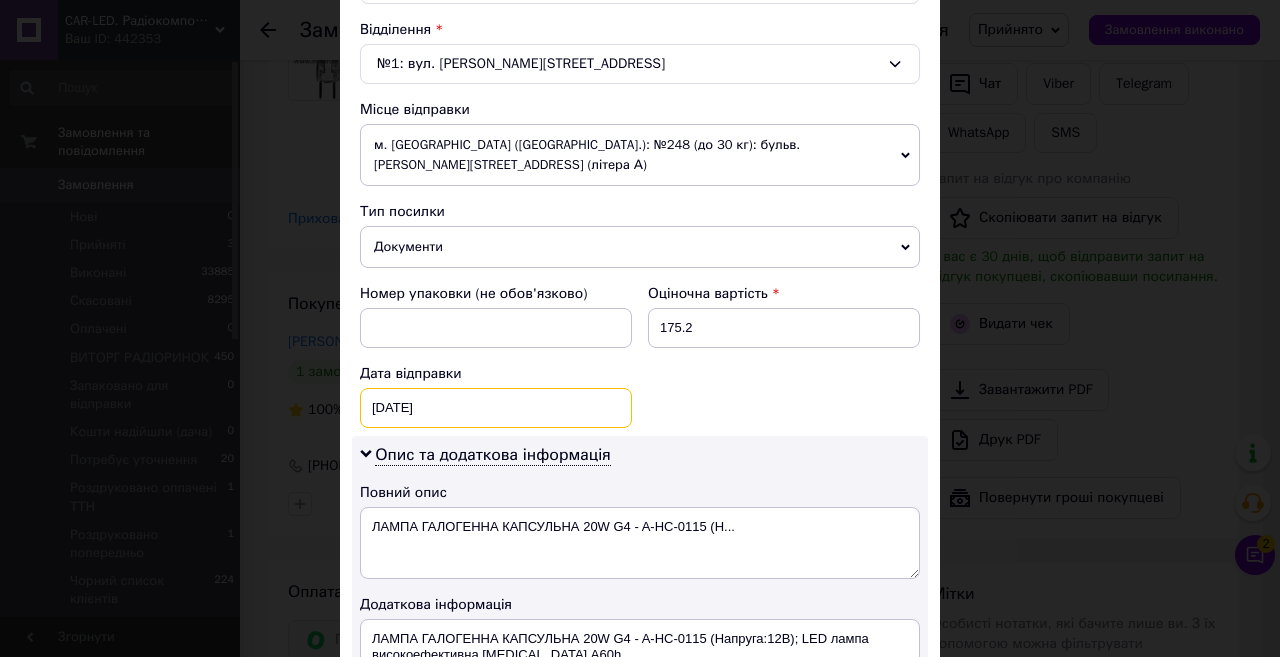 click on "[DATE] < 2025 > < Июль > Пн Вт Ср Чт Пт Сб Вс 30 1 2 3 4 5 6 7 8 9 10 11 12 13 14 15 16 17 18 19 20 21 22 23 24 25 26 27 28 29 30 31 1 2 3 4 5 6 7 8 9 10" at bounding box center [496, 408] 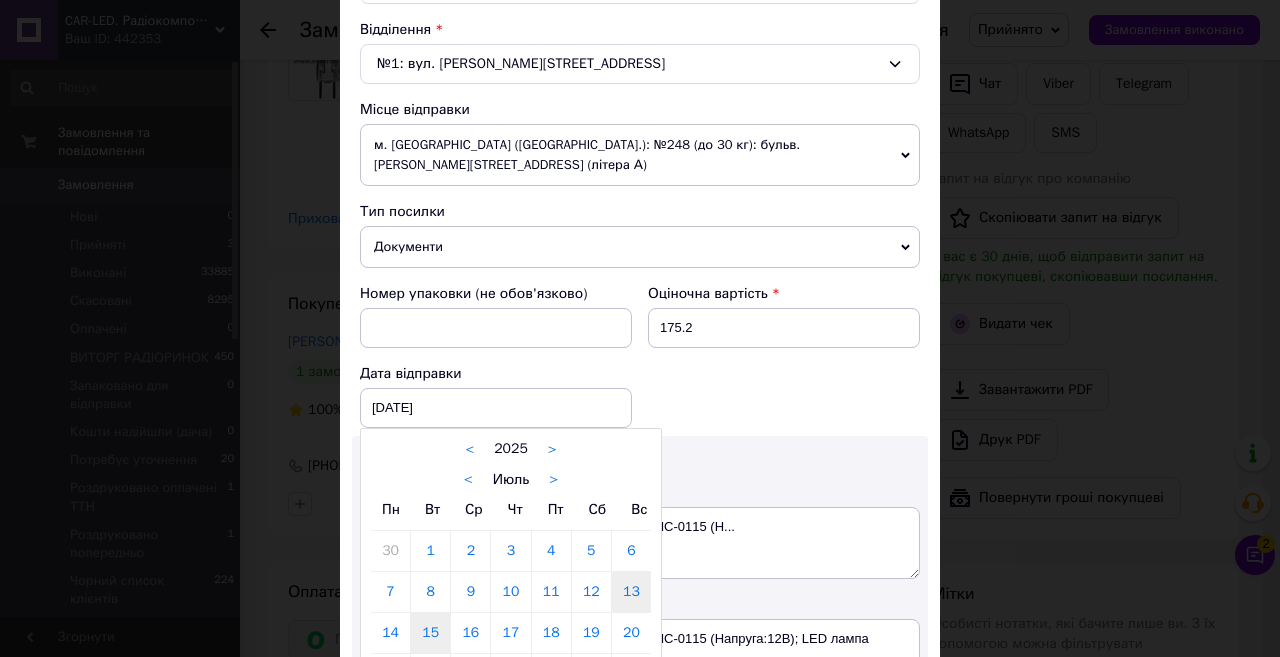 click on "15" at bounding box center [430, 633] 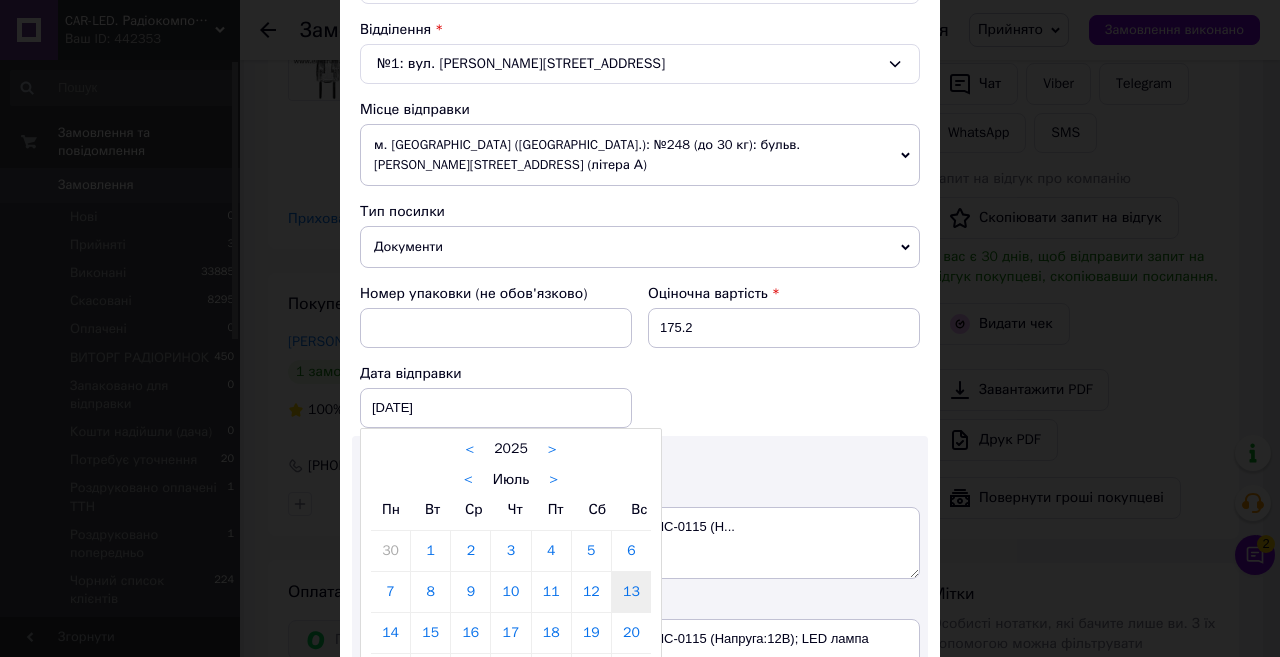 type on "[DATE]" 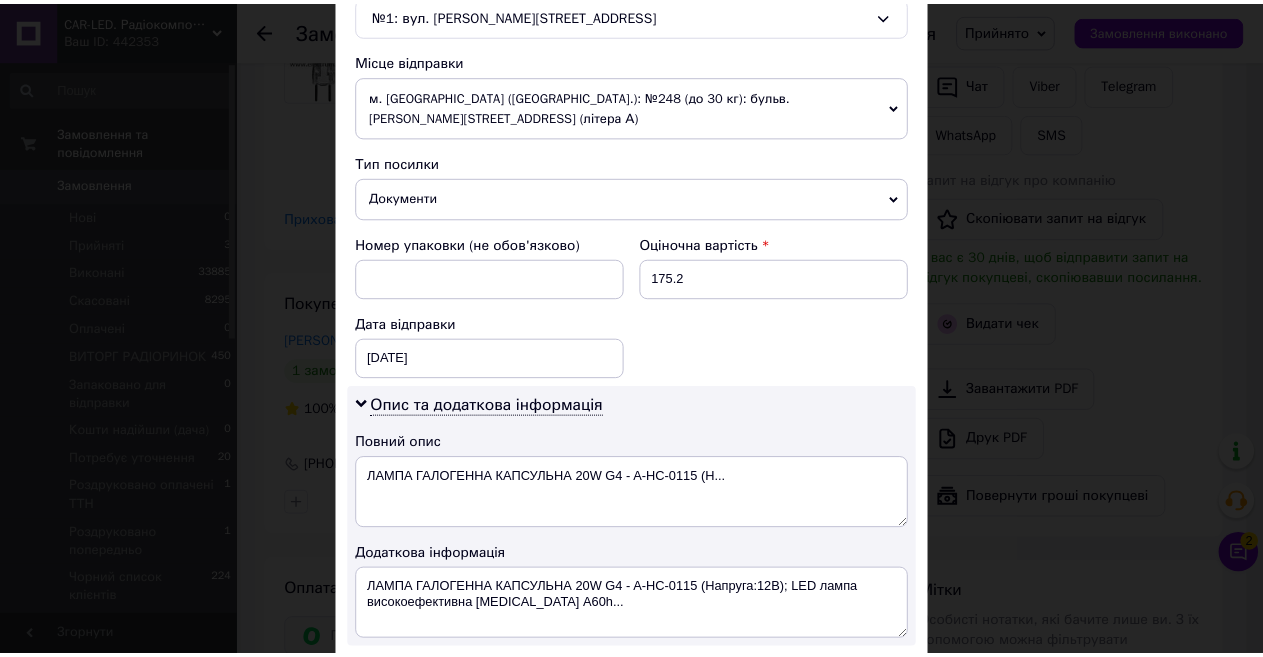 scroll, scrollTop: 915, scrollLeft: 0, axis: vertical 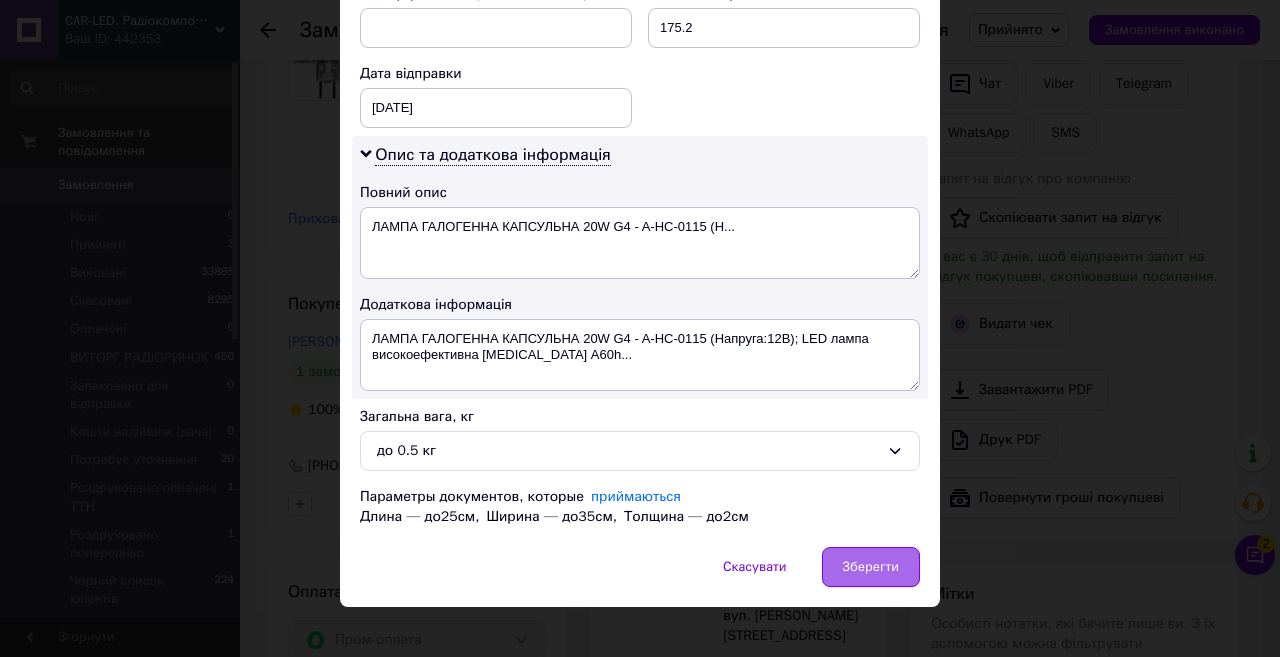 click on "Зберегти" at bounding box center [871, 567] 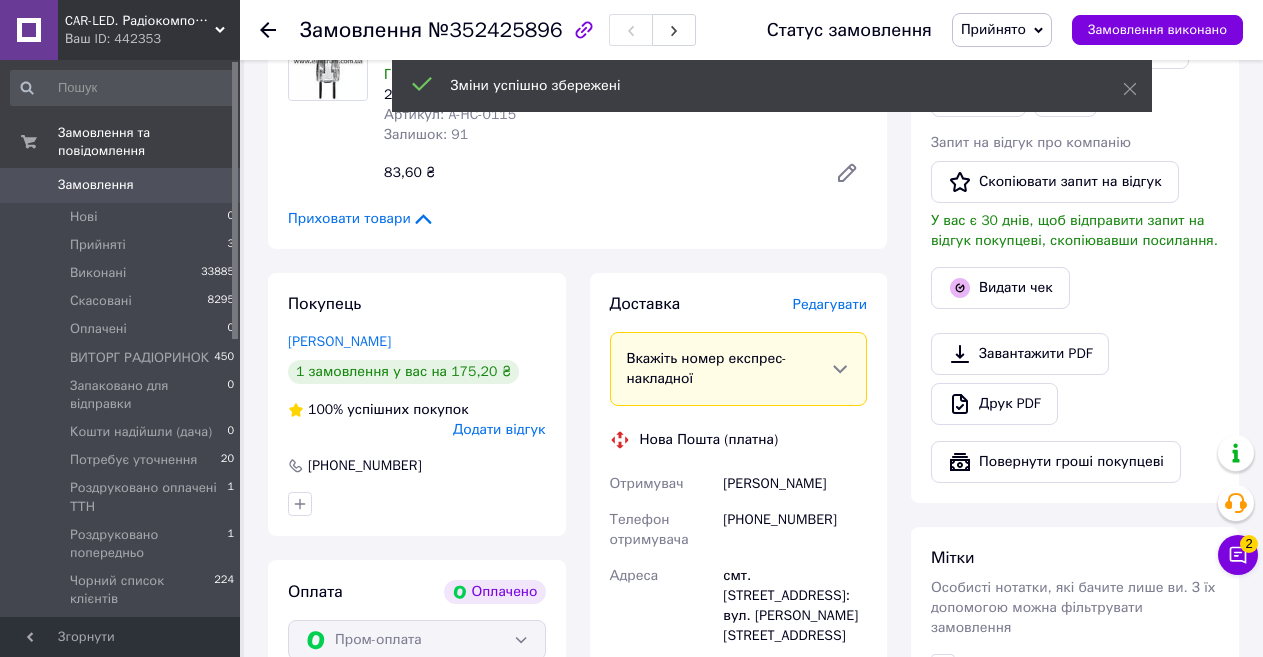 scroll, scrollTop: 900, scrollLeft: 0, axis: vertical 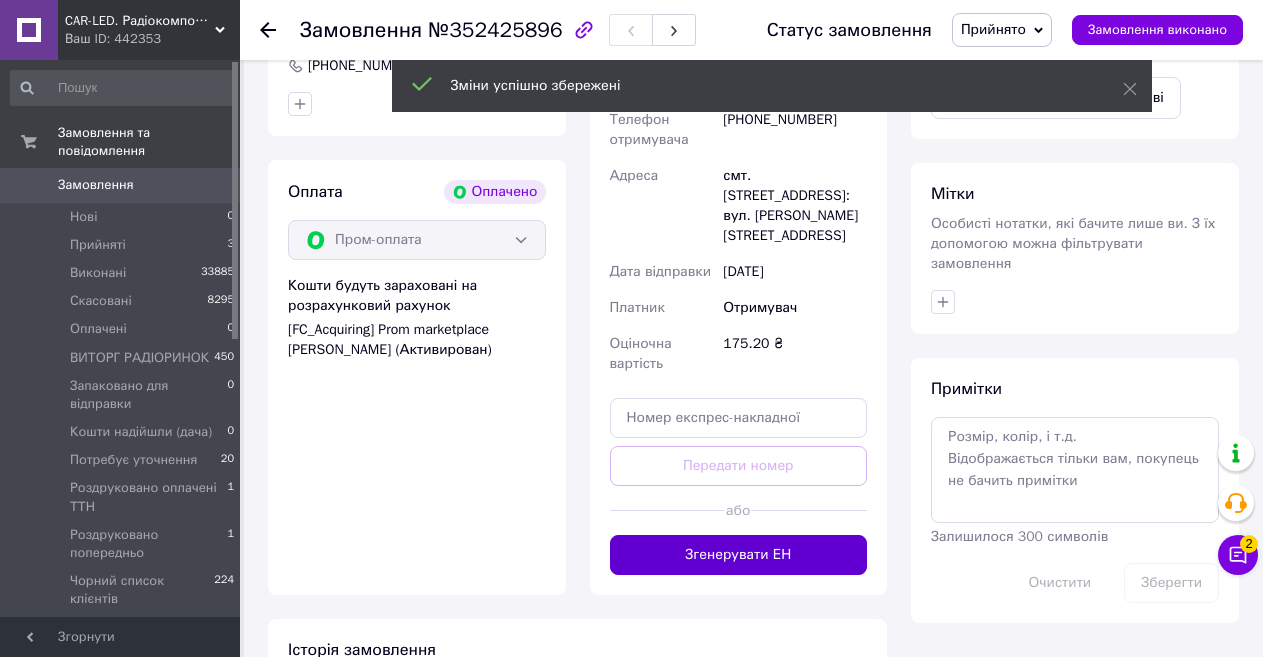 click on "Згенерувати ЕН" at bounding box center (739, 555) 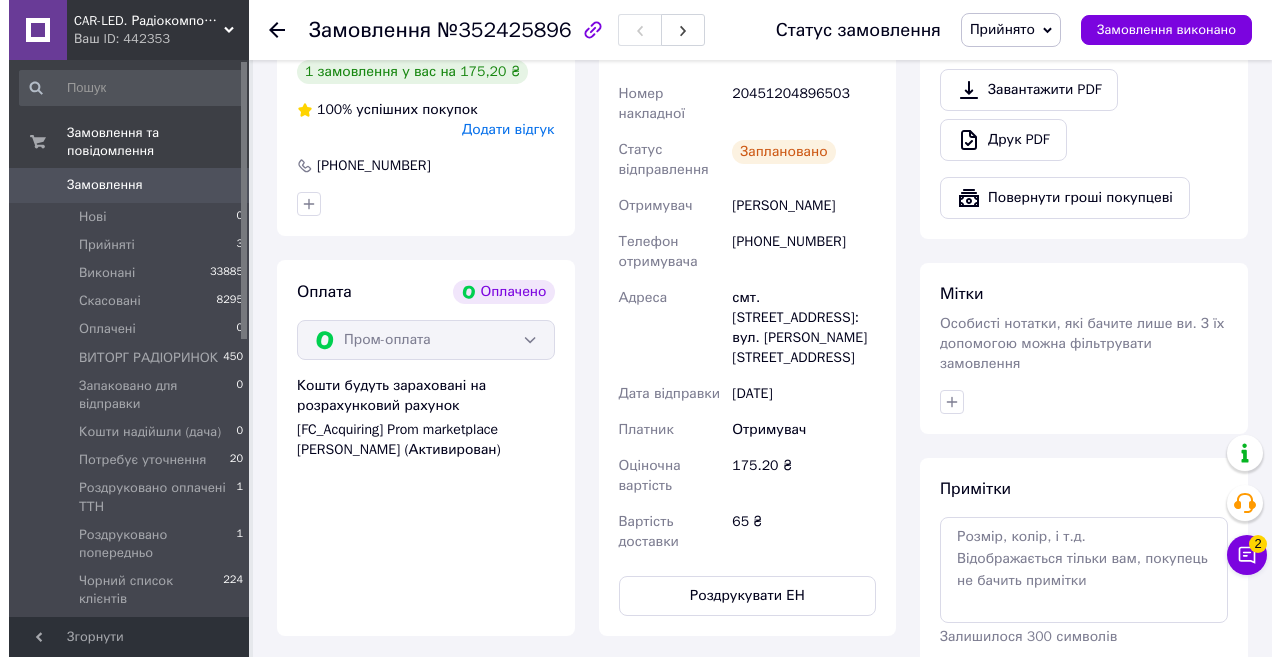 scroll, scrollTop: 600, scrollLeft: 0, axis: vertical 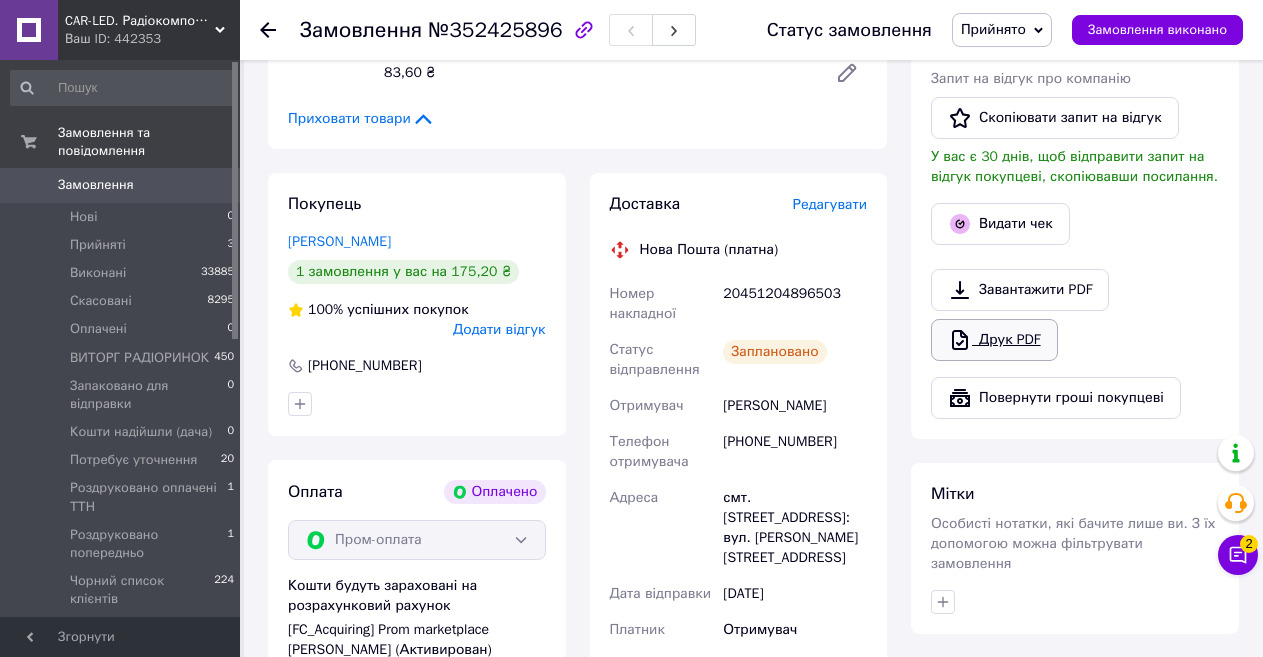 click on "Друк PDF" at bounding box center (994, 340) 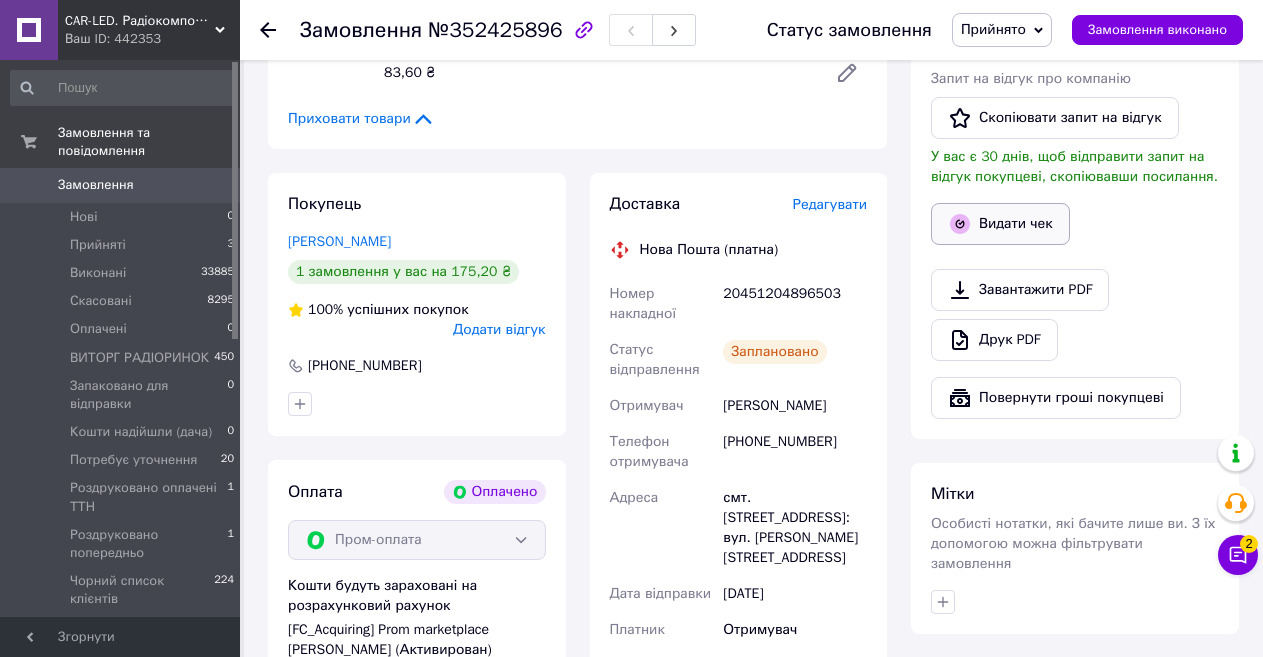 click on "Видати чек" at bounding box center (1000, 224) 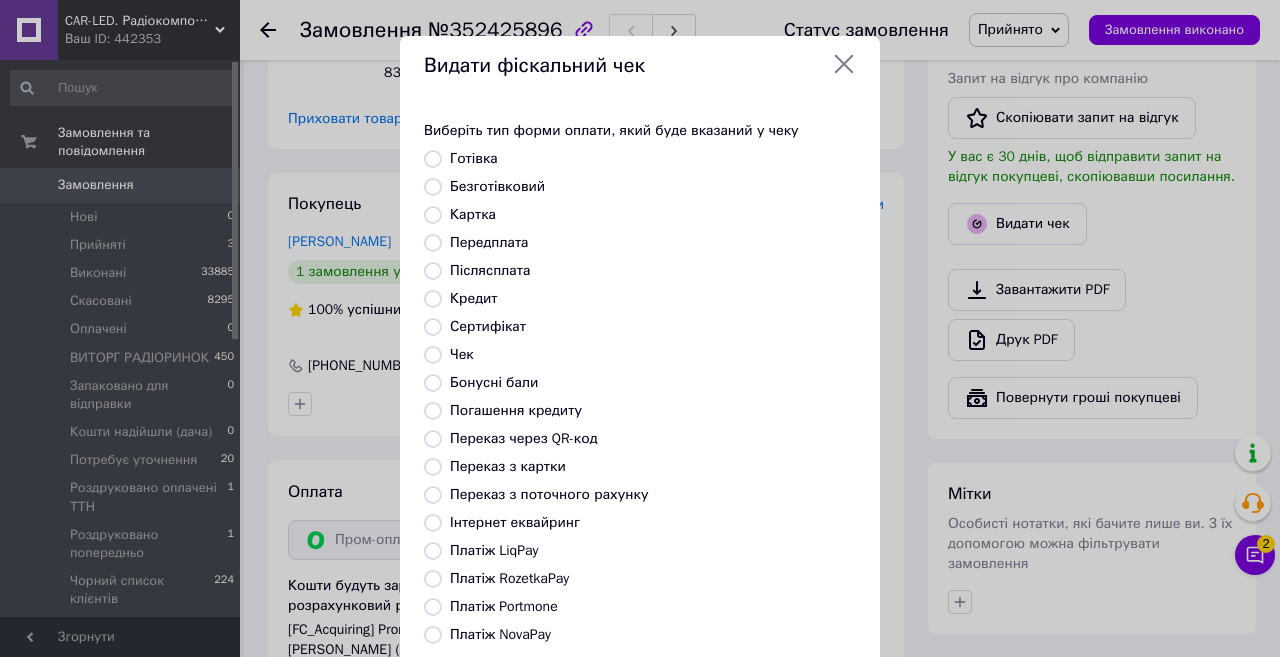 click on "Платіж RozetkaPay" at bounding box center [509, 578] 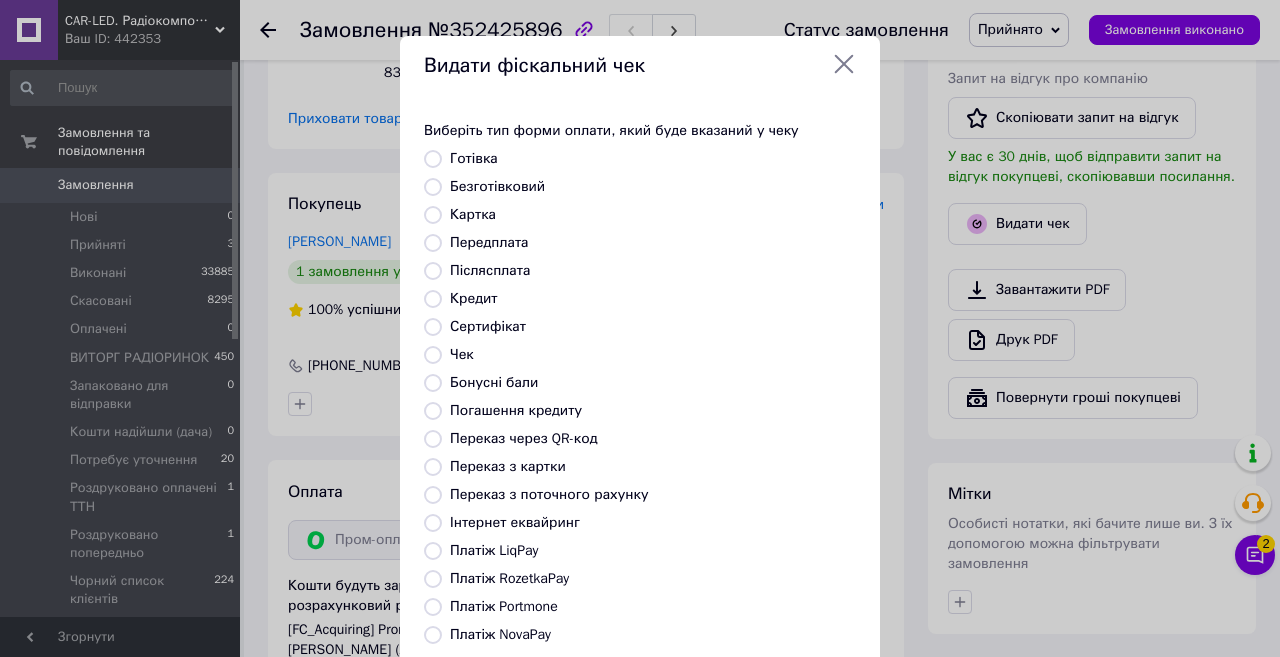 radio on "true" 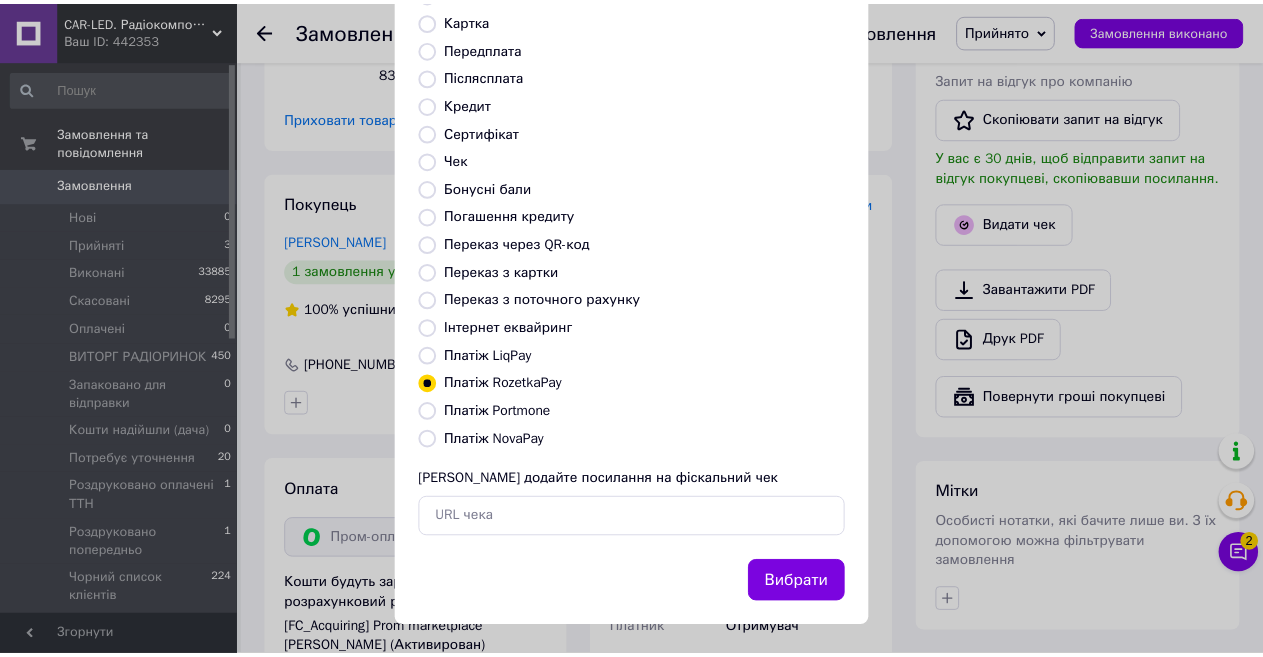 scroll, scrollTop: 202, scrollLeft: 0, axis: vertical 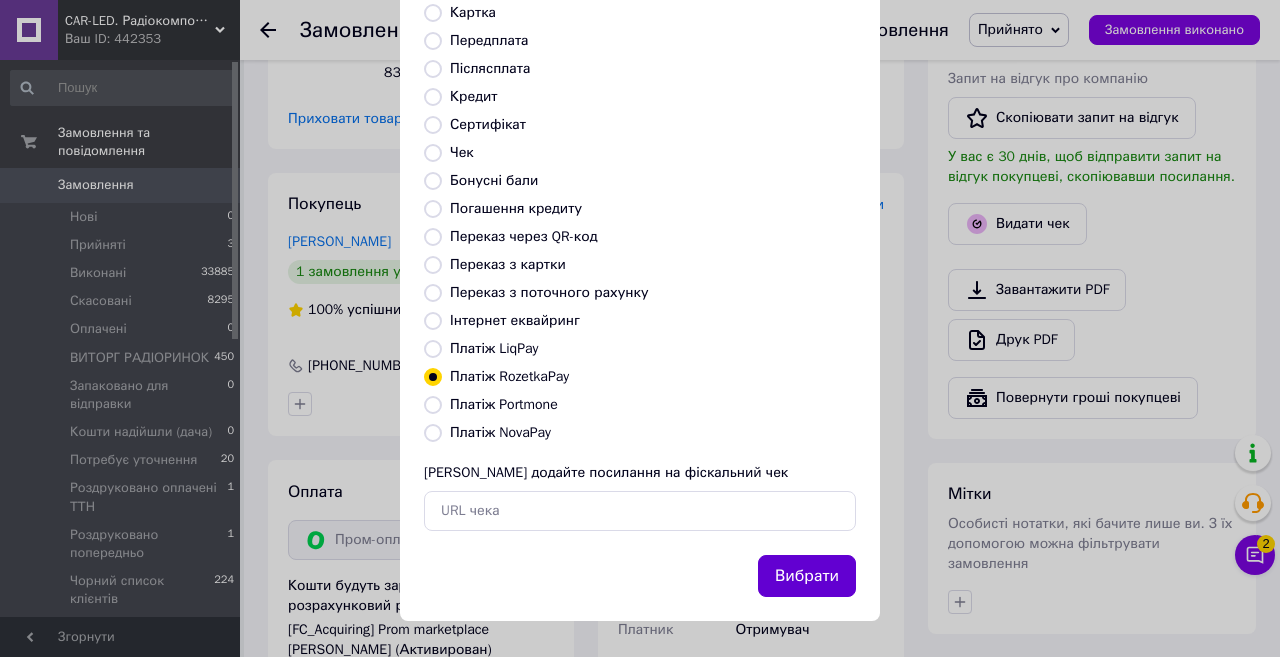 click on "Вибрати" at bounding box center [807, 576] 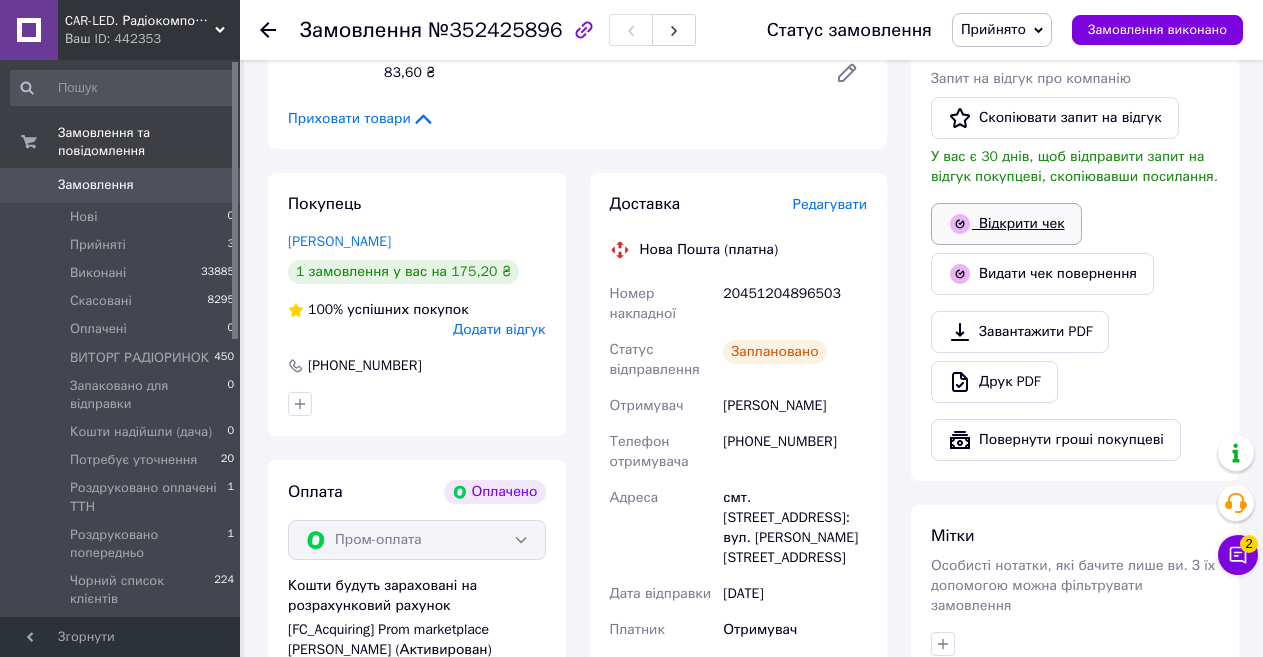 click on "Відкрити чек" at bounding box center (1006, 224) 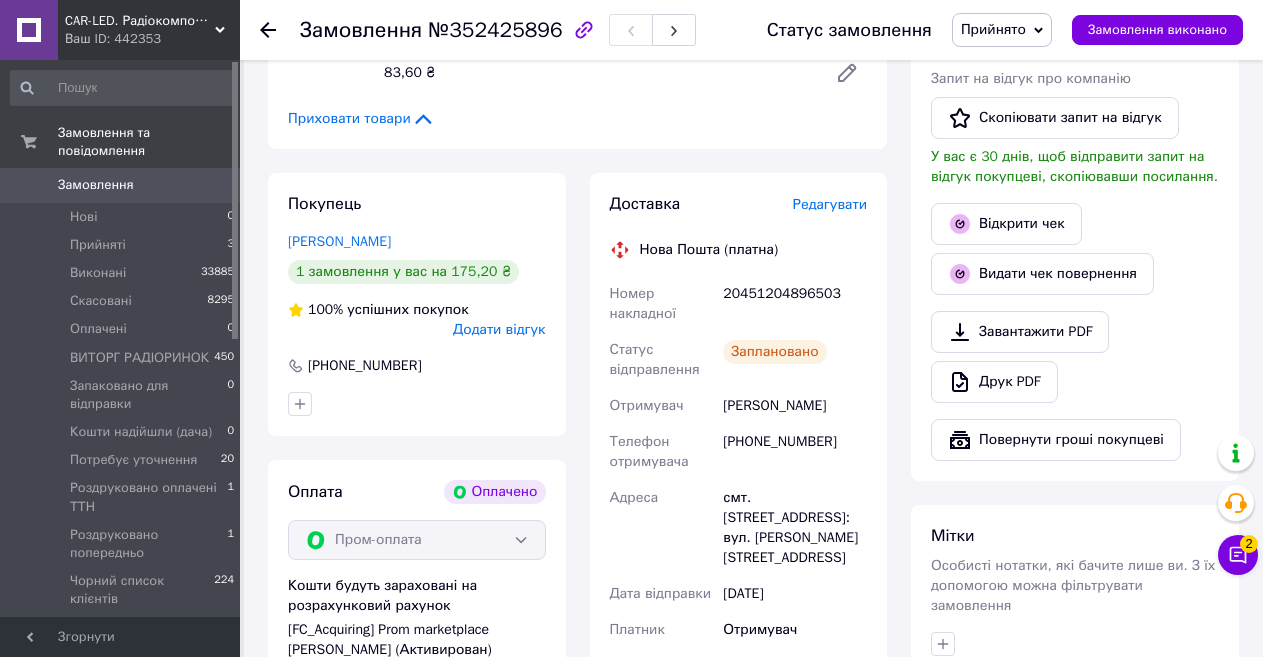 click on "Прийнято" at bounding box center (993, 29) 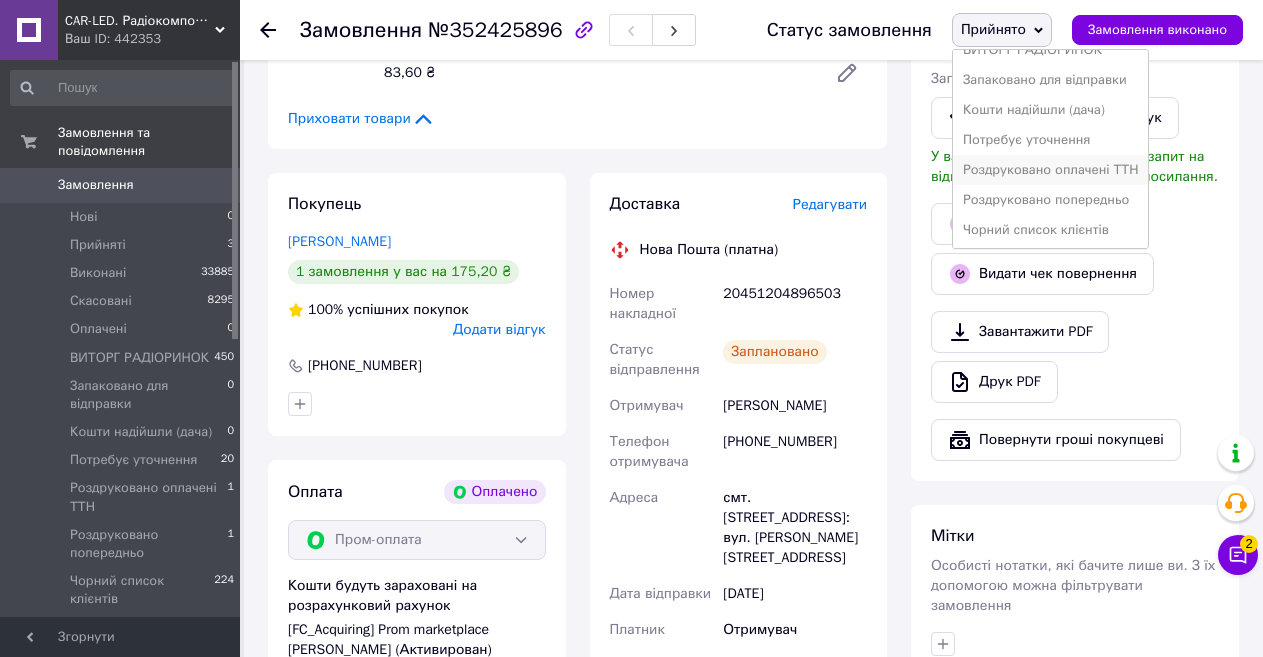 scroll, scrollTop: 112, scrollLeft: 0, axis: vertical 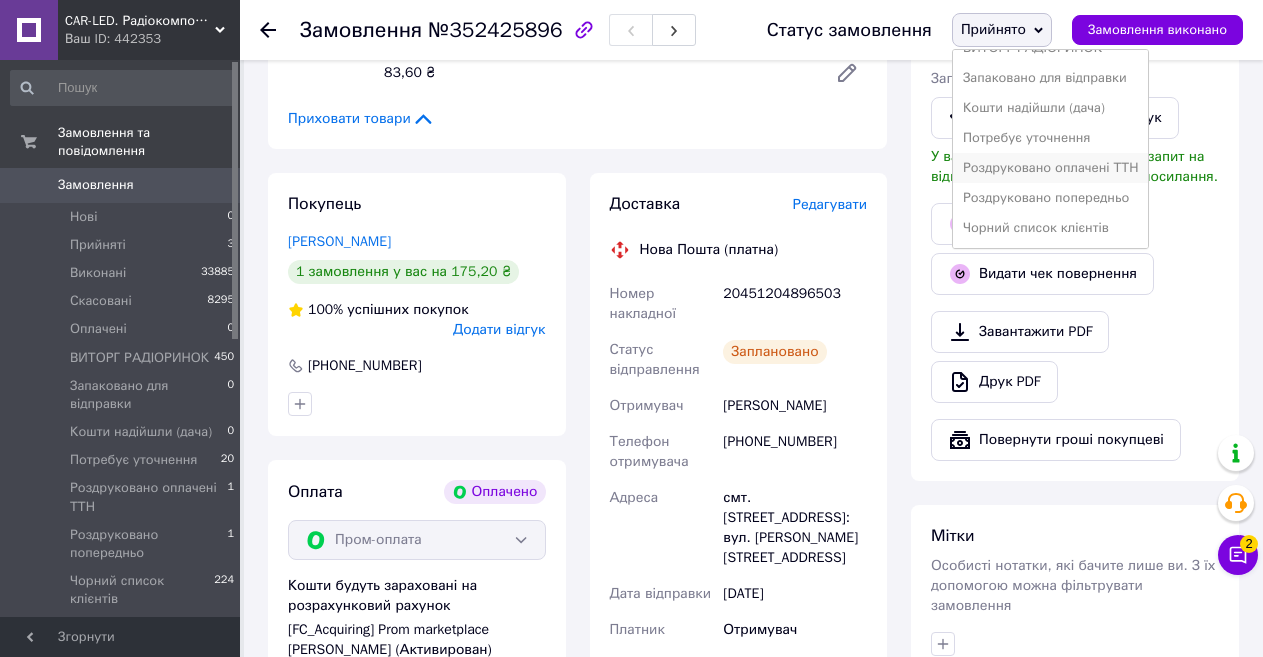 click on "Роздруковано оплачені ТТН" at bounding box center (1051, 168) 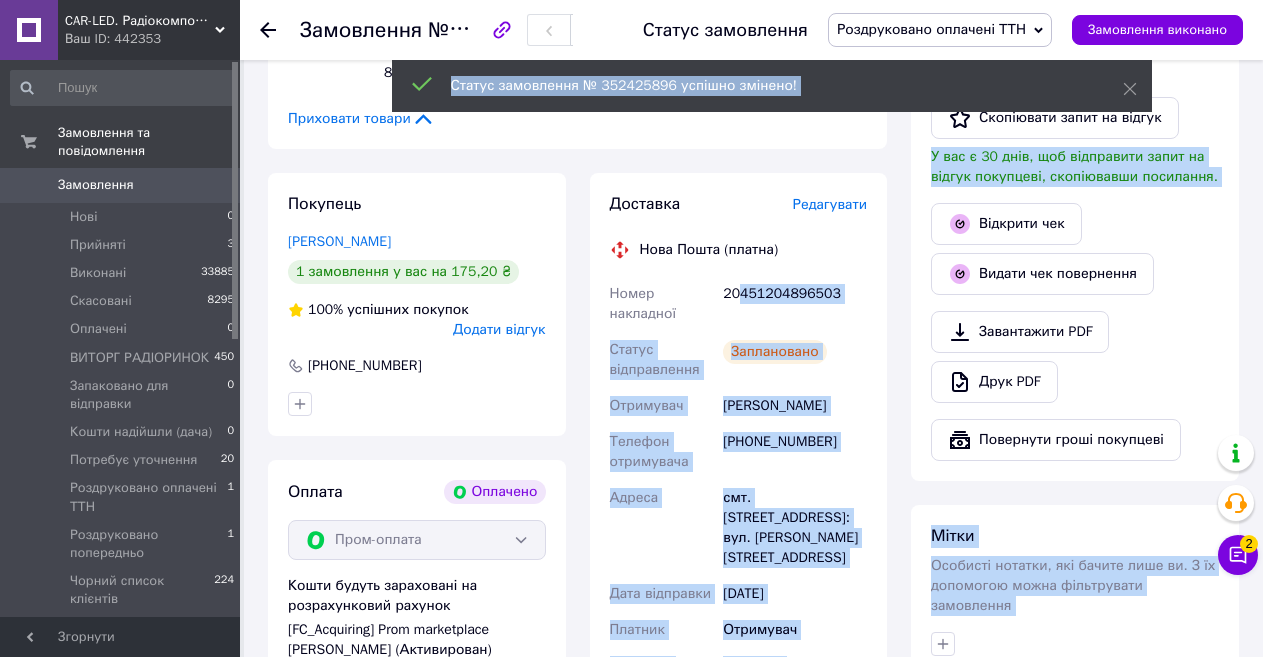 drag, startPoint x: 637, startPoint y: 228, endPoint x: 742, endPoint y: 303, distance: 129.03488 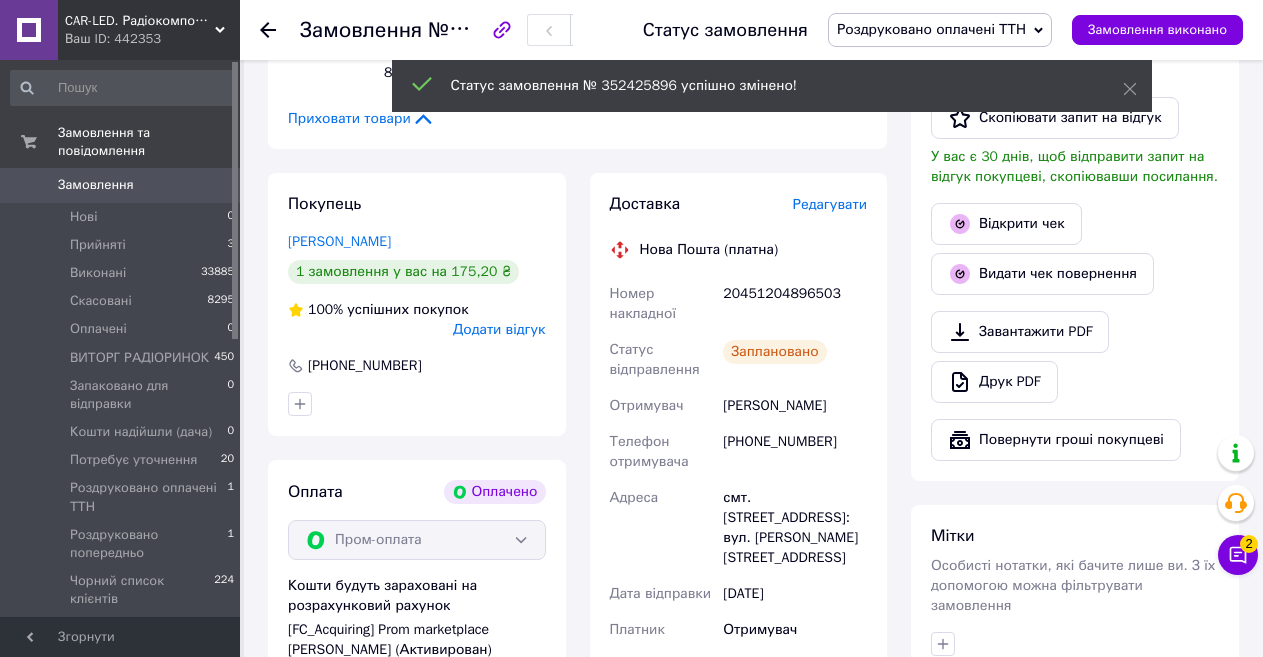 click on "Нова Пошта (платна)" at bounding box center (709, 250) 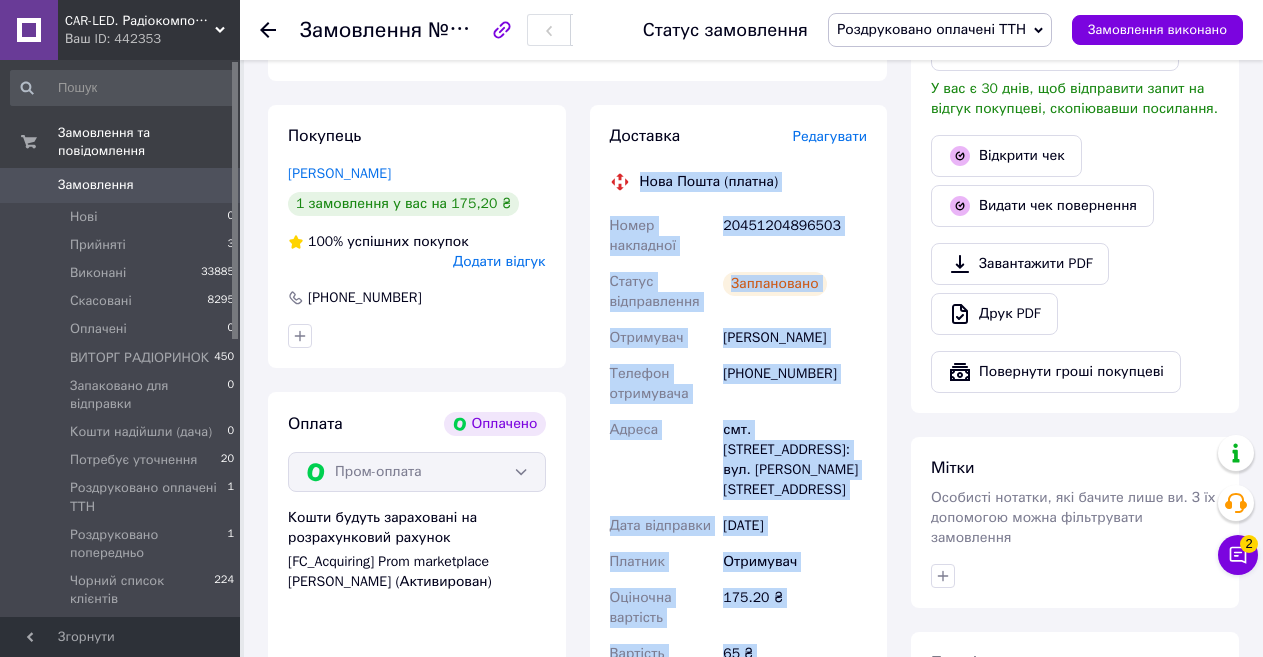 scroll, scrollTop: 710, scrollLeft: 0, axis: vertical 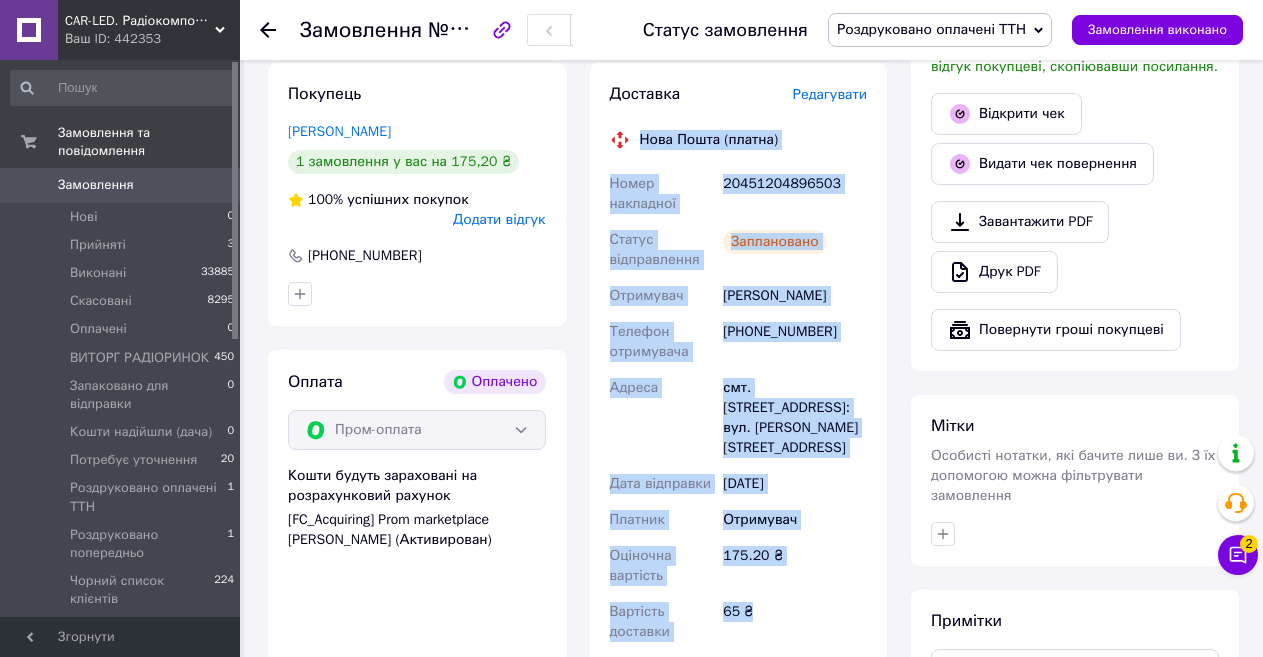 drag, startPoint x: 640, startPoint y: 222, endPoint x: 787, endPoint y: 536, distance: 346.70593 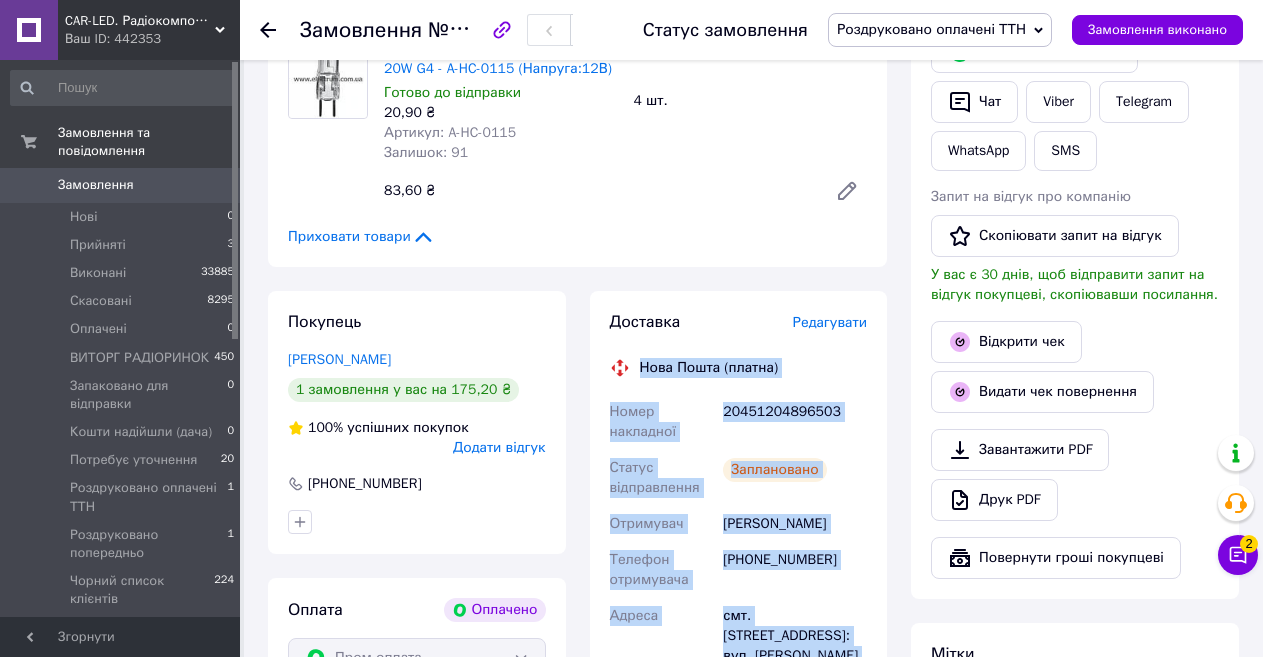 scroll, scrollTop: 410, scrollLeft: 0, axis: vertical 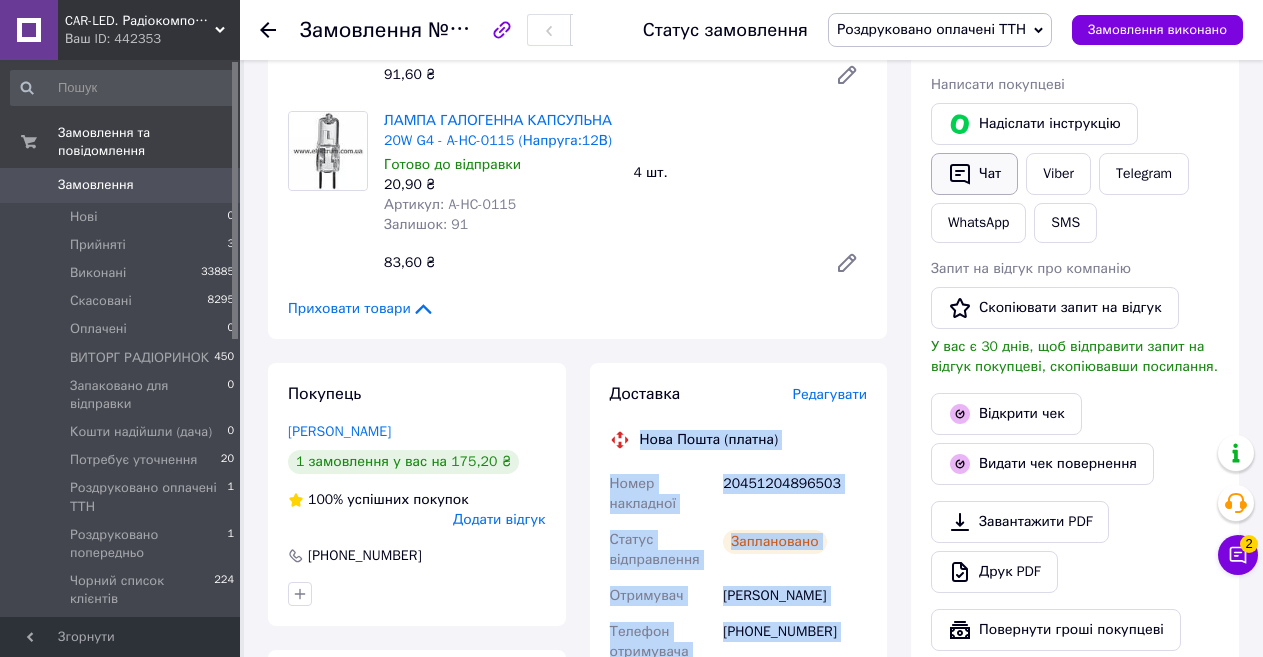 click on "Чат" at bounding box center [974, 174] 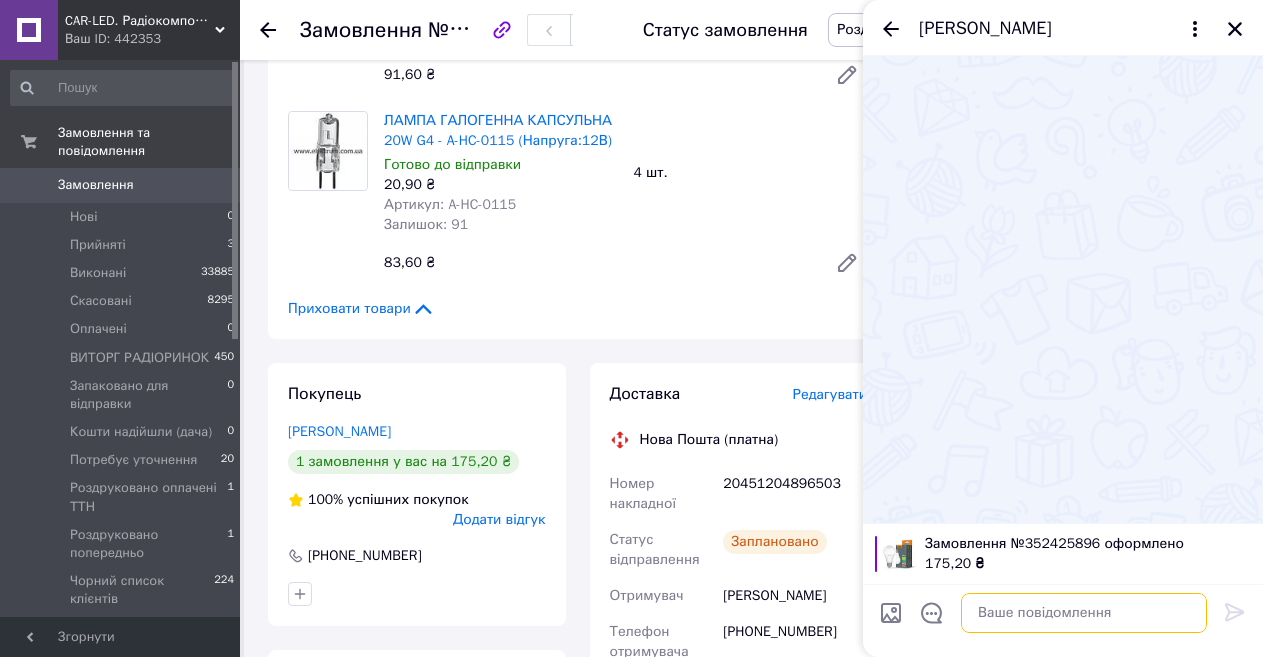 paste on "Нова Пошта (платна)
Номер накладної
20451204896503
Статус відправлення
Заплановано
Отримувач
[PERSON_NAME]
Телефон отримувача
[PHONE_NUMBER]
[GEOGRAPHIC_DATA]
смт. [STREET_ADDRESS]: вул. [PERSON_NAME], 3
Дата відправки
[DATE]
Платник
Отримувач
Оціночна вартість
175.20 ₴
Вартість доставки
65 ₴" 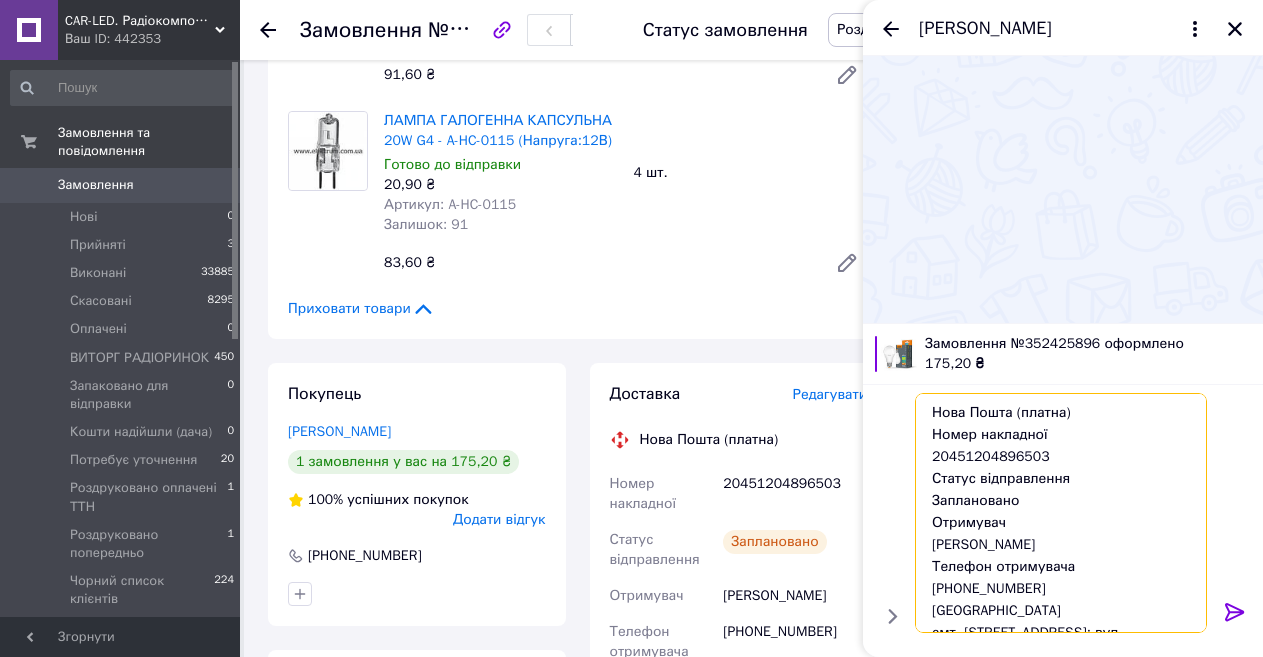 scroll, scrollTop: 208, scrollLeft: 0, axis: vertical 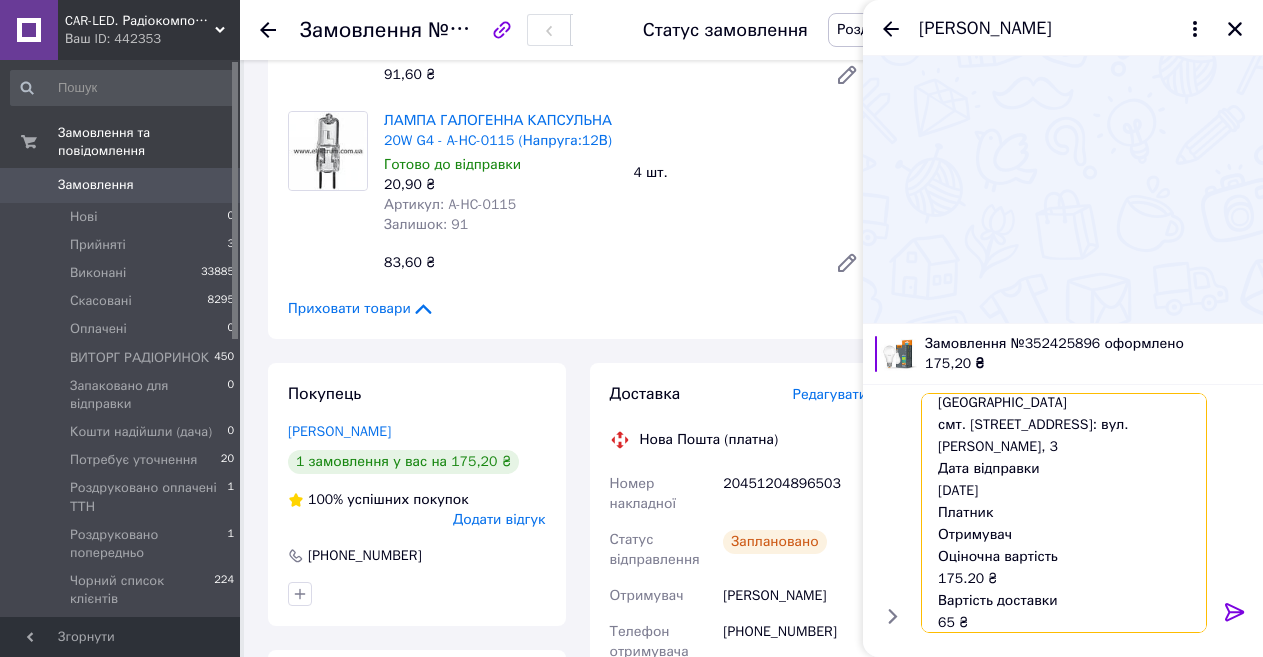 type on "Нова Пошта (платна)
Номер накладної
20451204896503
Статус відправлення
Заплановано
Отримувач
[PERSON_NAME]
Телефон отримувача
[PHONE_NUMBER]
[GEOGRAPHIC_DATA]
смт. [STREET_ADDRESS]: вул. [PERSON_NAME], 3
Дата відправки
[DATE]
Платник
Отримувач
Оціночна вартість
175.20 ₴
Вартість доставки
65 ₴" 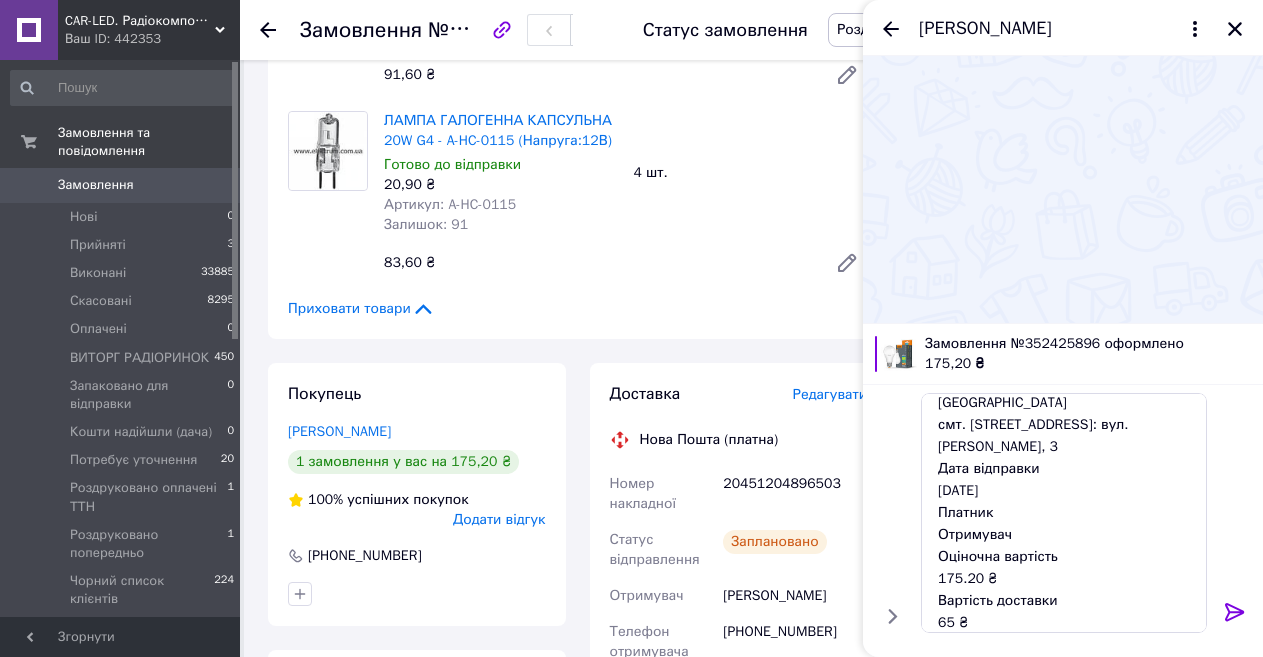 click 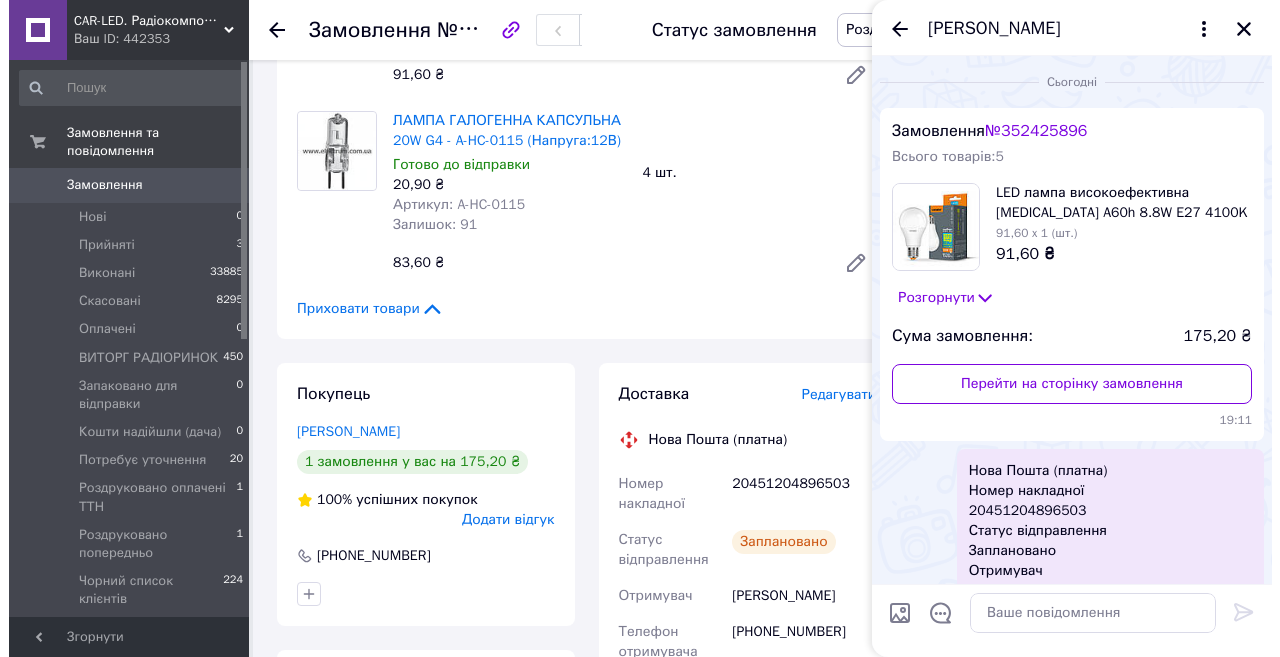 scroll, scrollTop: 0, scrollLeft: 0, axis: both 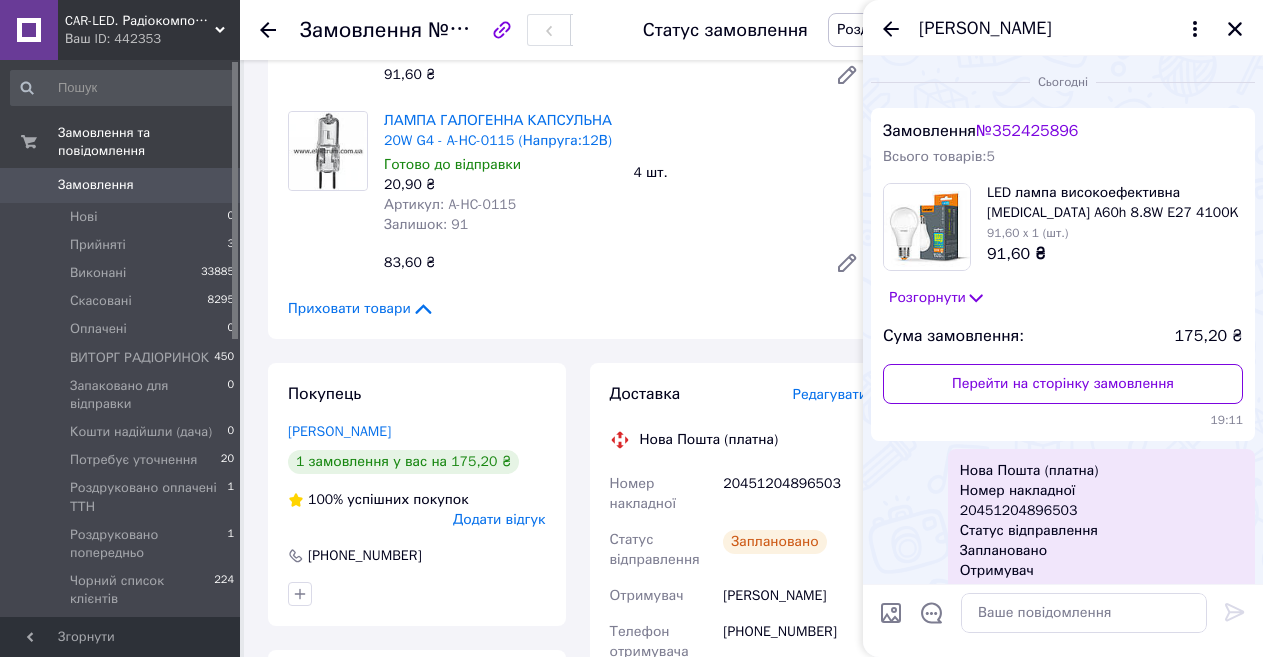 drag, startPoint x: 1231, startPoint y: 30, endPoint x: 1182, endPoint y: 197, distance: 174.04022 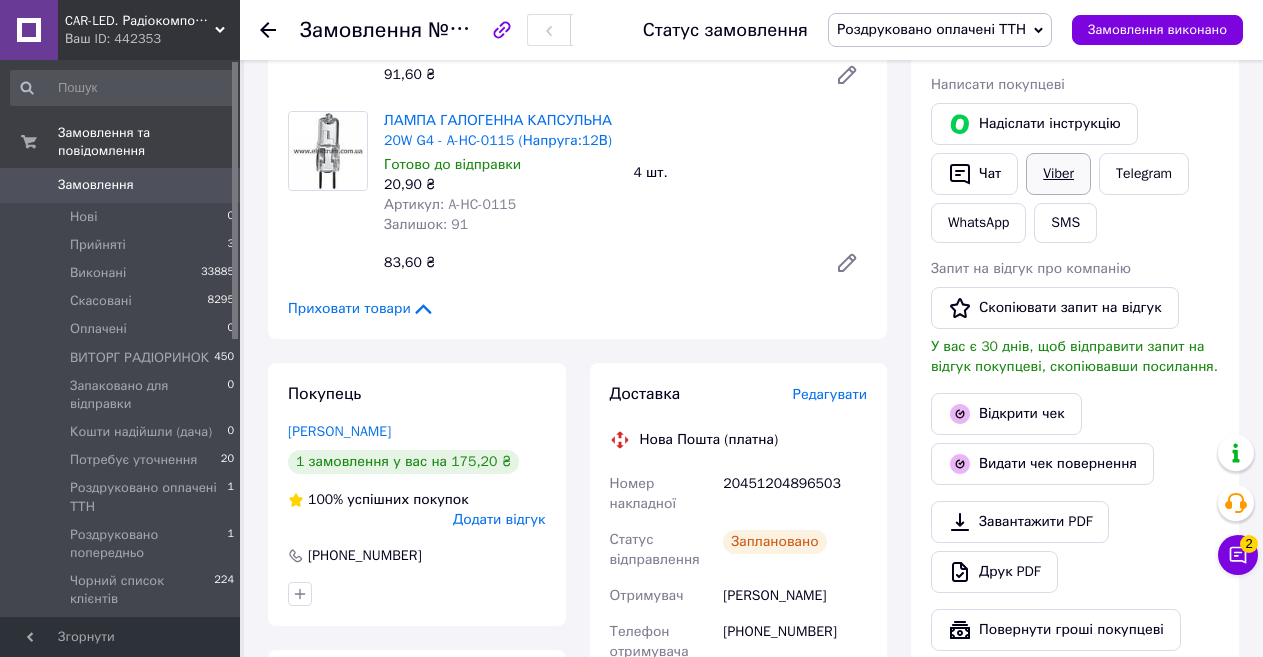 click on "Viber" at bounding box center (1058, 174) 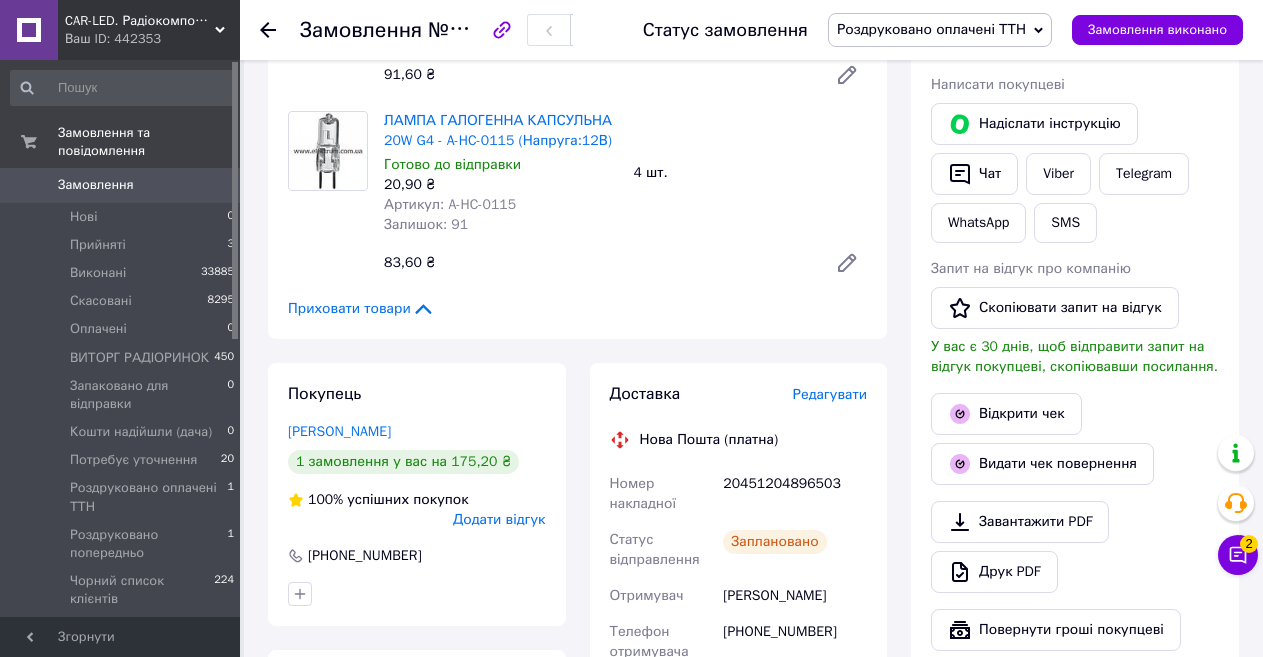 click on "20451204896503" at bounding box center [795, 494] 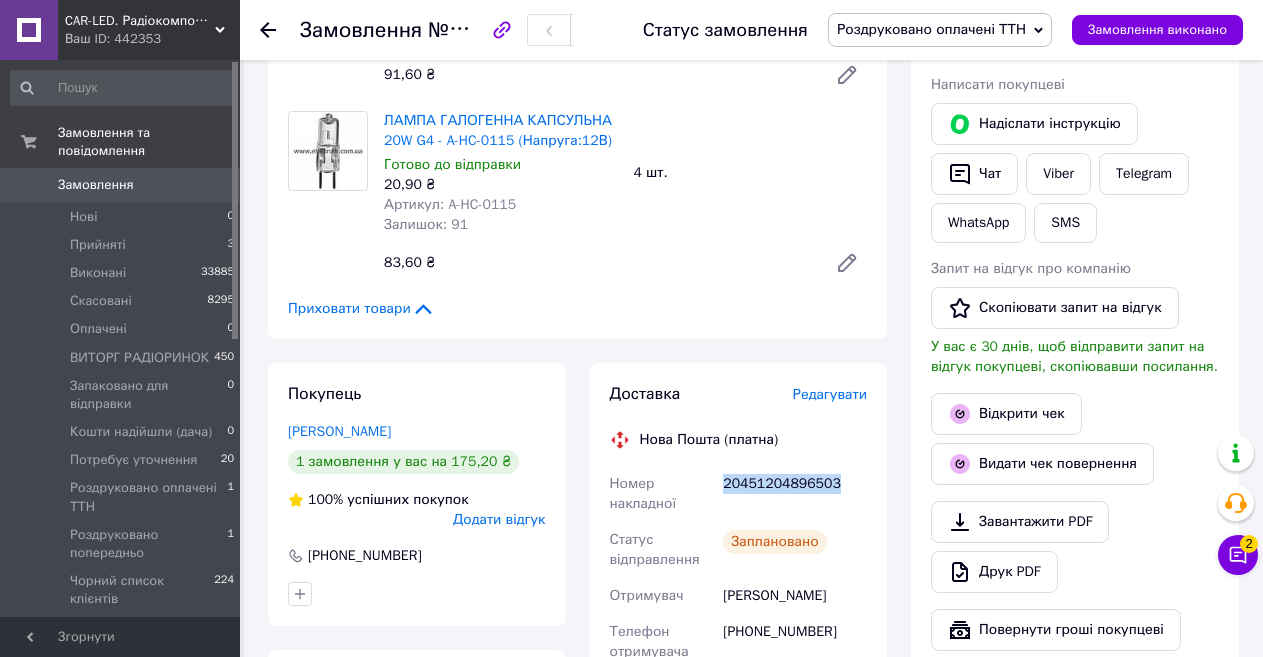 click on "20451204896503" at bounding box center [795, 494] 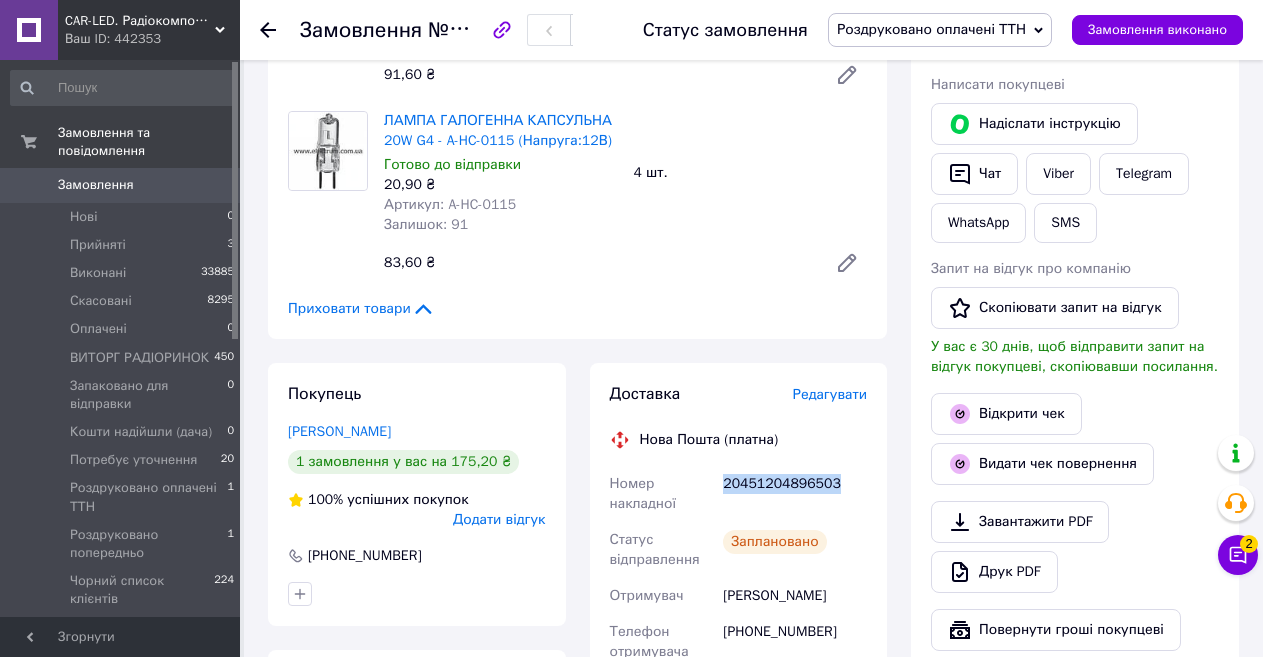 copy on "20451204896503" 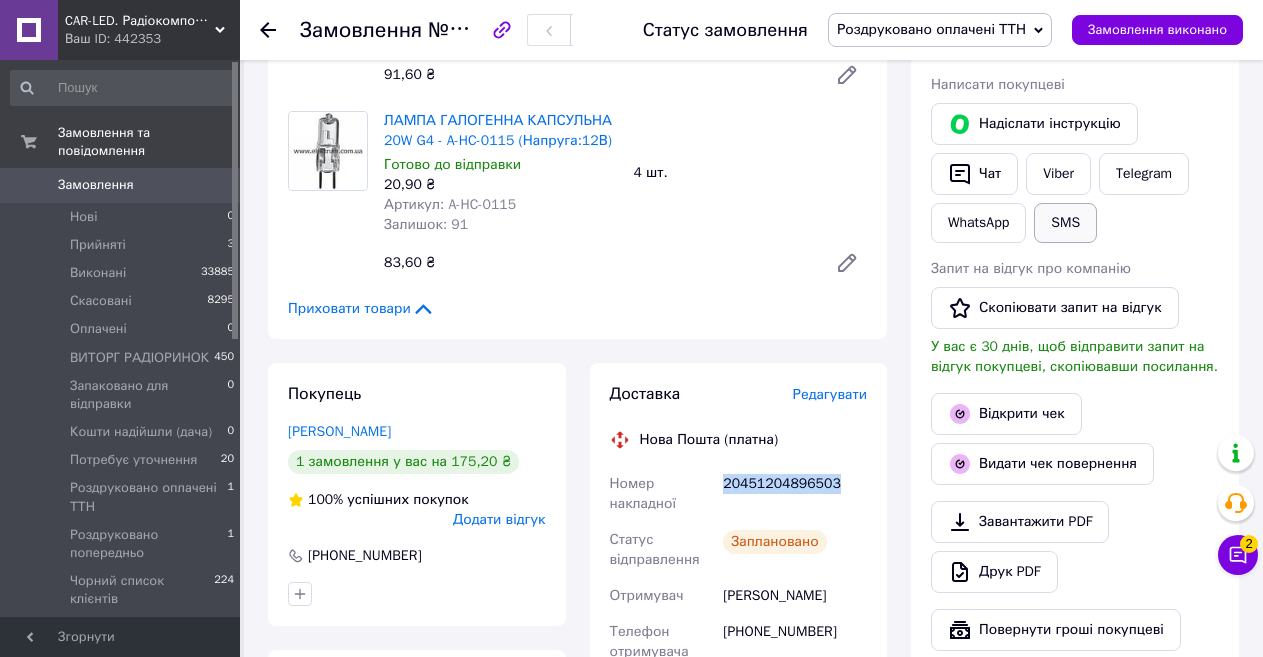 click on "SMS" at bounding box center [1065, 223] 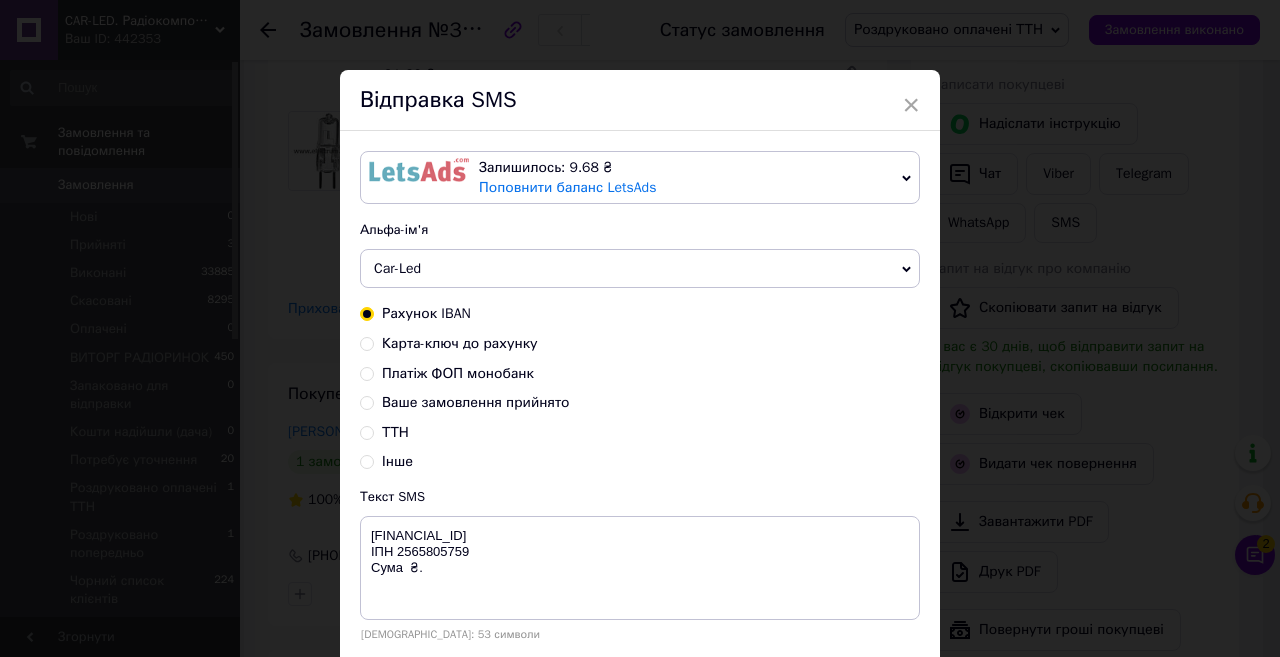 click on "ТТН" at bounding box center (367, 431) 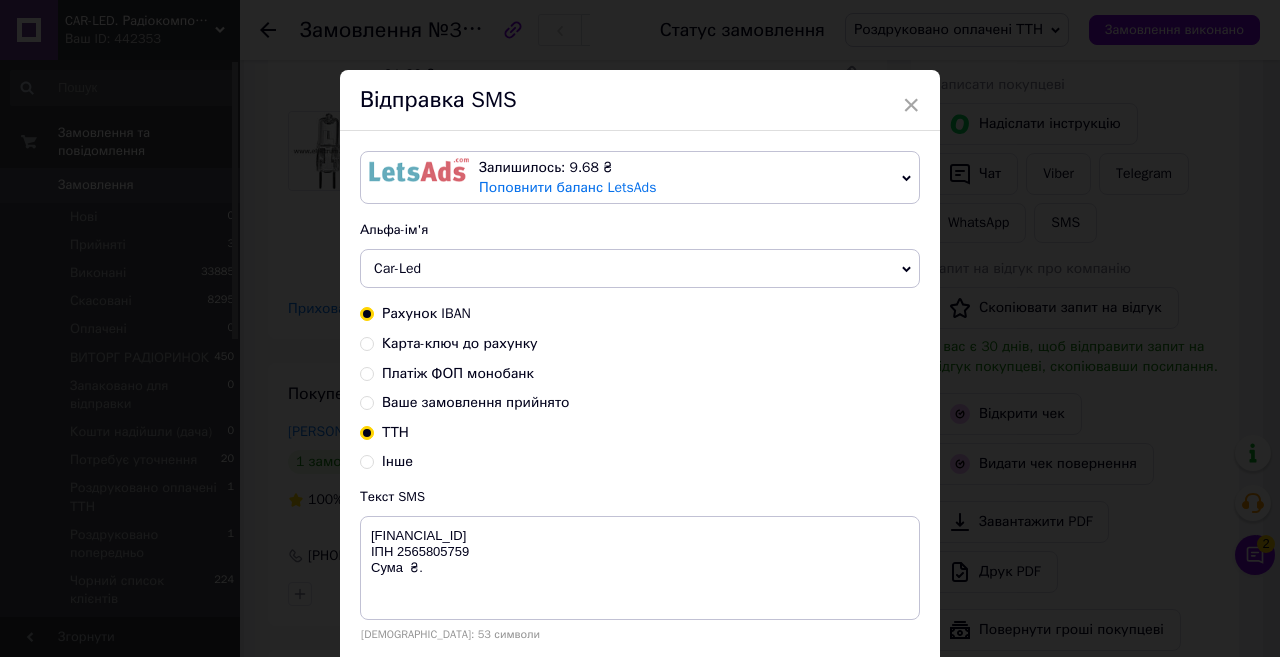 radio on "true" 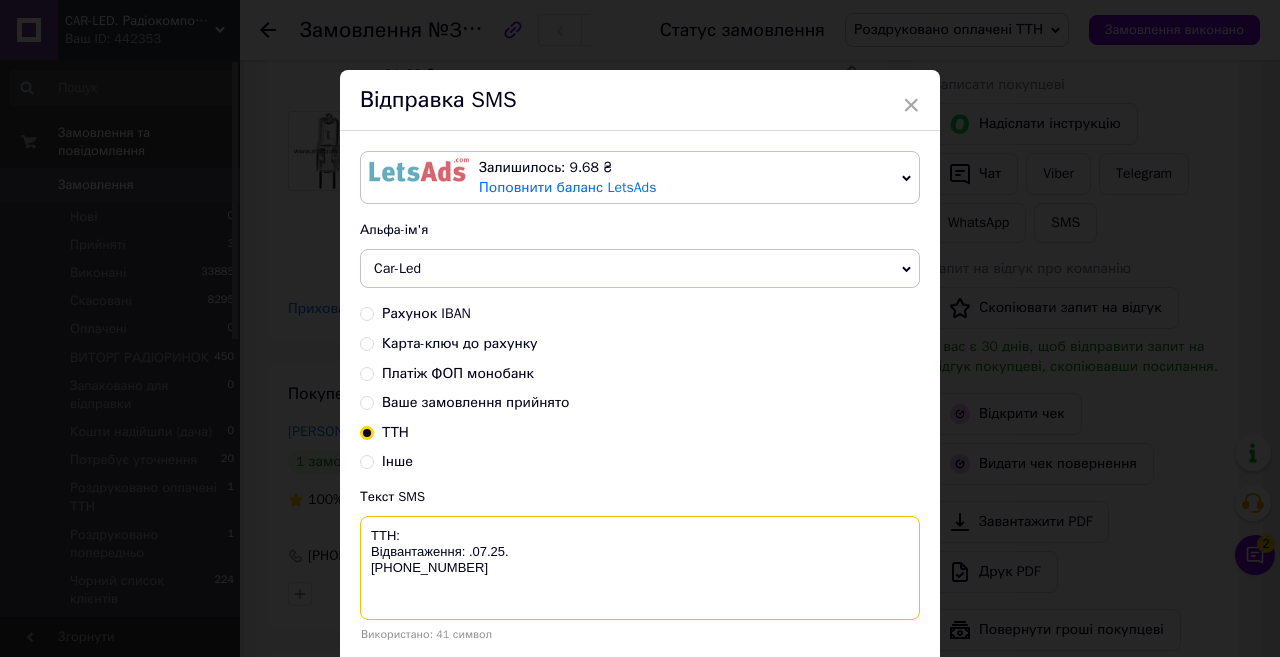 drag, startPoint x: 469, startPoint y: 527, endPoint x: 474, endPoint y: 537, distance: 11.18034 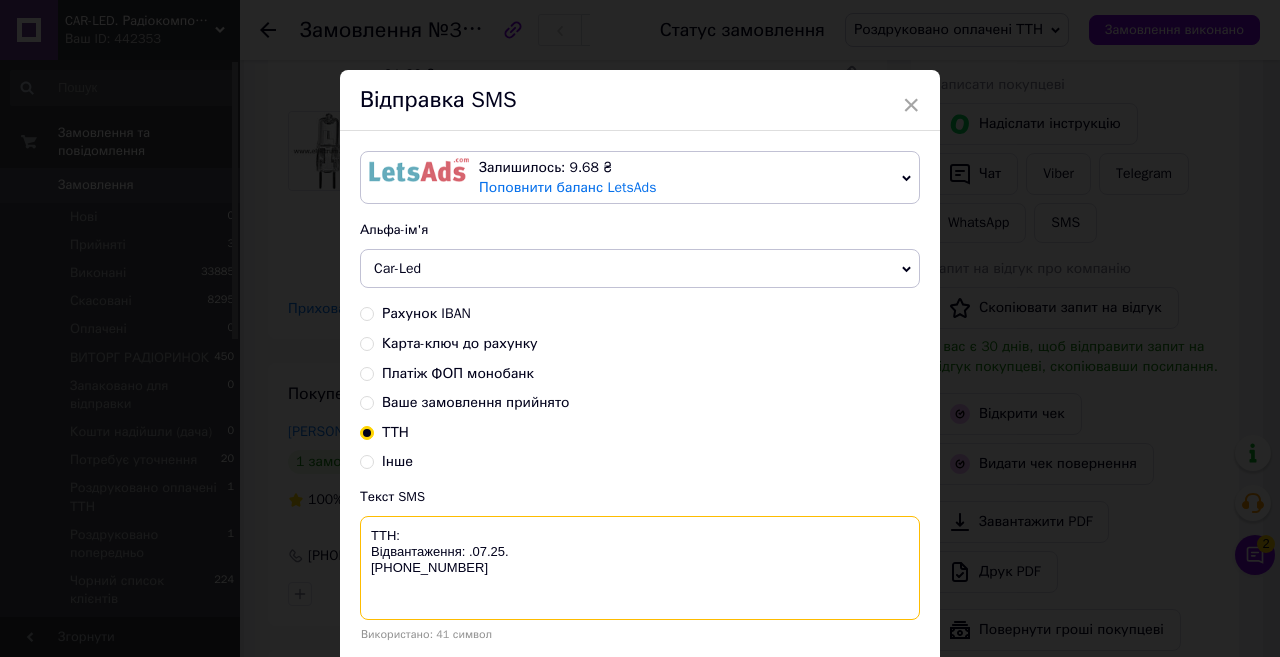 paste on "20451204896503" 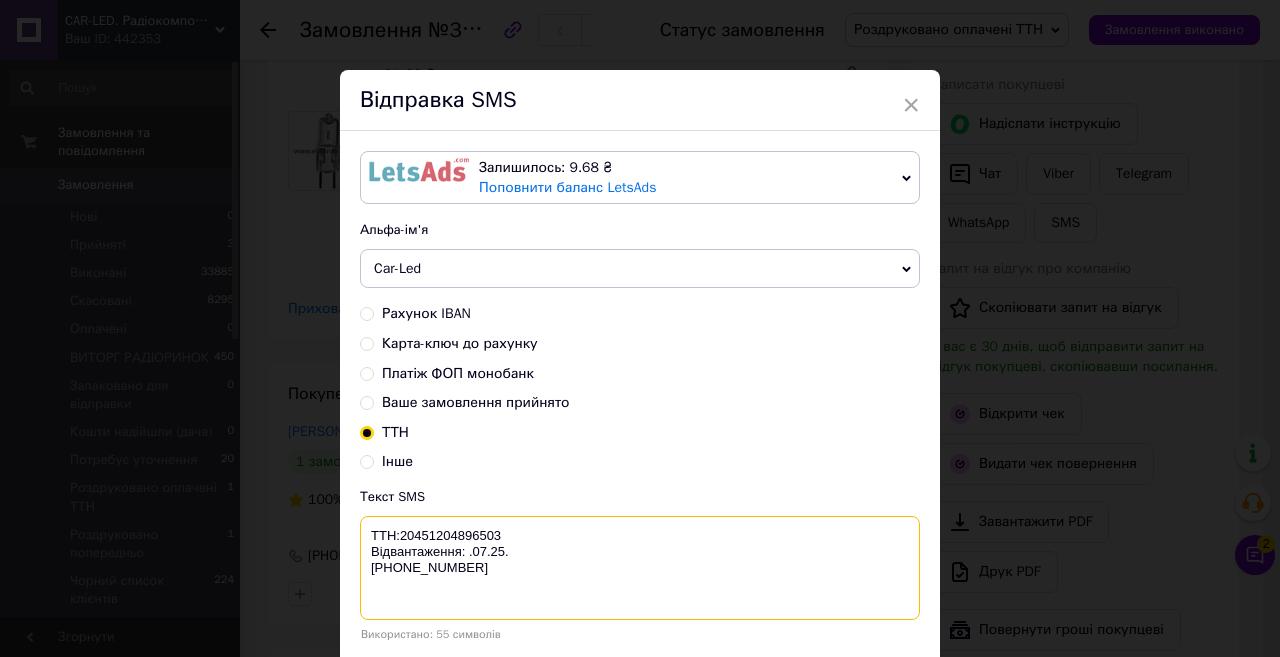 click on "ТТН:20451204896503
Відвантаження: .07.25.
[PHONE_NUMBER]" at bounding box center (640, 568) 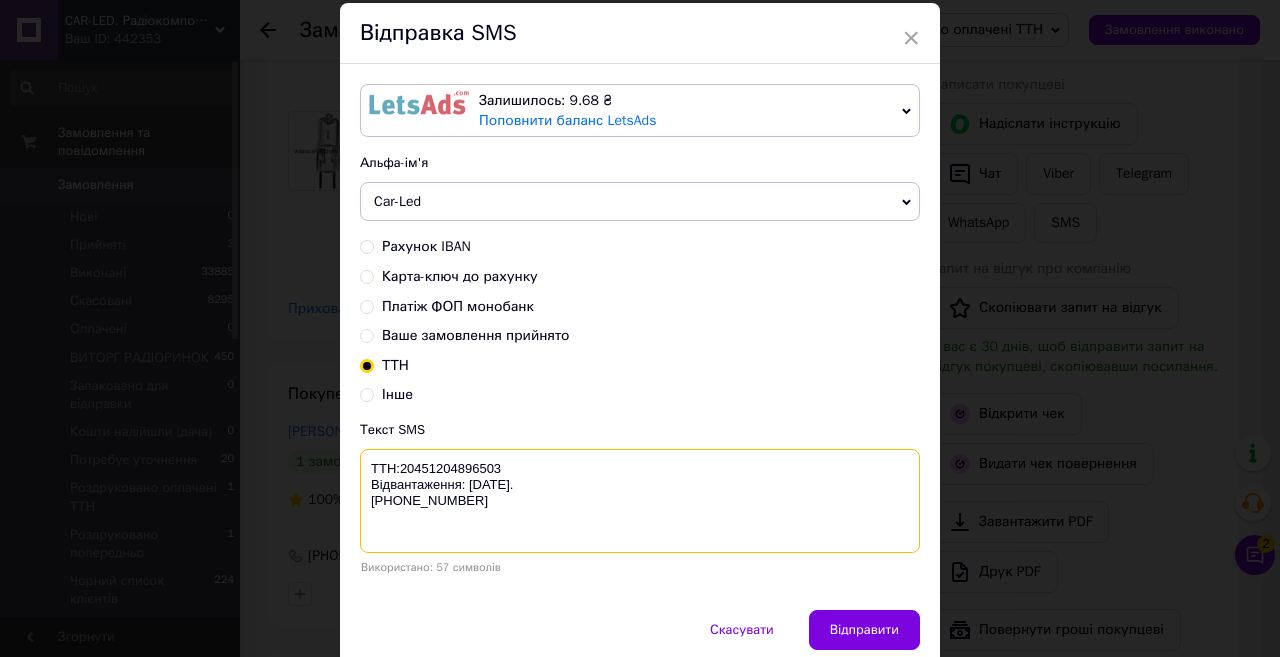 scroll, scrollTop: 149, scrollLeft: 0, axis: vertical 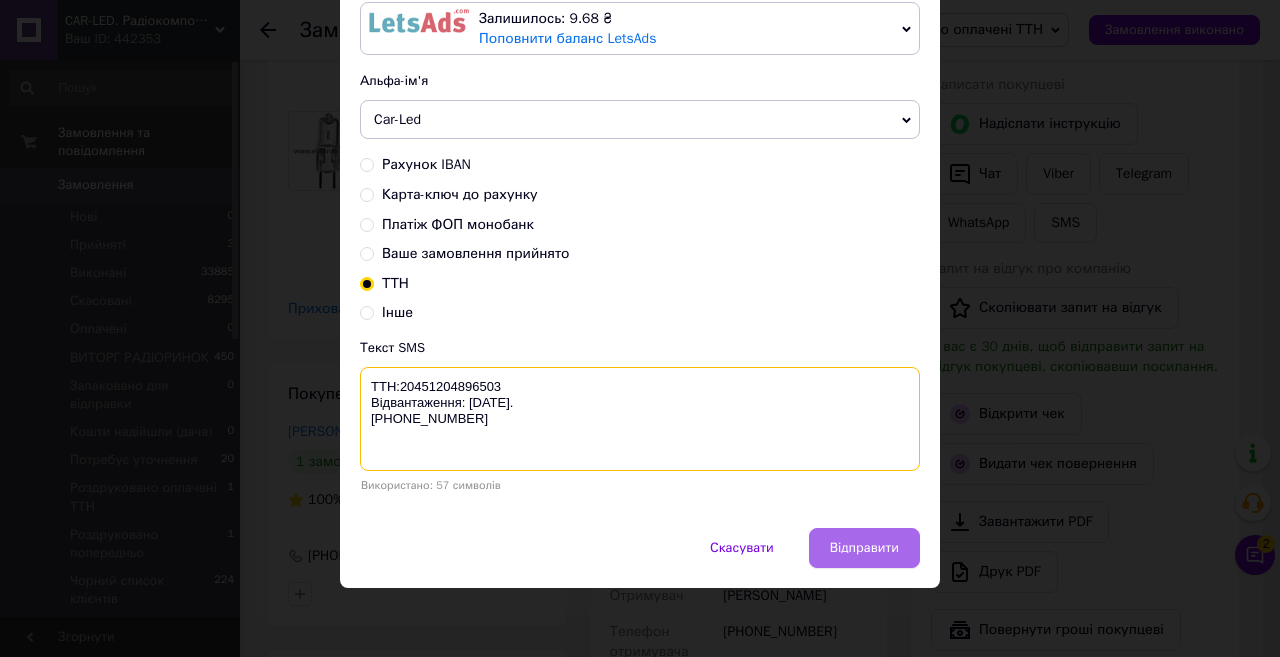 type on "ТТН:20451204896503
Відвантаження: [DATE].
[PHONE_NUMBER]" 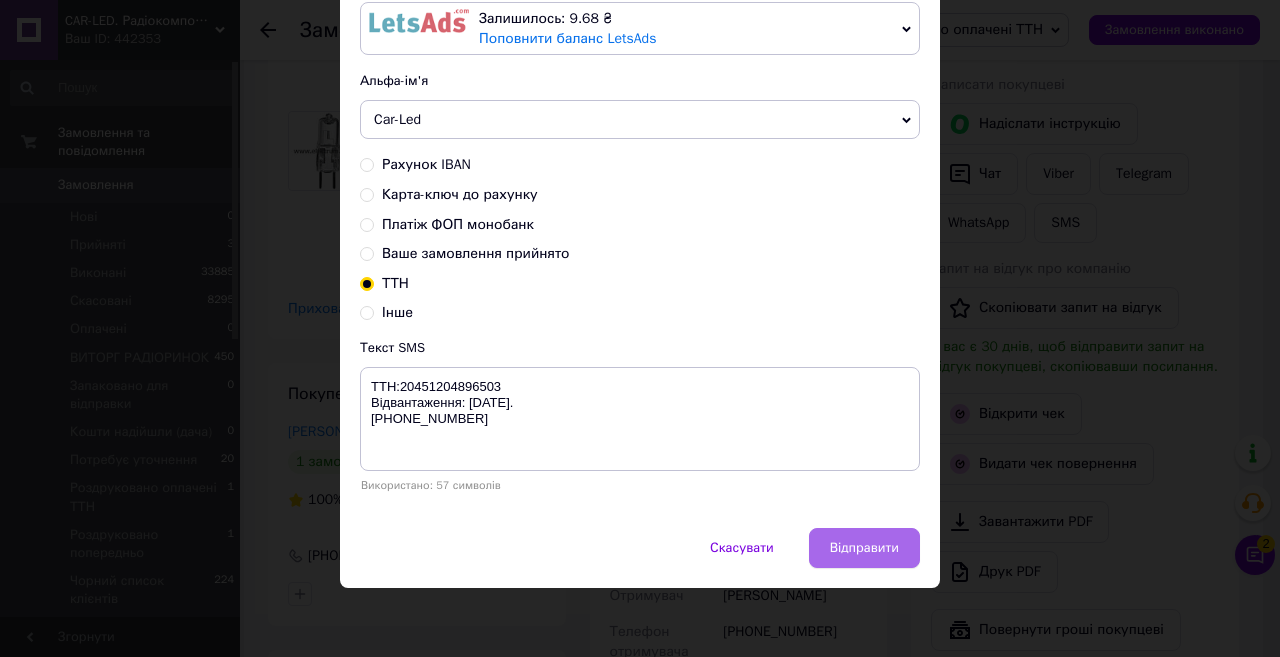 click on "Відправити" at bounding box center (864, 548) 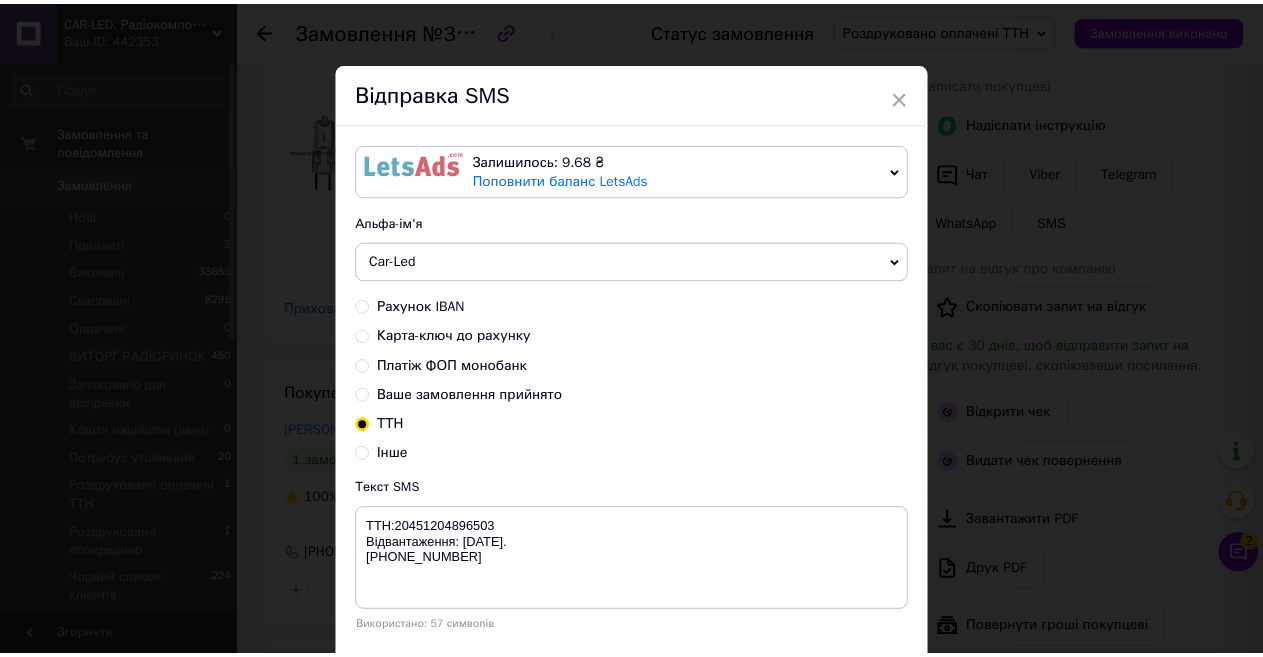 scroll, scrollTop: 0, scrollLeft: 0, axis: both 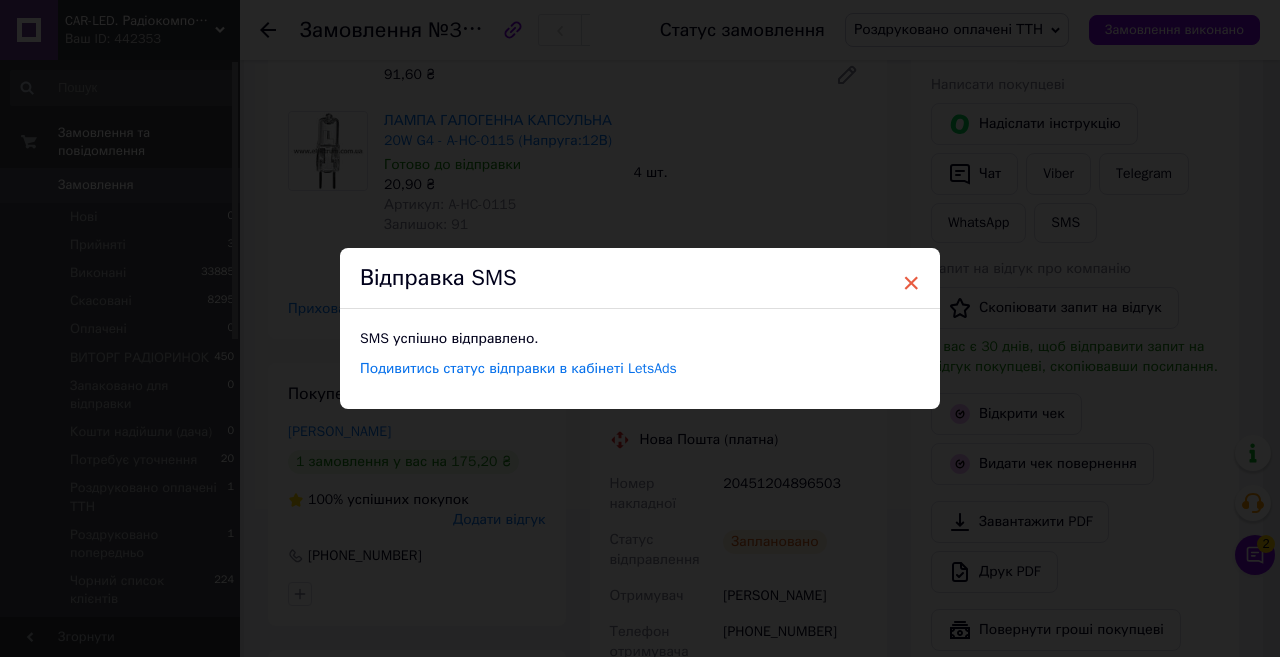 click on "×" at bounding box center (911, 283) 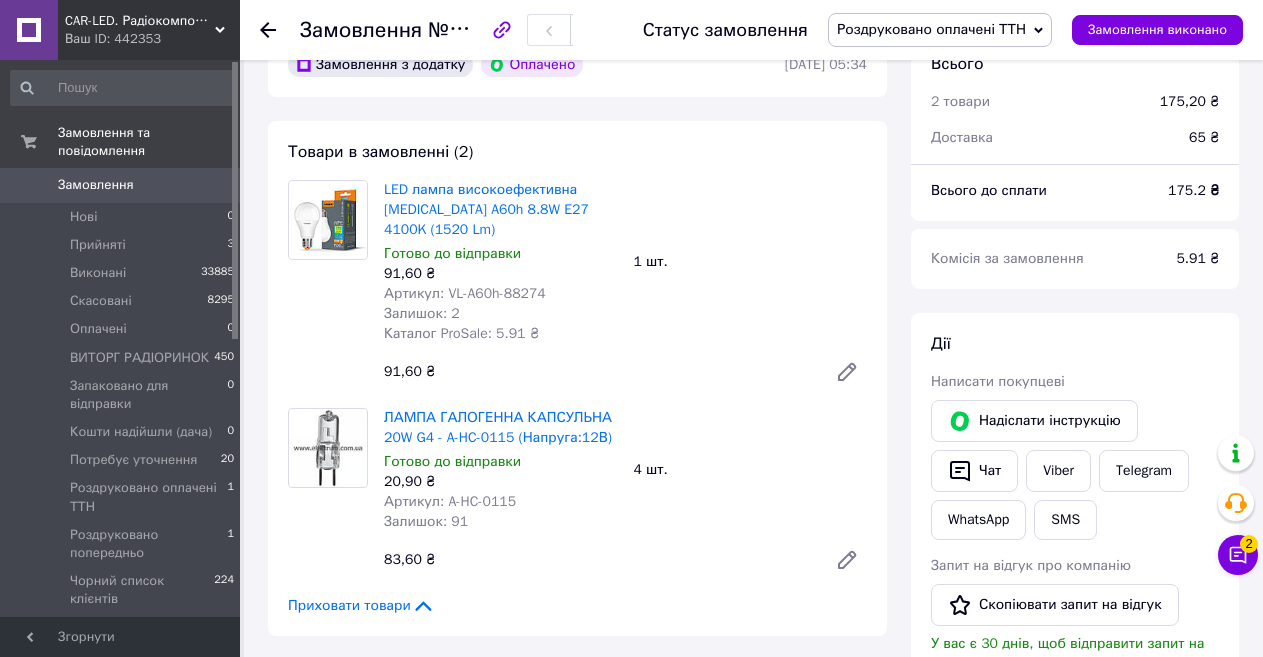 scroll, scrollTop: 110, scrollLeft: 0, axis: vertical 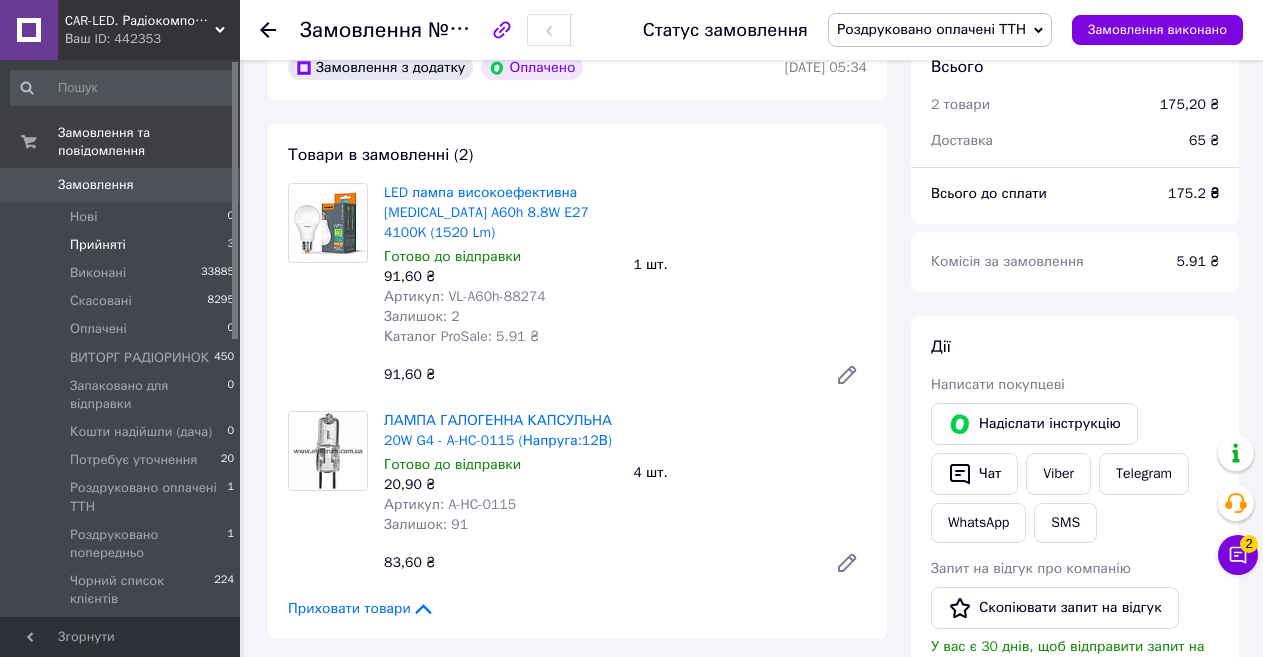 click on "Прийняті" at bounding box center (98, 245) 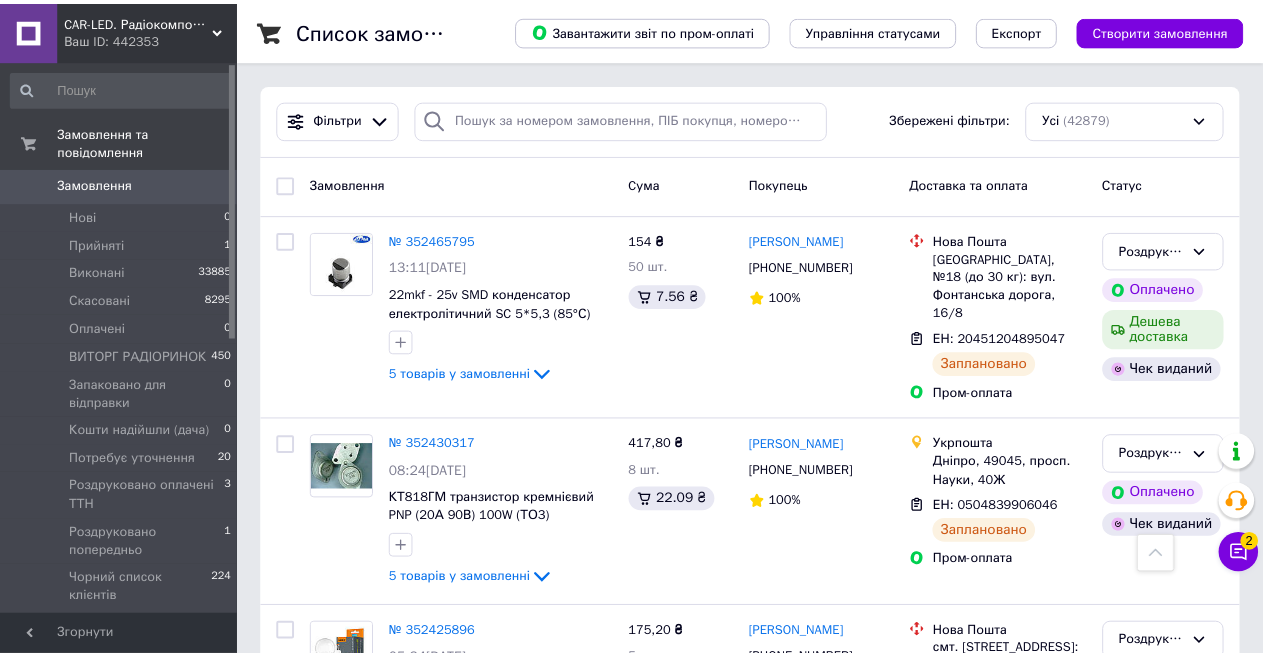 scroll, scrollTop: 600, scrollLeft: 0, axis: vertical 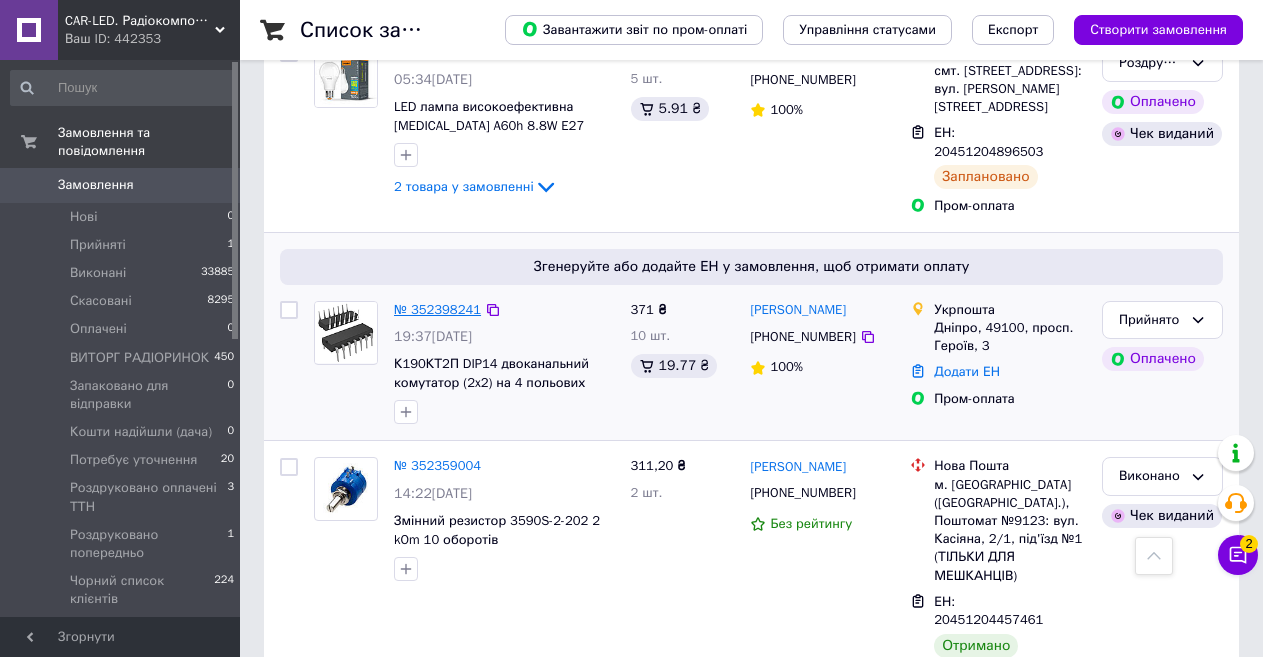 click on "№ 352398241" at bounding box center [437, 309] 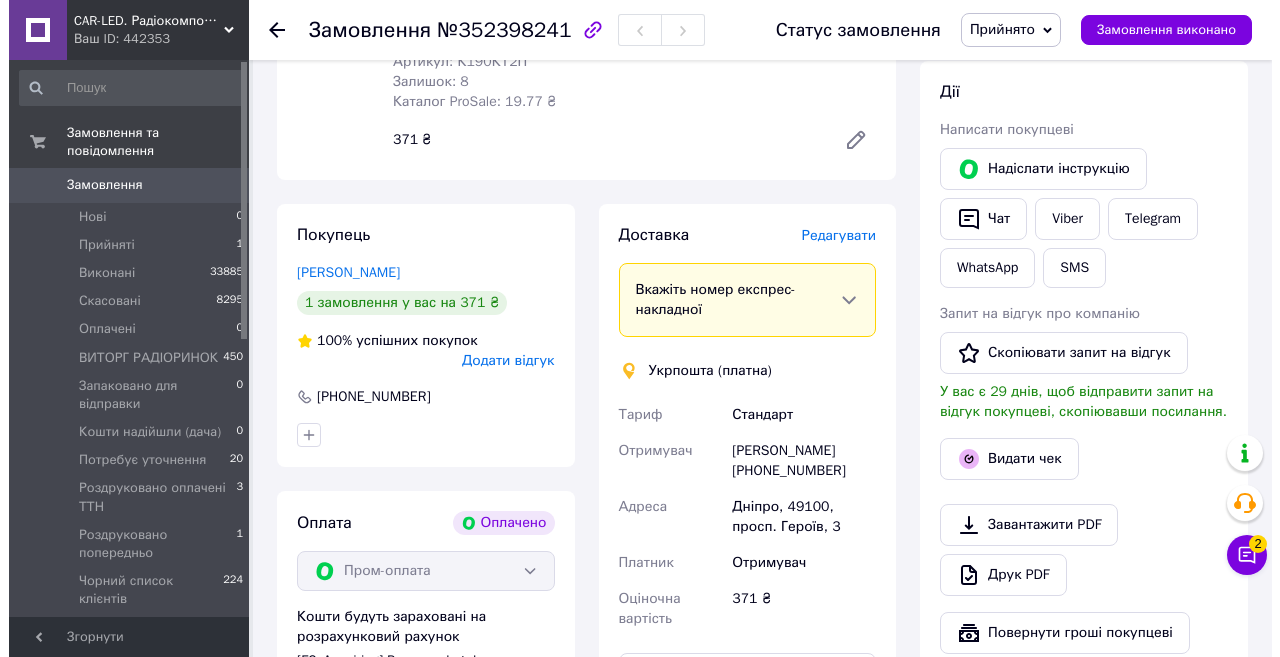 scroll, scrollTop: 400, scrollLeft: 0, axis: vertical 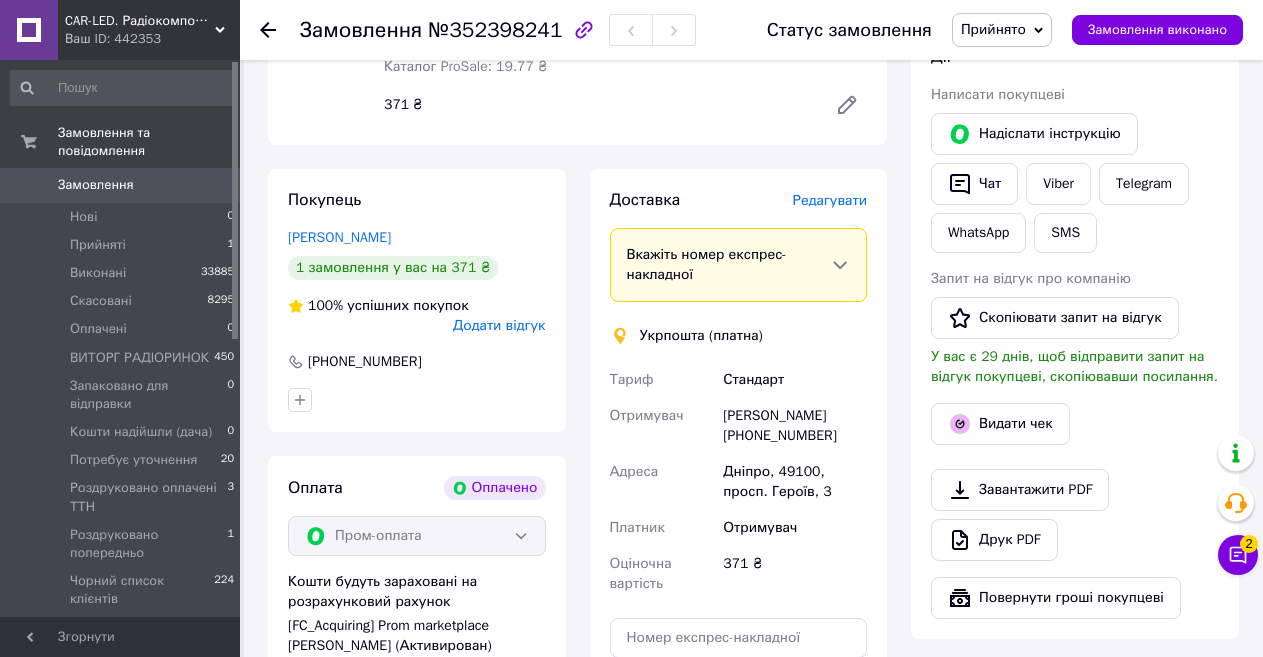 click on "Редагувати" at bounding box center (830, 200) 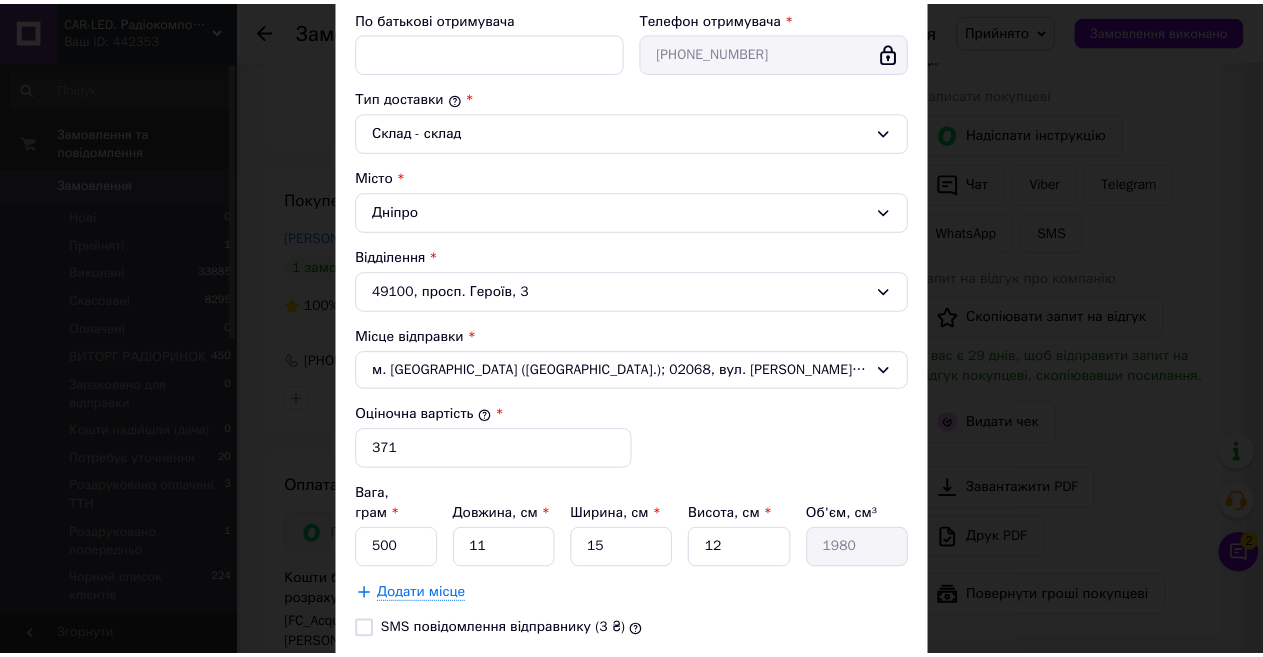 scroll, scrollTop: 594, scrollLeft: 0, axis: vertical 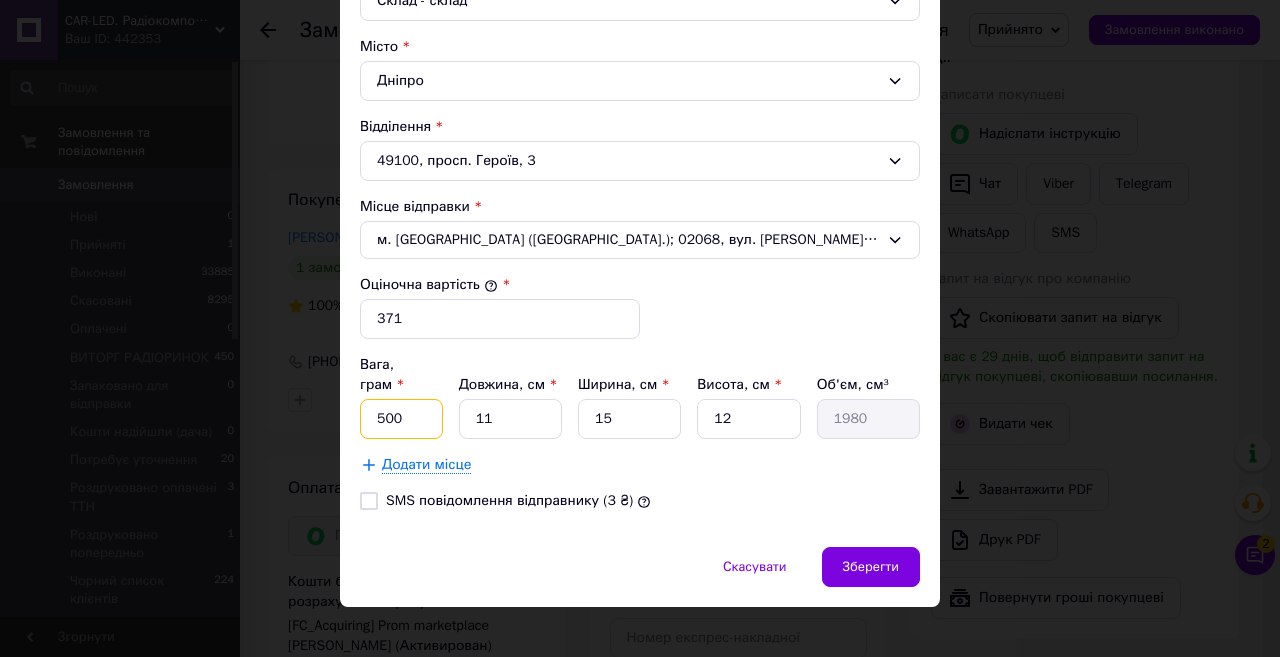 drag, startPoint x: 382, startPoint y: 399, endPoint x: 355, endPoint y: 398, distance: 27.018513 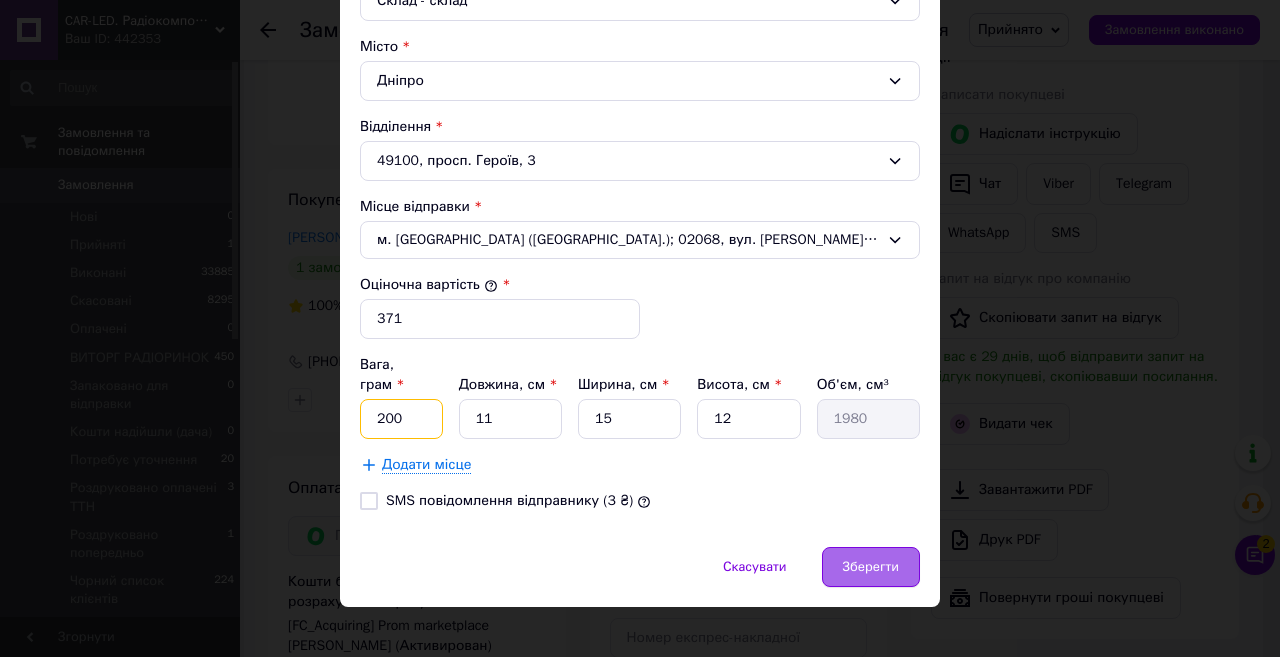 type on "200" 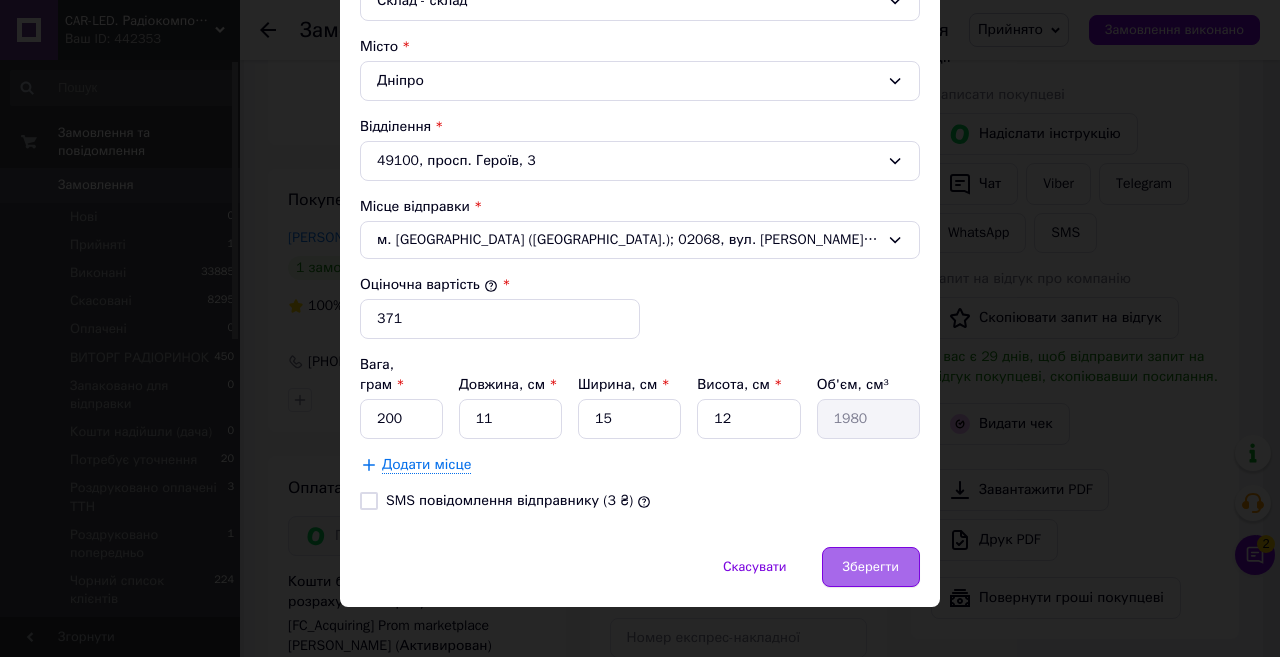 click on "Зберегти" at bounding box center (871, 567) 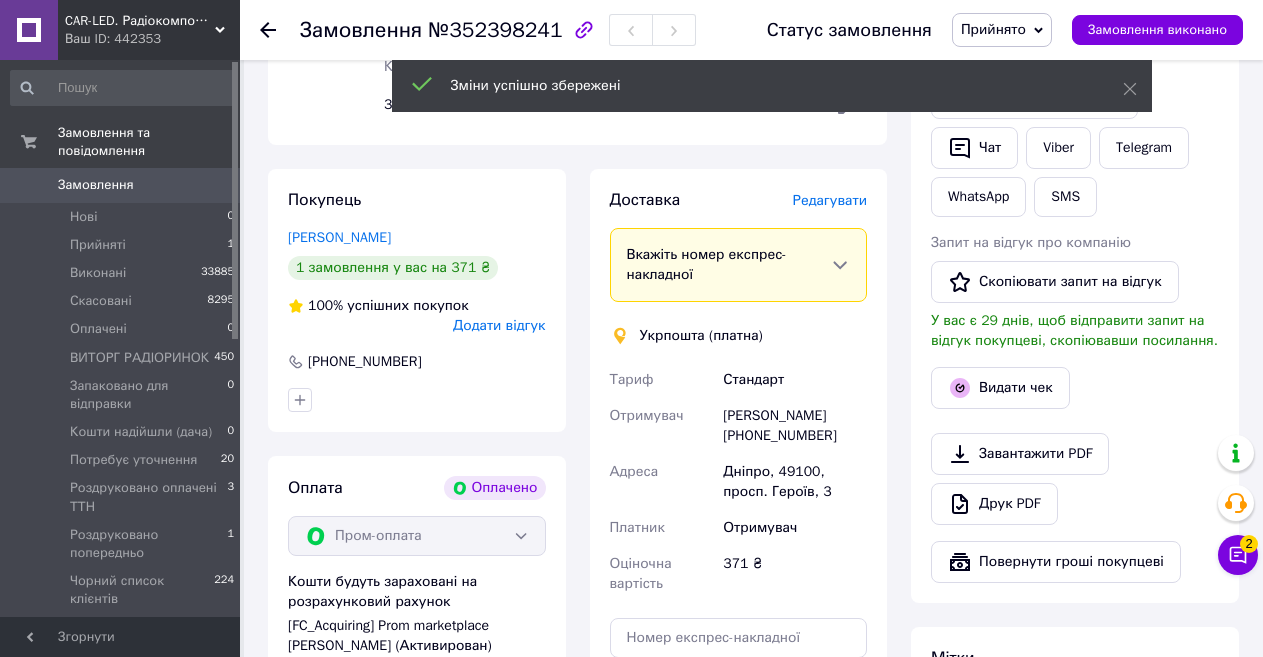 scroll, scrollTop: 700, scrollLeft: 0, axis: vertical 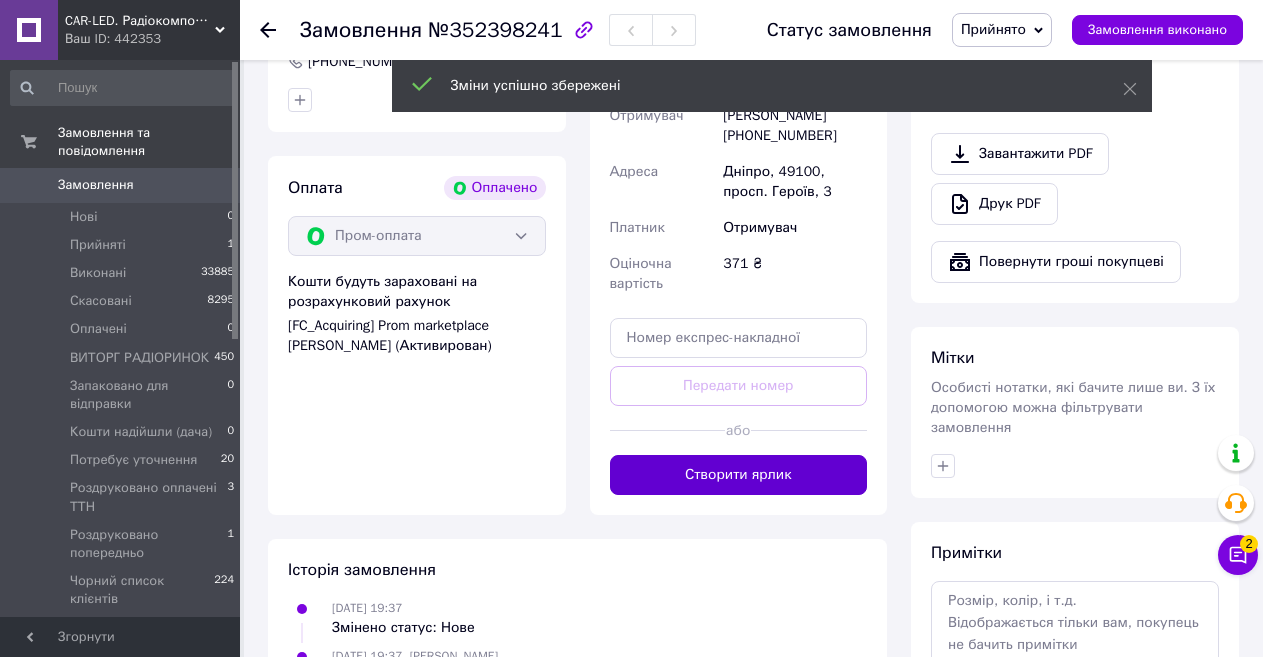 click on "Створити ярлик" at bounding box center [739, 475] 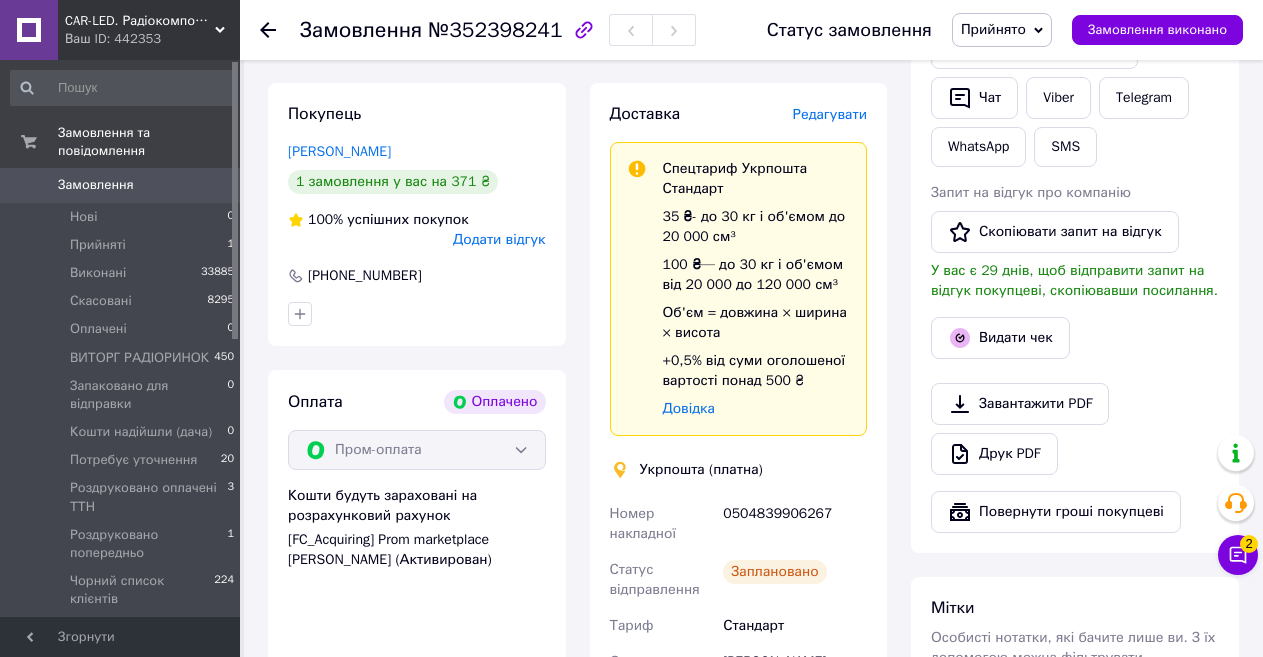 scroll, scrollTop: 600, scrollLeft: 0, axis: vertical 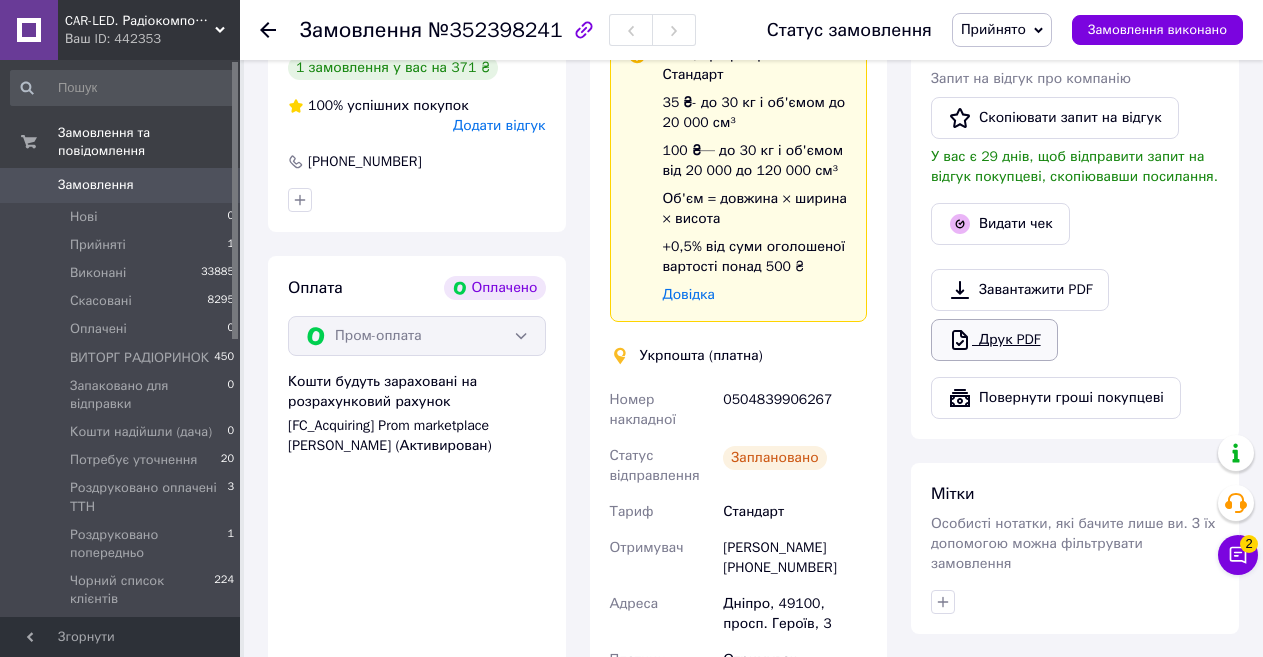 click on "Друк PDF" at bounding box center [994, 340] 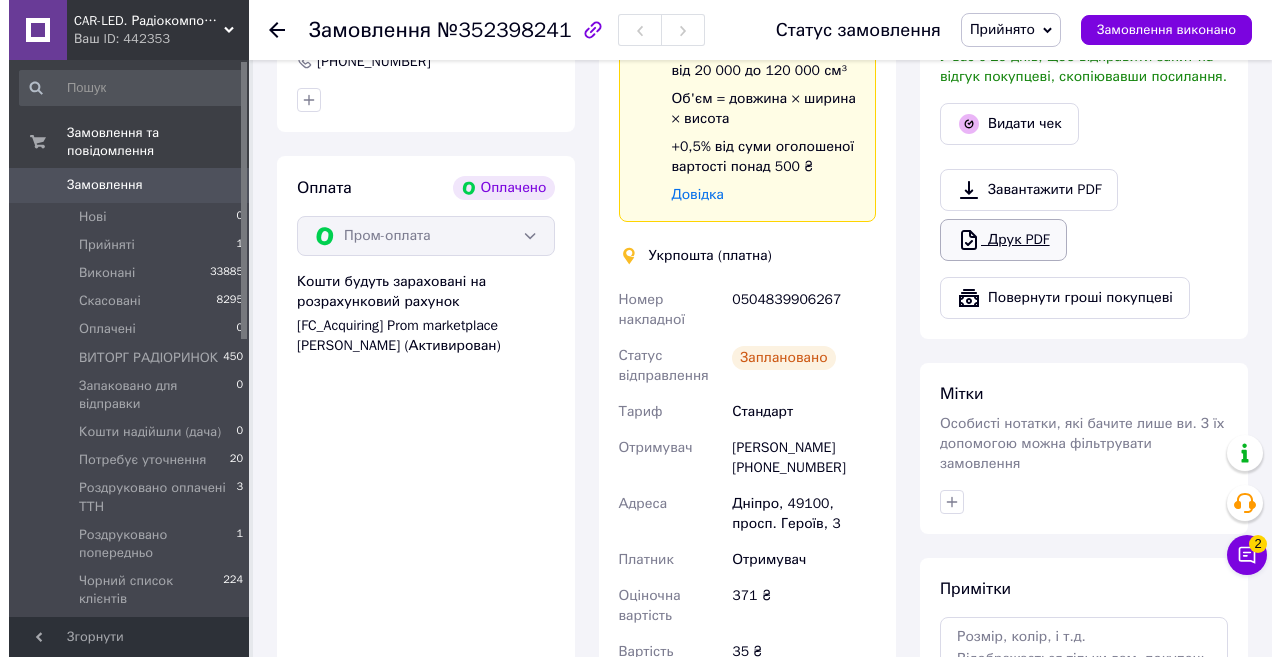 scroll, scrollTop: 500, scrollLeft: 0, axis: vertical 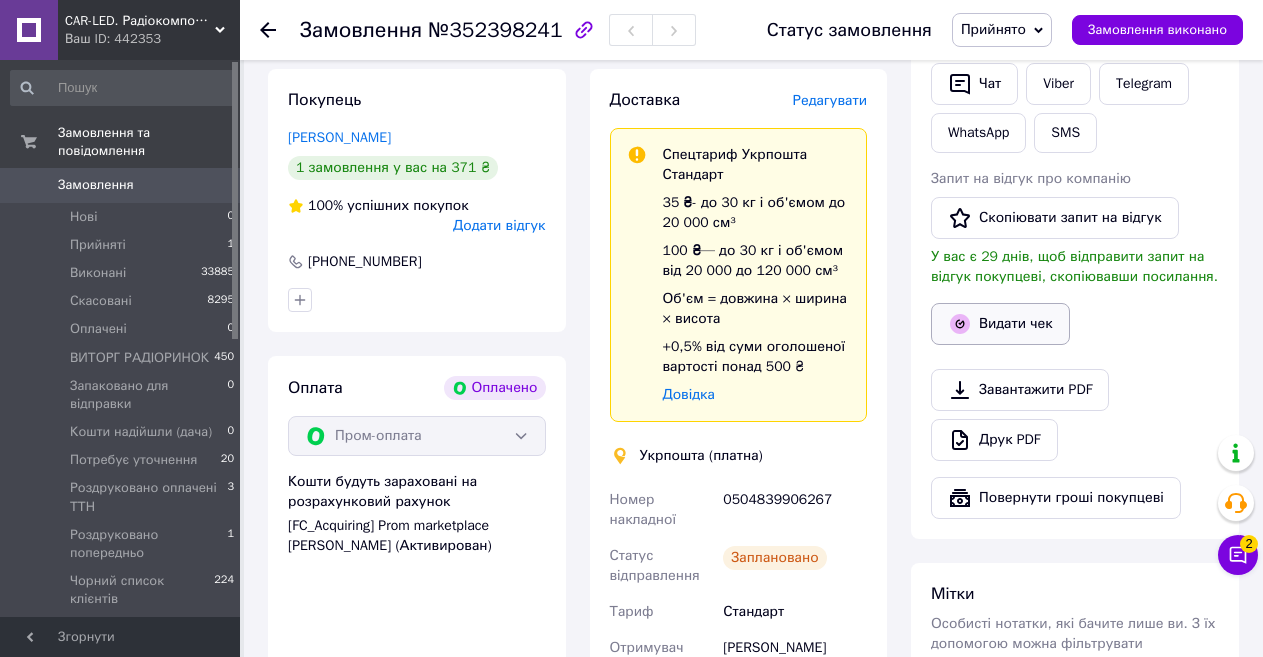 click on "Видати чек" at bounding box center [1000, 324] 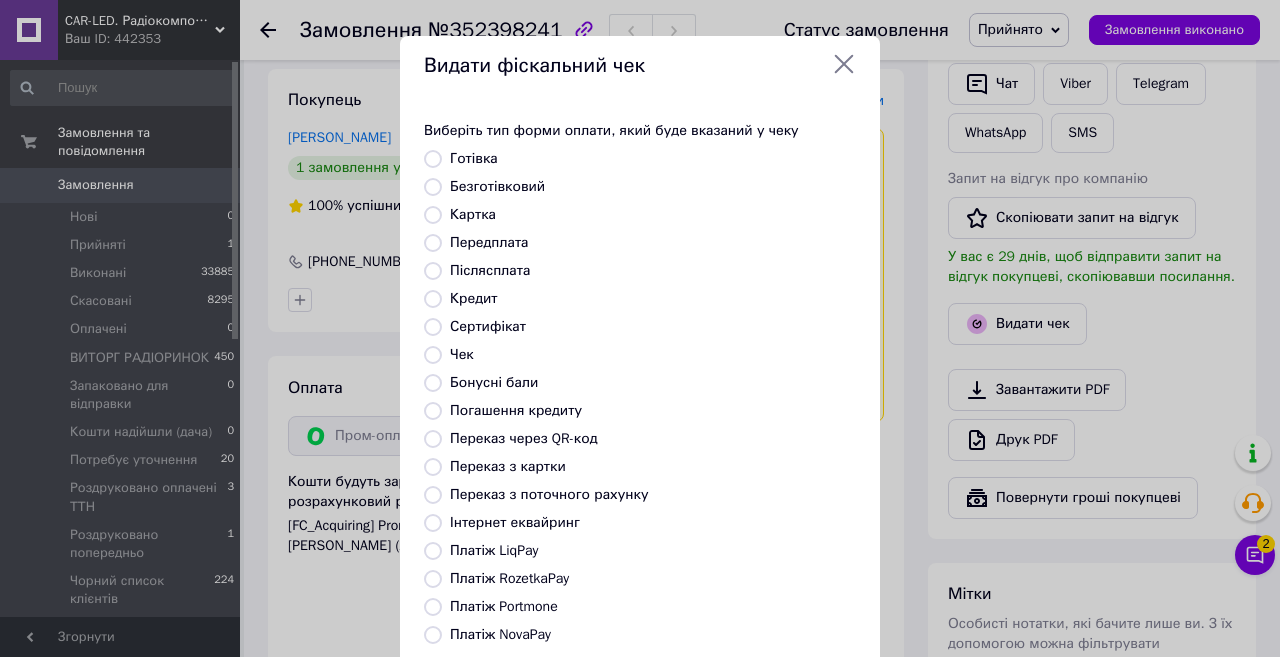 scroll, scrollTop: 100, scrollLeft: 0, axis: vertical 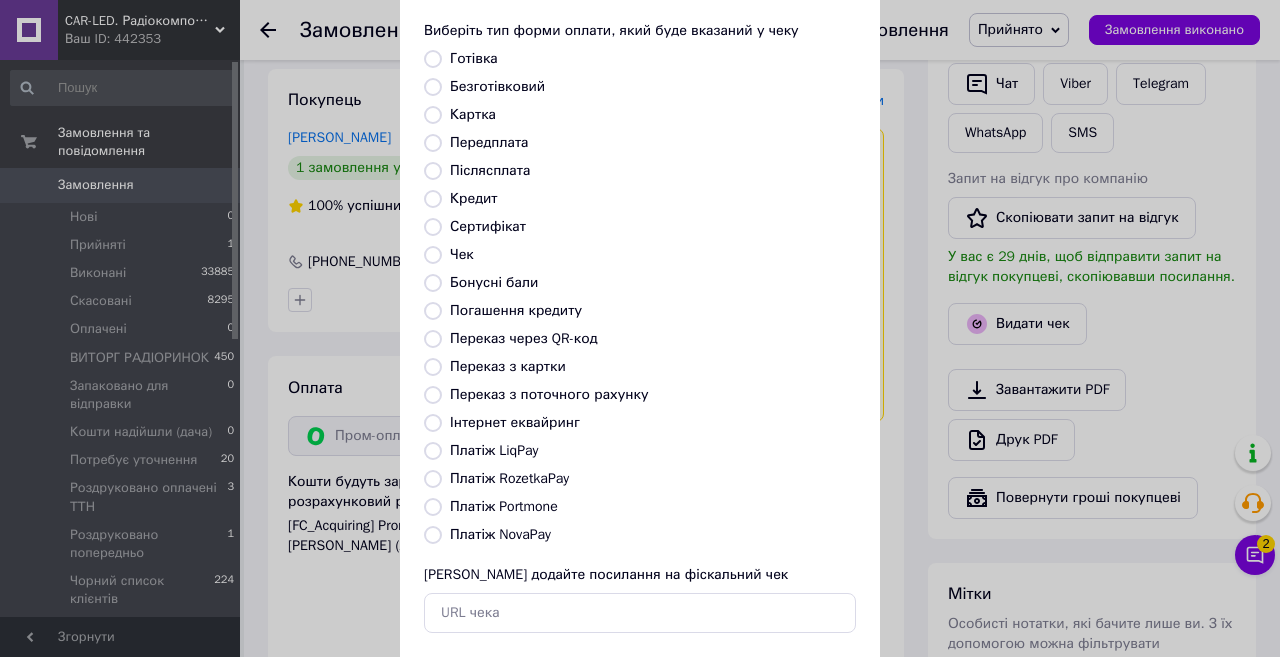 click on "Платіж RozetkaPay" at bounding box center [509, 478] 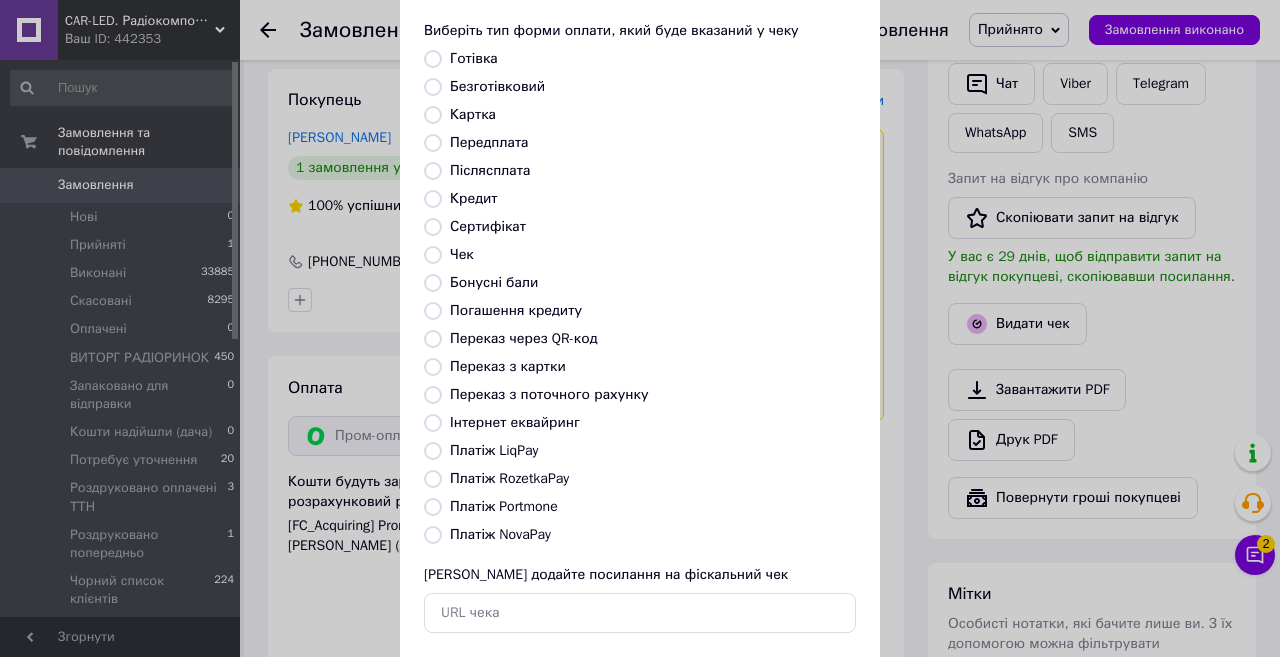 radio on "true" 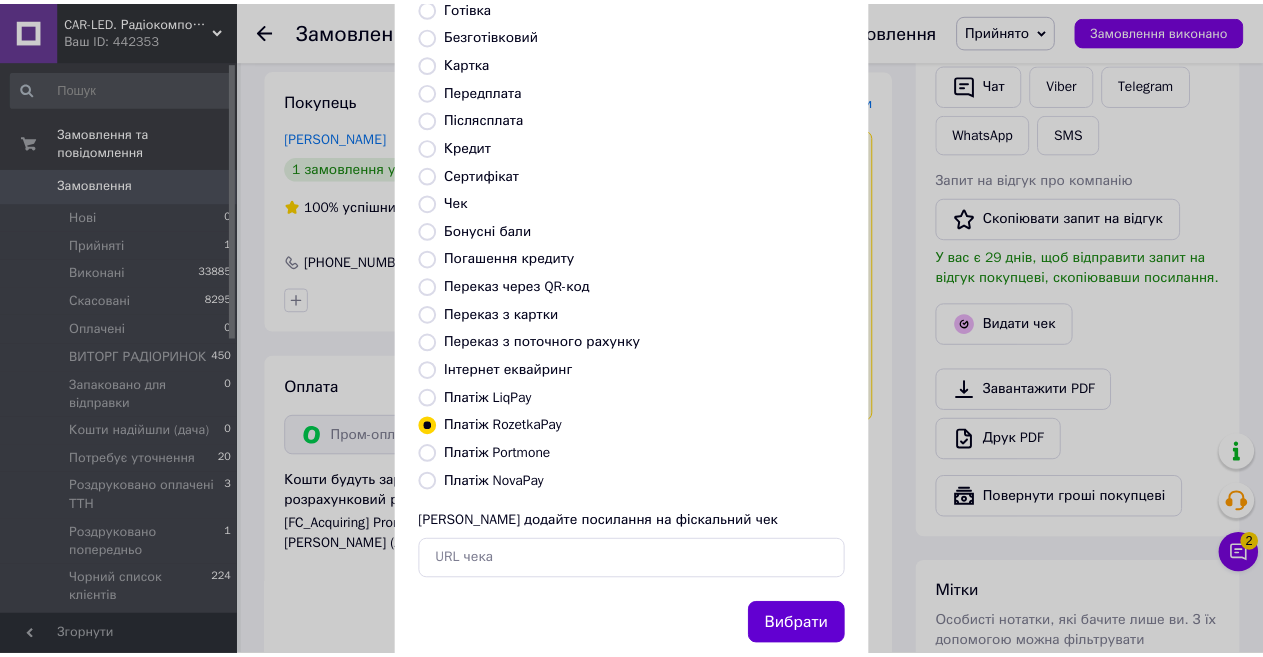 scroll, scrollTop: 202, scrollLeft: 0, axis: vertical 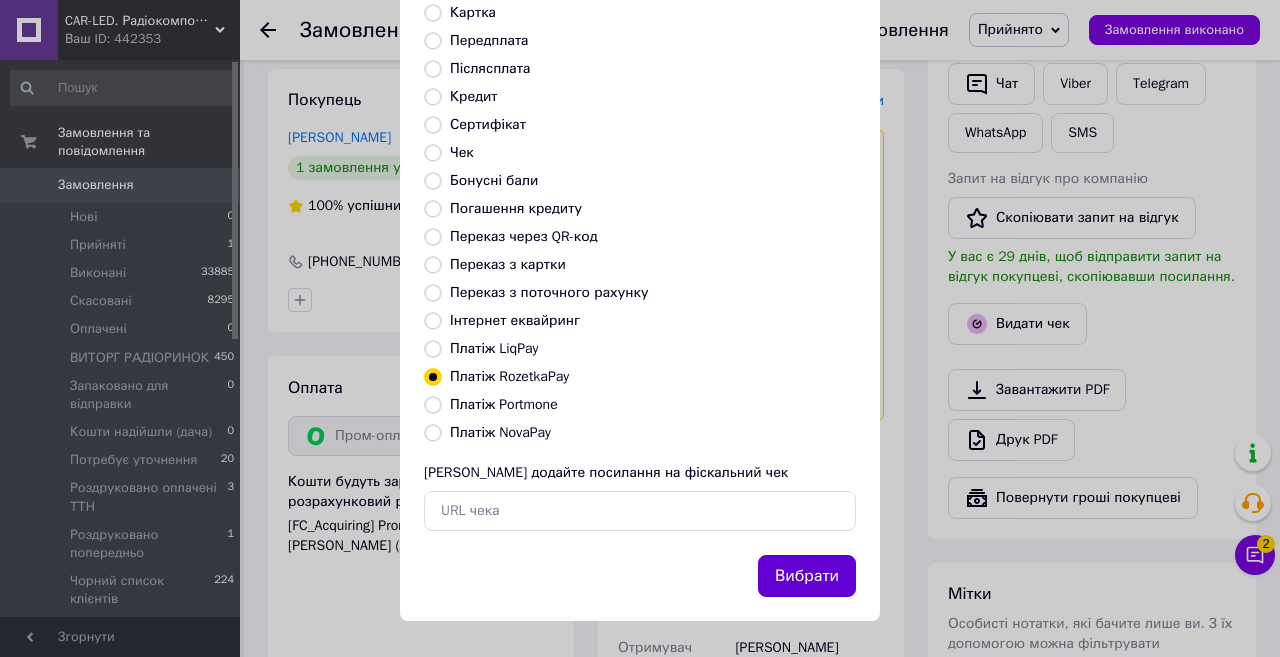 click on "Вибрати" at bounding box center [807, 576] 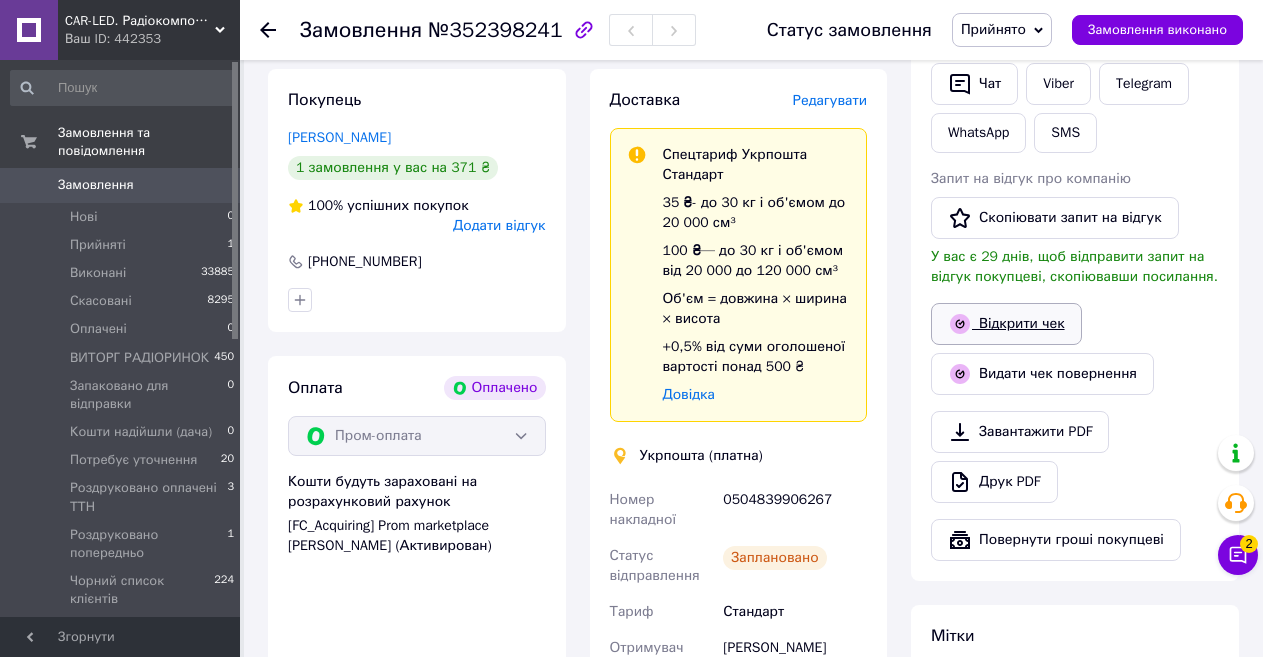 click on "Відкрити чек" at bounding box center [1006, 324] 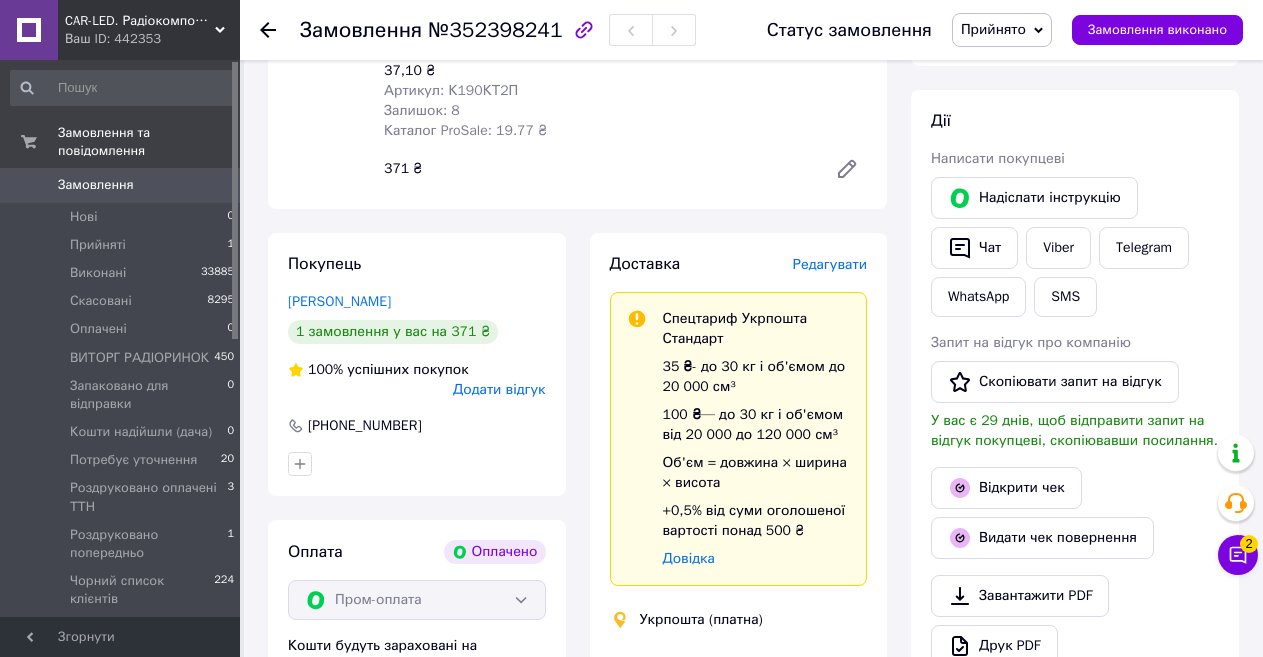 scroll, scrollTop: 0, scrollLeft: 0, axis: both 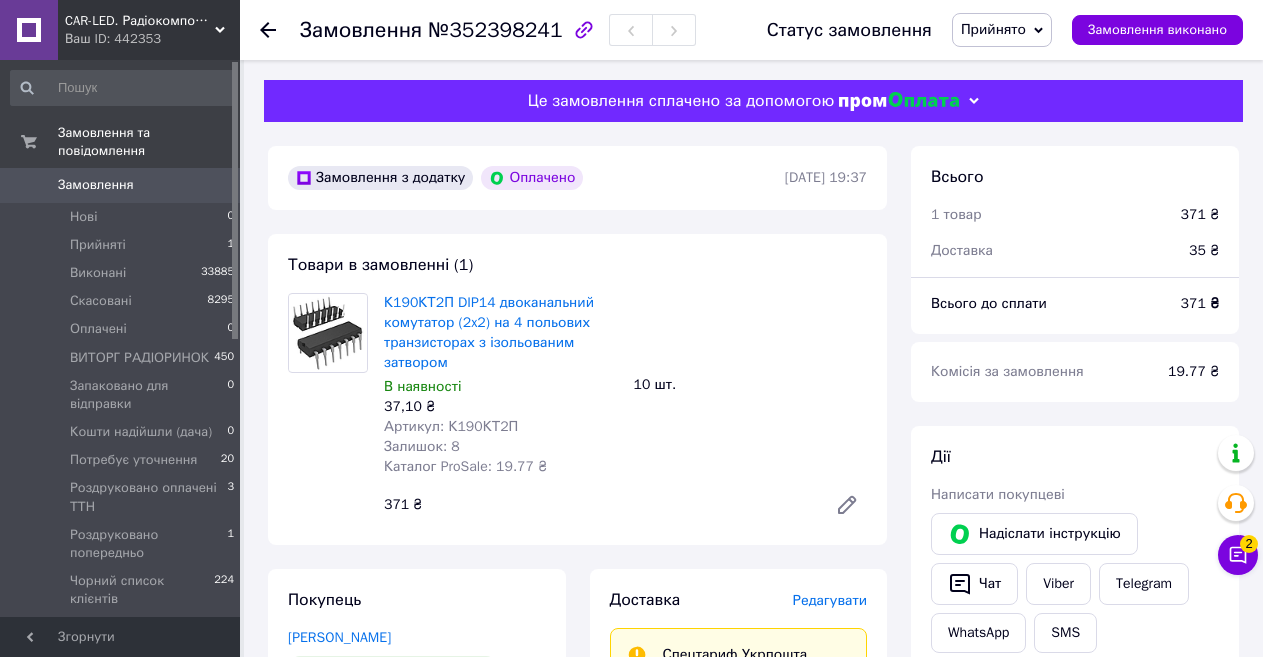 click on "Прийнято" at bounding box center [993, 29] 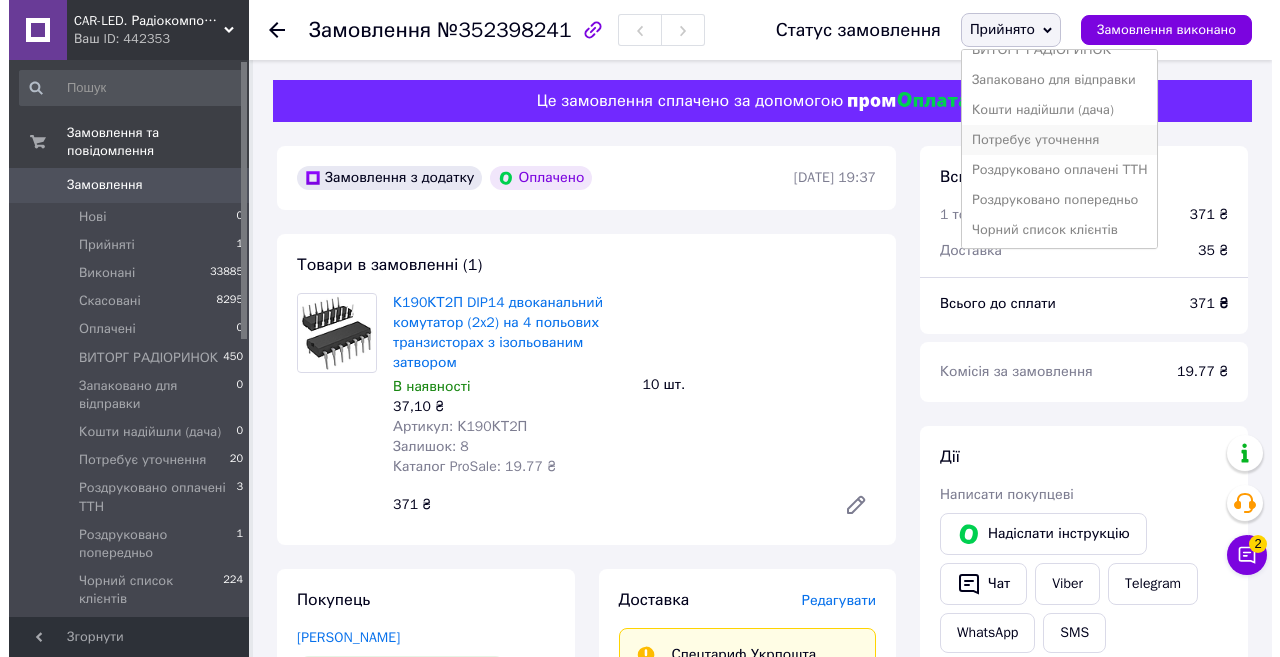 scroll, scrollTop: 112, scrollLeft: 0, axis: vertical 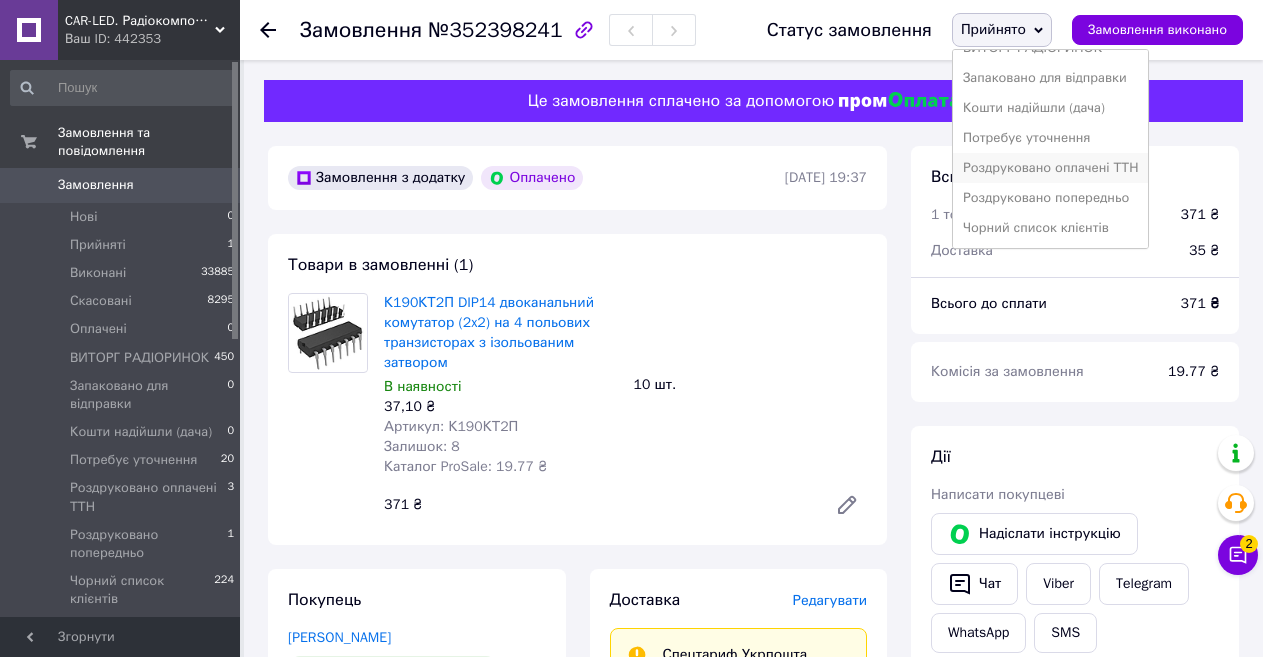 click on "Роздруковано оплачені ТТН" at bounding box center [1051, 168] 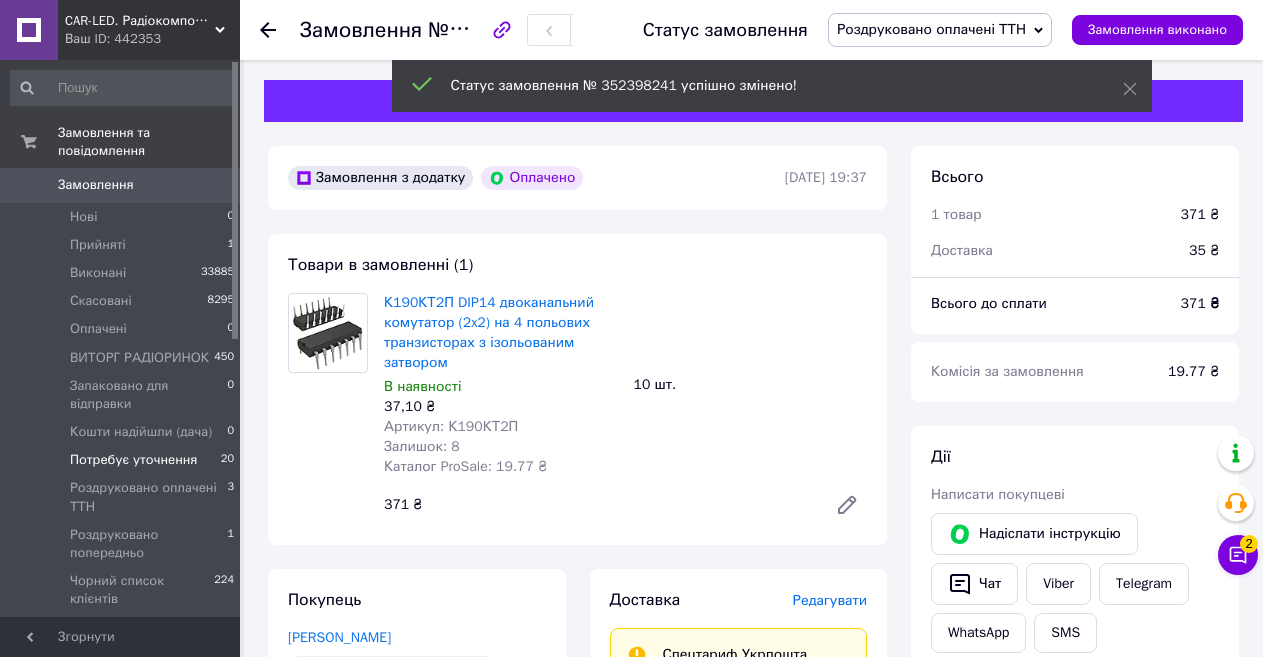 click on "Потребує уточнення" at bounding box center [133, 460] 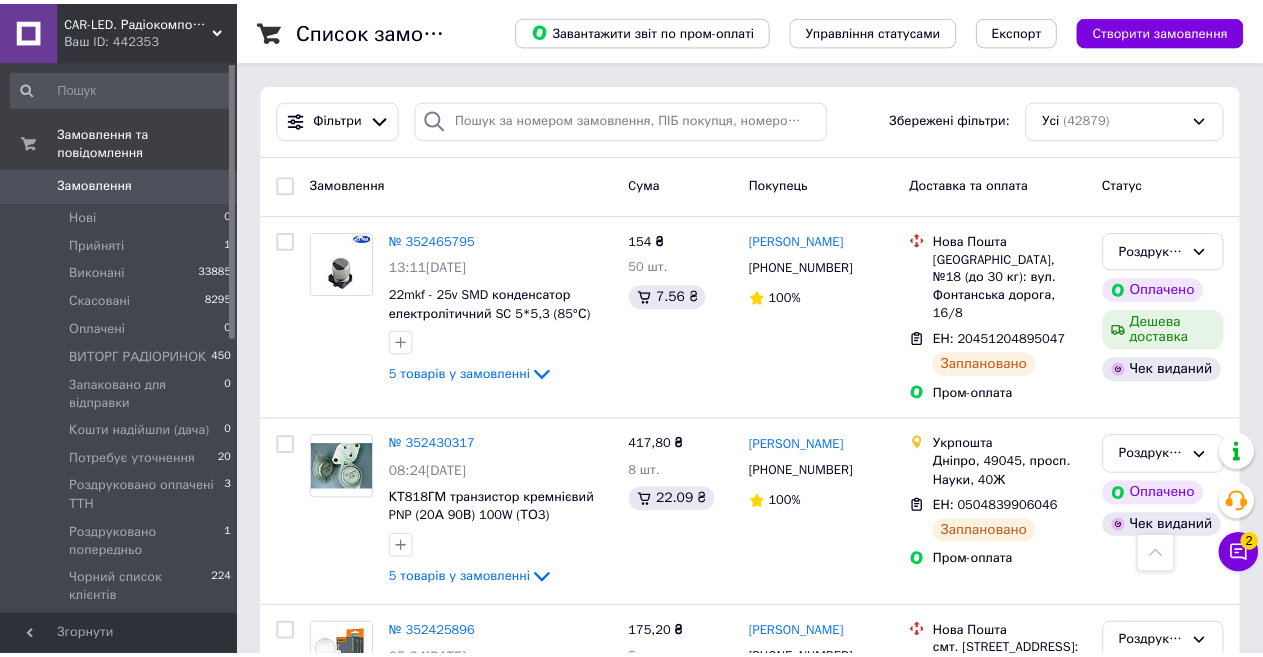 scroll, scrollTop: 500, scrollLeft: 0, axis: vertical 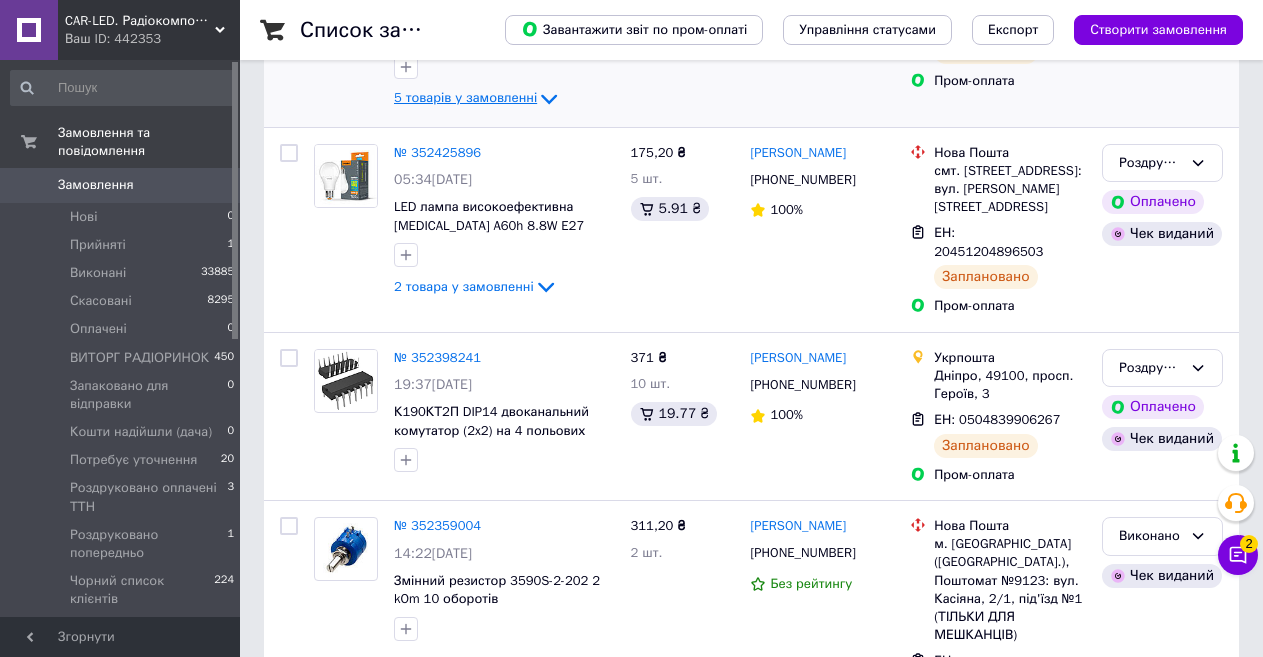 click on "5 товарів у замовленні" at bounding box center [465, 97] 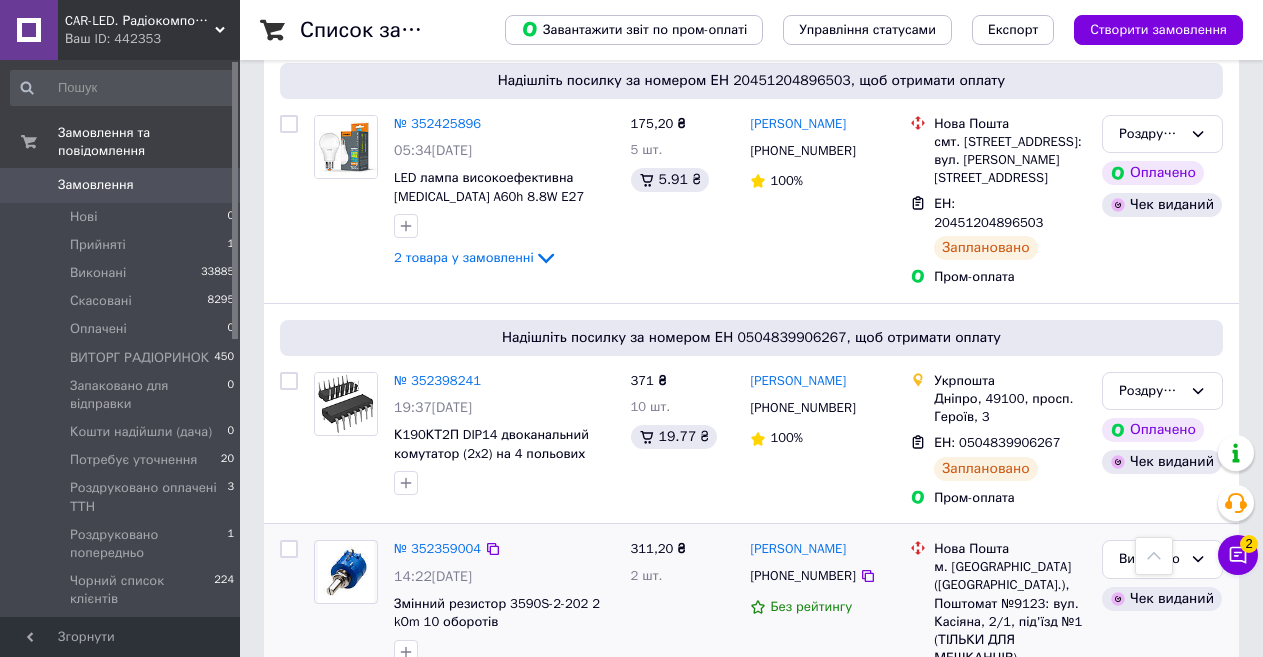 scroll, scrollTop: 1100, scrollLeft: 0, axis: vertical 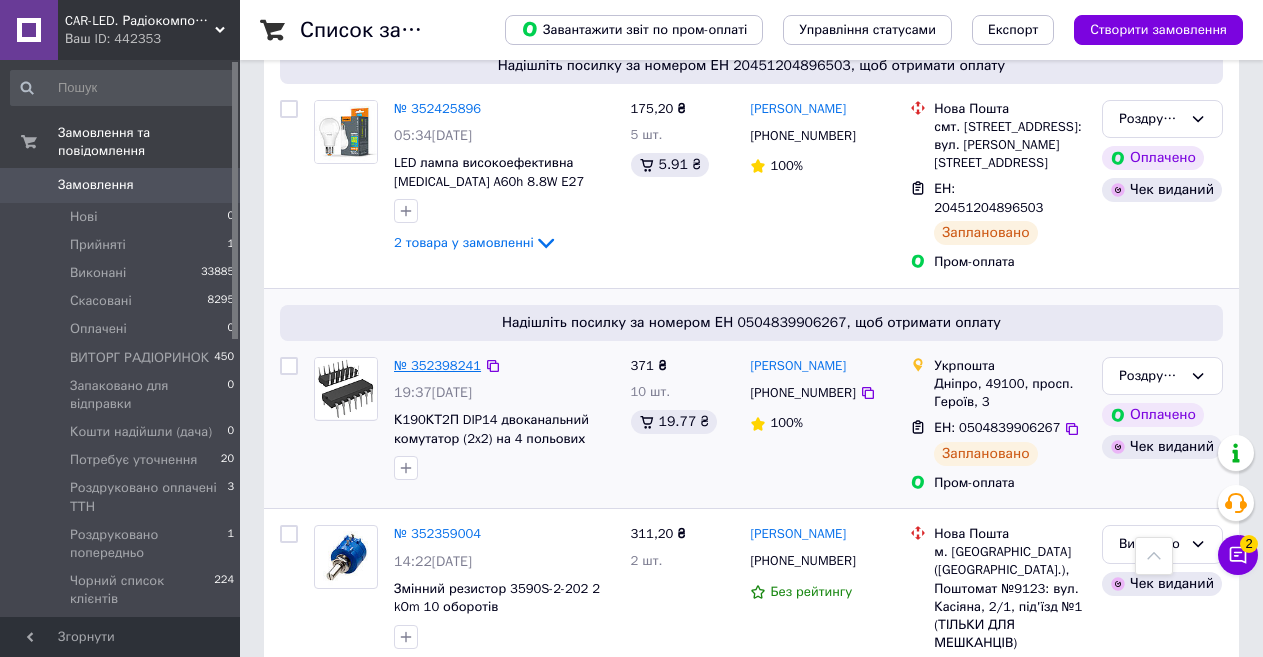 click on "№ 352398241" at bounding box center (437, 365) 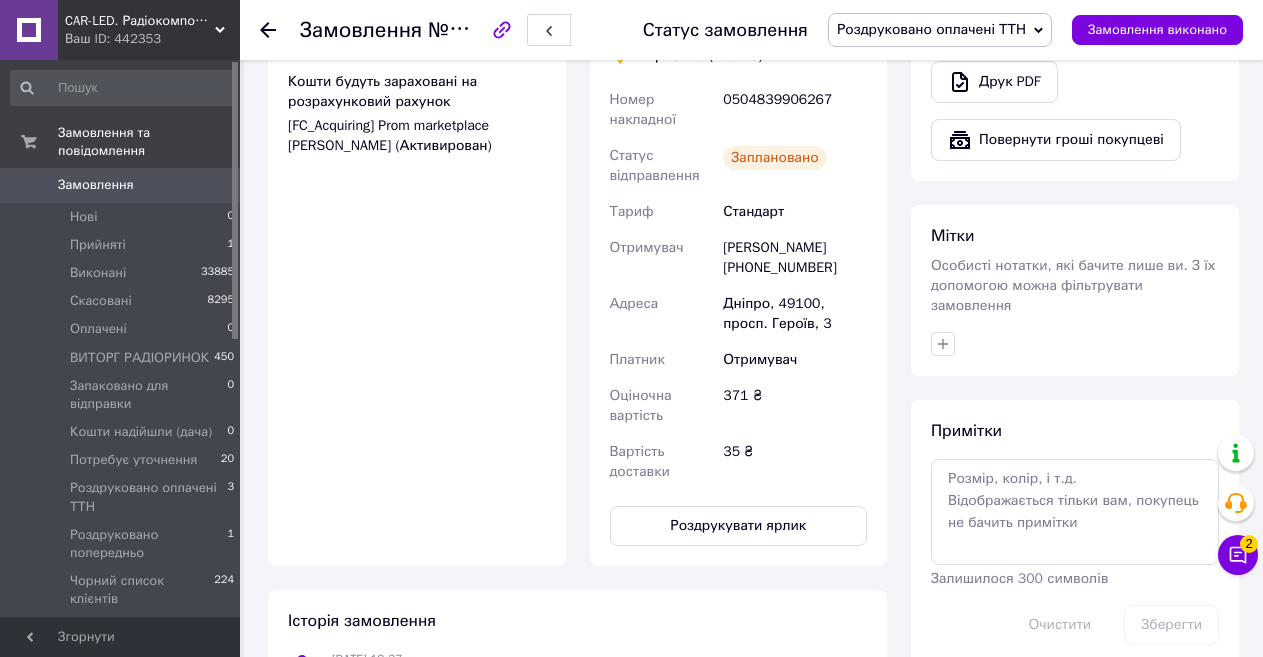 scroll, scrollTop: 800, scrollLeft: 0, axis: vertical 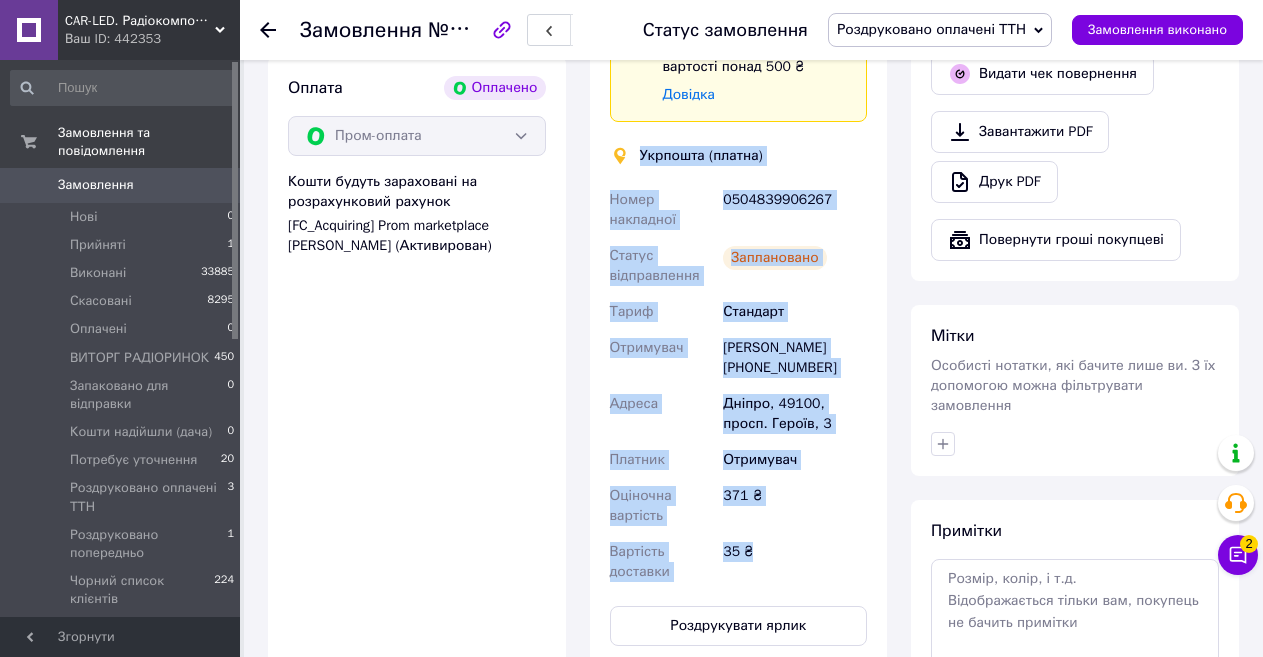 drag, startPoint x: 642, startPoint y: 154, endPoint x: 792, endPoint y: 565, distance: 437.51685 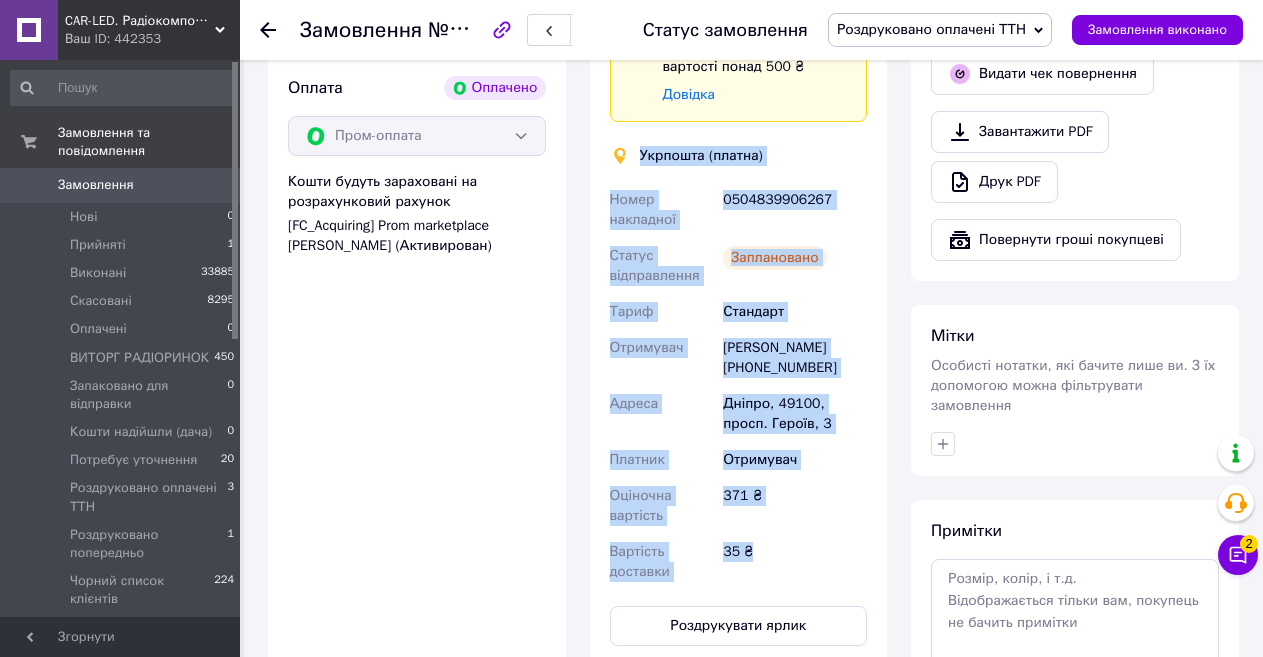 click on "Доставка Редагувати Спецтариф Укрпошта Стандарт 35 ₴  - до 30 кг і об'ємом до 20 000 см³ 100 ₴  — до 30 кг і об'ємом від 20 000 до 120 000 см³ Об'єм = довжина × ширина × висота +0,5% від суми оголошеної вартості понад 500 ₴ Довідка Укрпошта (платна) Номер накладної 0504839906267 Статус відправлення Заплановано Тариф Стандарт Отримувач [PERSON_NAME] [PHONE_NUMBER] Адреса Дніпро, 49100, просп. Героїв, 3 Платник Отримувач Оціночна вартість 371 ₴ Вартість доставки 35 ₴ Роздрукувати ярлик" at bounding box center [739, 217] 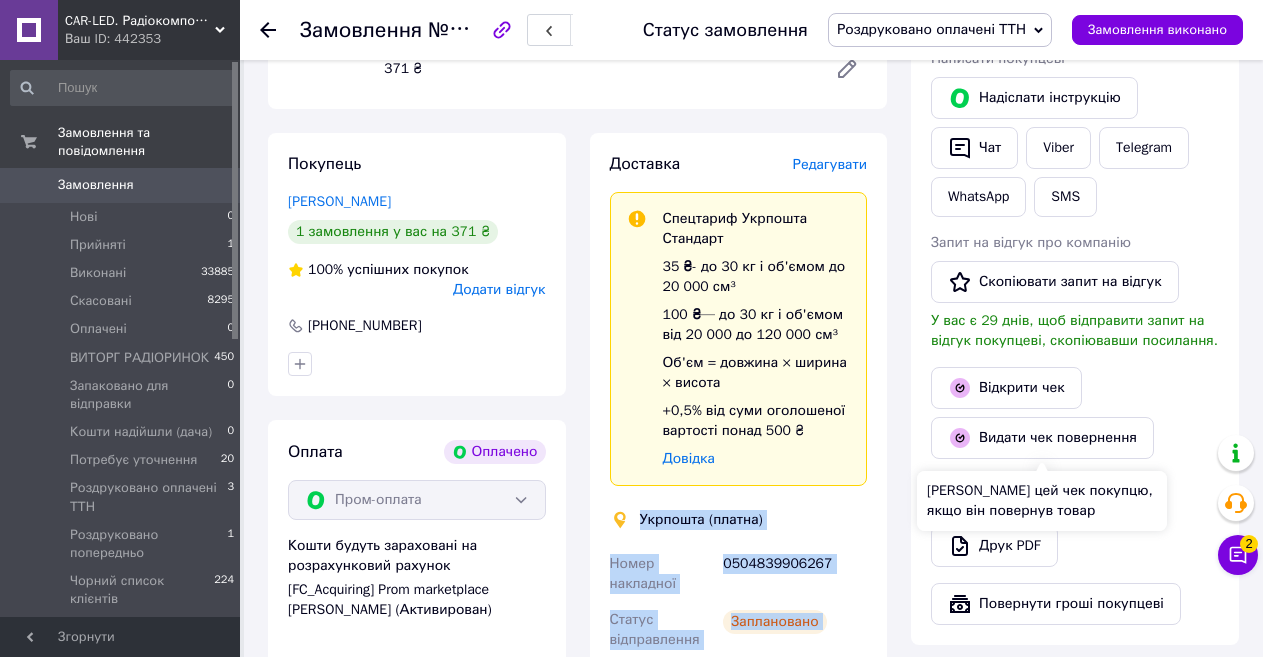 scroll, scrollTop: 400, scrollLeft: 0, axis: vertical 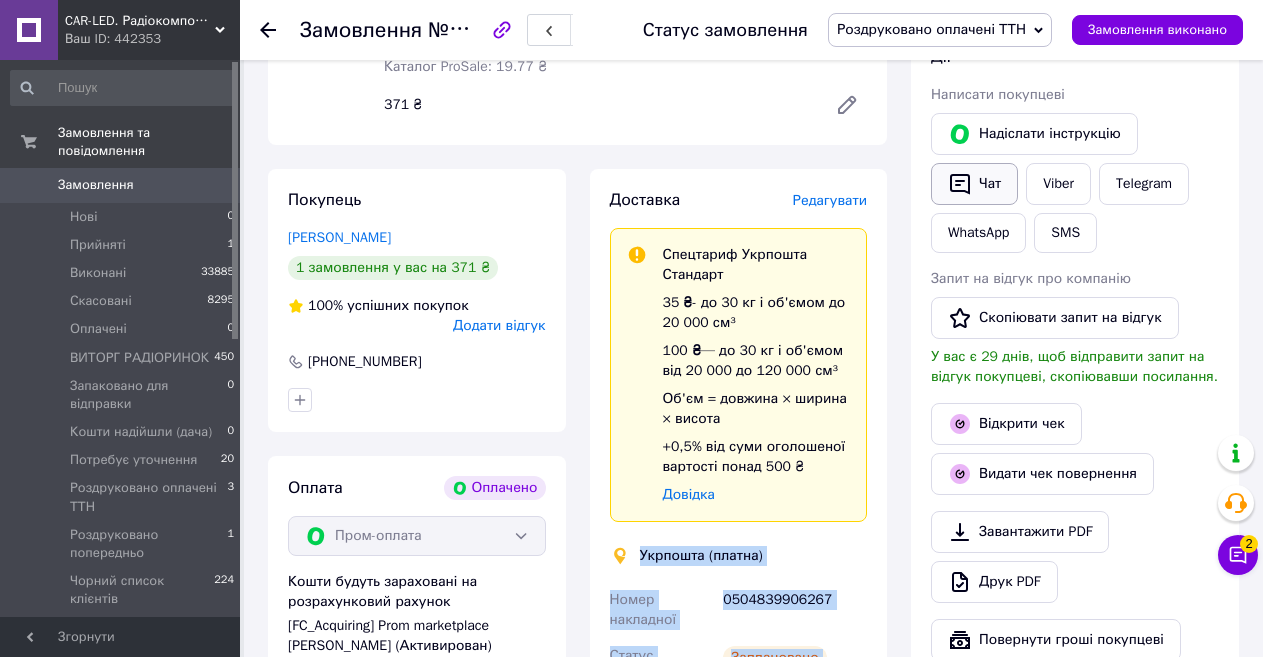 click on "Чат" at bounding box center (974, 184) 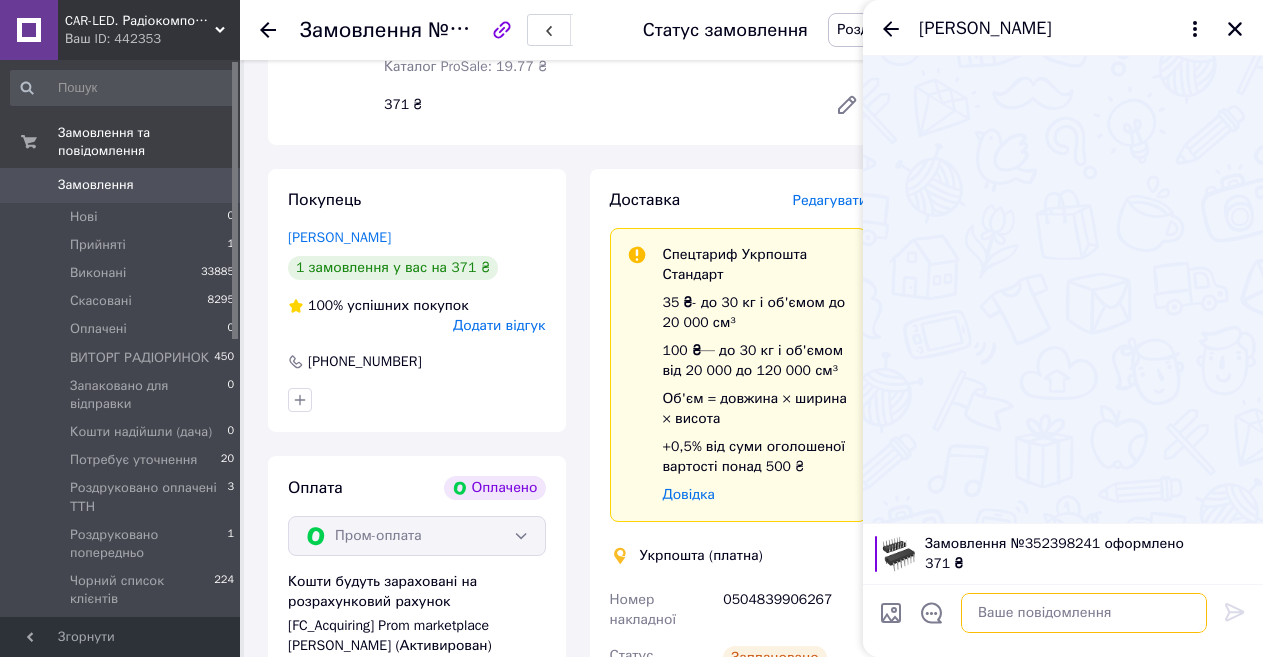 paste on "Укрпошта (платна)
Номер накладної
0504839906267
Статус відправлення
Заплановано
Тариф
Стандарт
Отримувач
[PERSON_NAME] [PHONE_NUMBER]
Адреса
Дніпро, 49100, просп. Героїв, 3
Платник
Отримувач
Оціночна вартість
371 ₴
Вартість доставки
35 ₴" 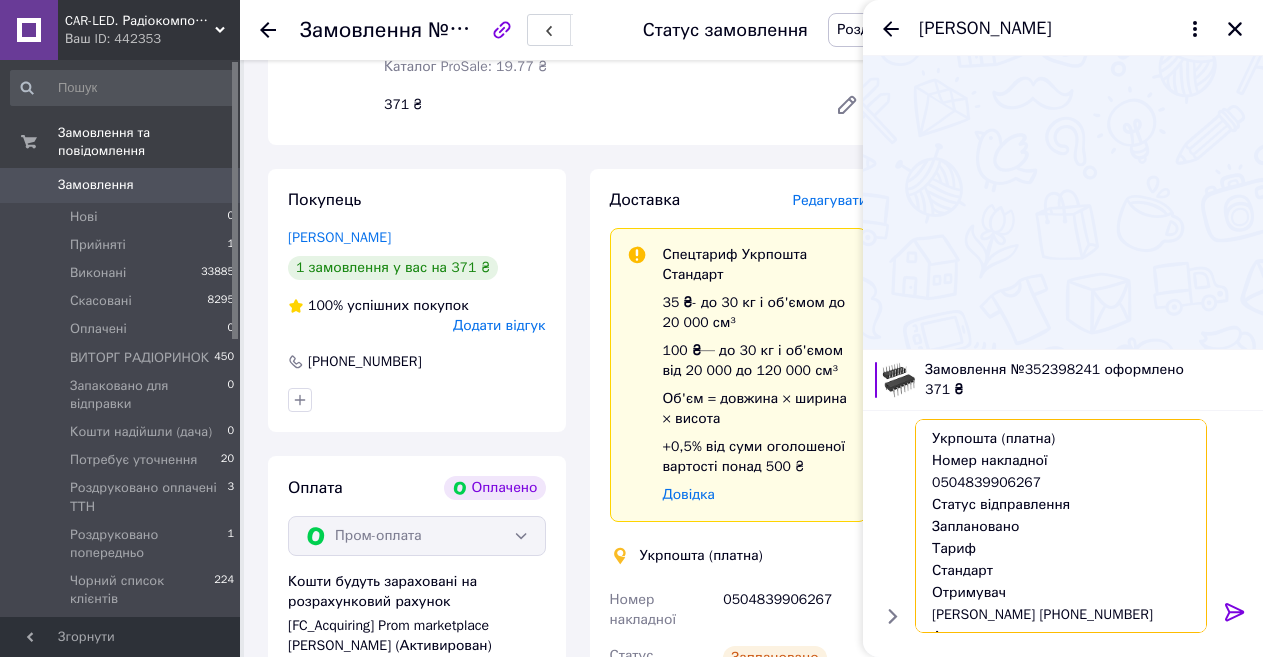 scroll, scrollTop: 168, scrollLeft: 0, axis: vertical 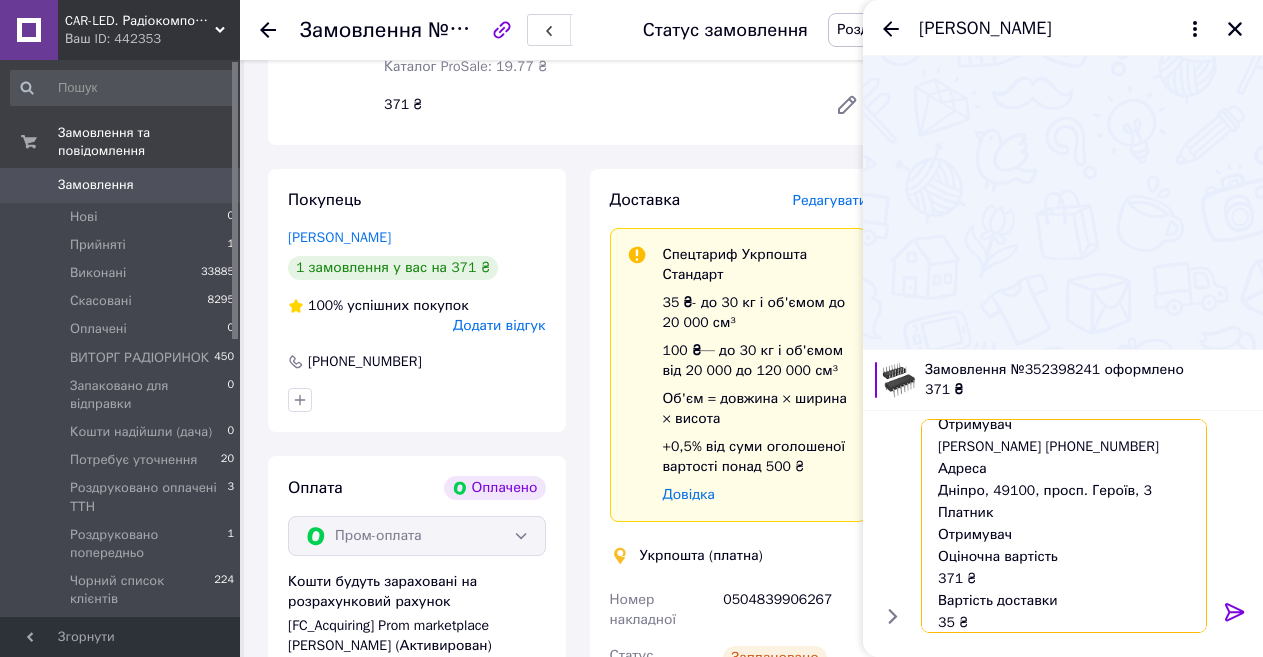 type on "Укрпошта (платна)
Номер накладної
0504839906267
Статус відправлення
Заплановано
Тариф
Стандарт
Отримувач
[PERSON_NAME] [PHONE_NUMBER]
Адреса
Дніпро, 49100, просп. Героїв, 3
Платник
Отримувач
Оціночна вартість
371 ₴
Вартість доставки
35 ₴" 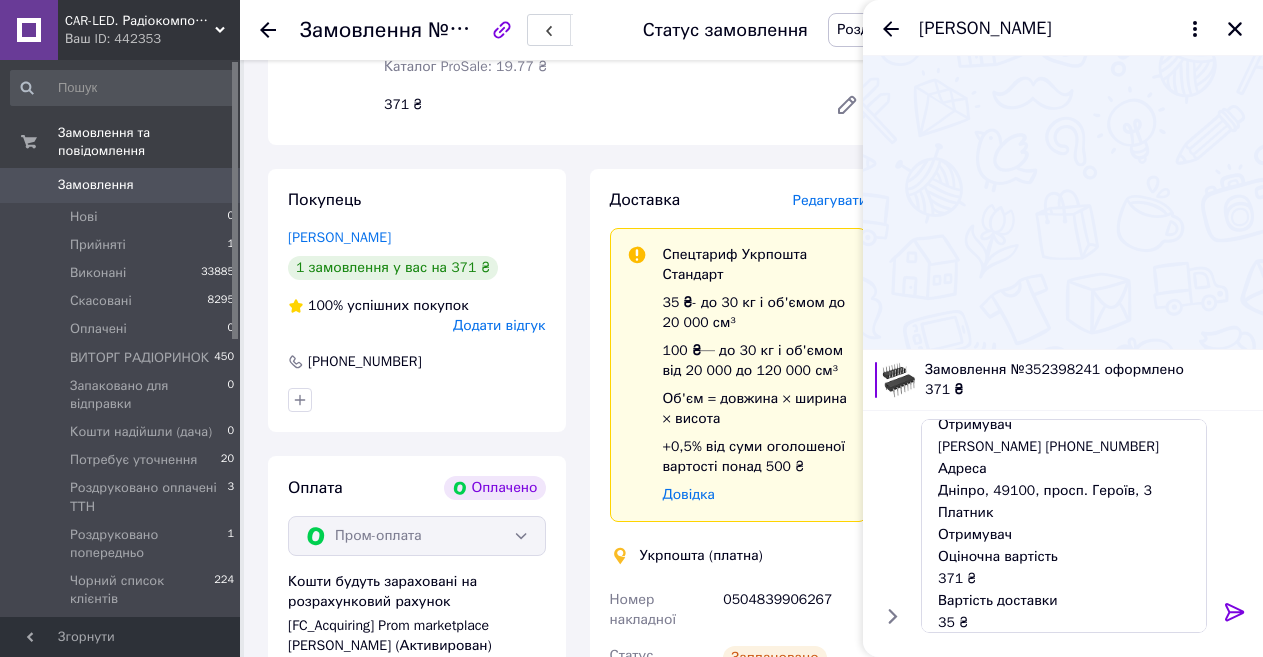 click 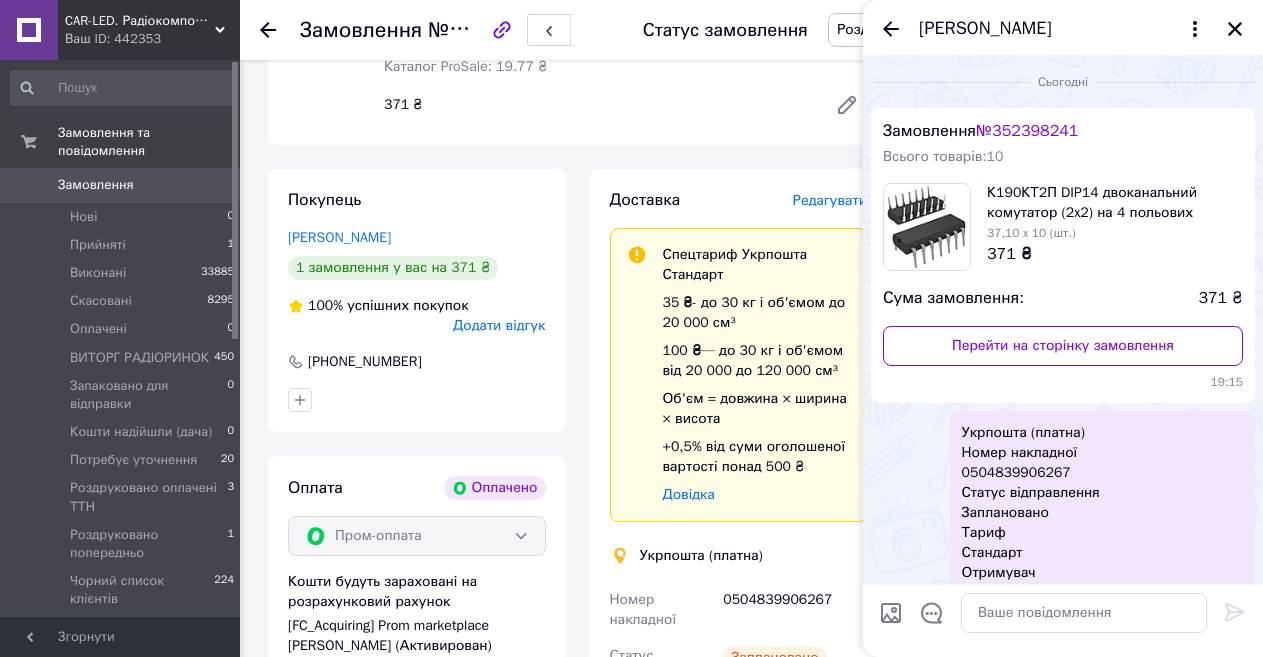 scroll, scrollTop: 0, scrollLeft: 0, axis: both 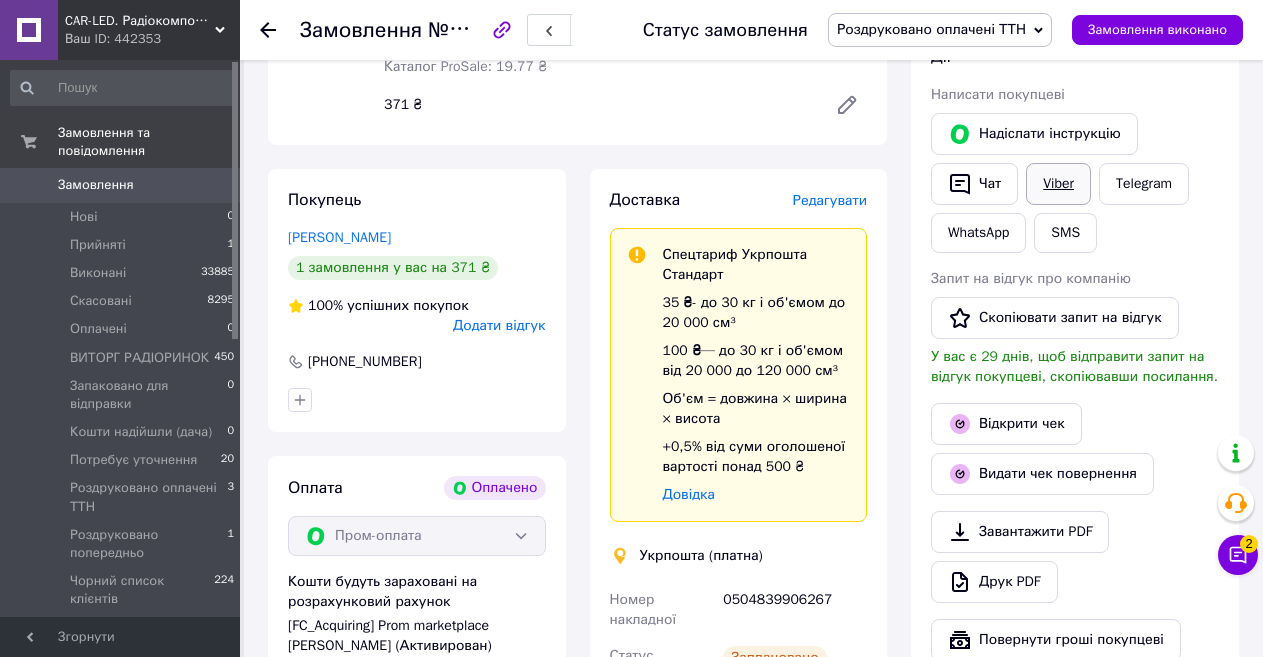 click on "Viber" at bounding box center (1058, 184) 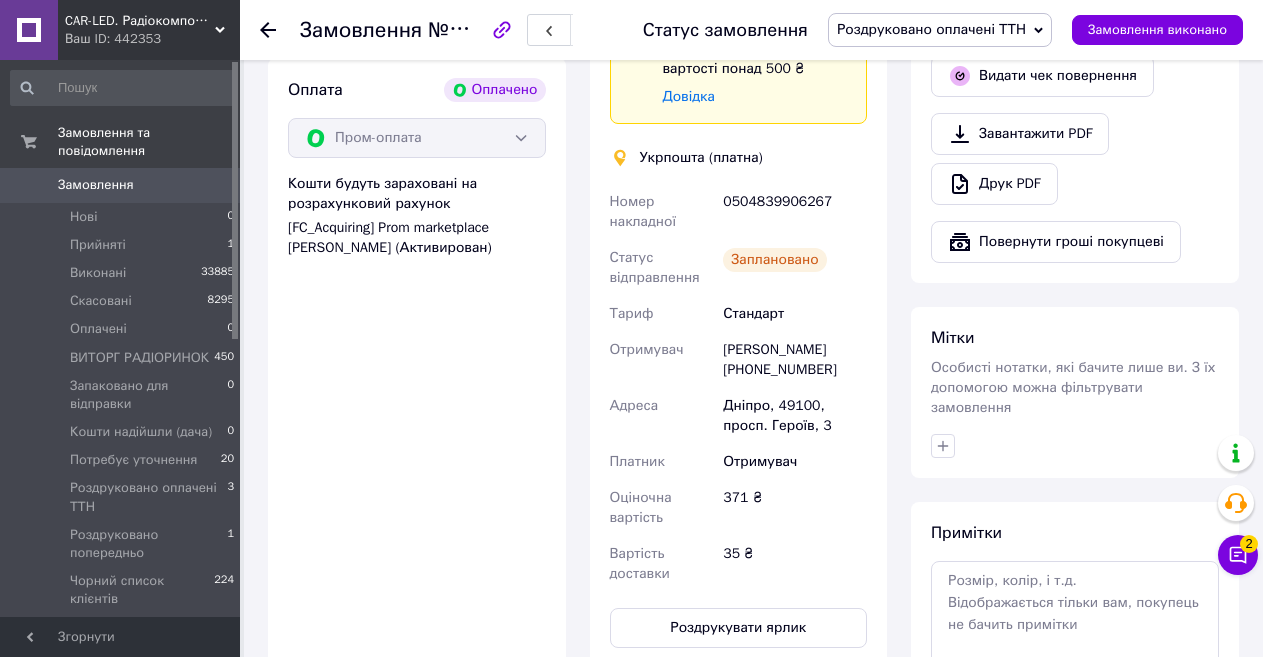 scroll, scrollTop: 800, scrollLeft: 0, axis: vertical 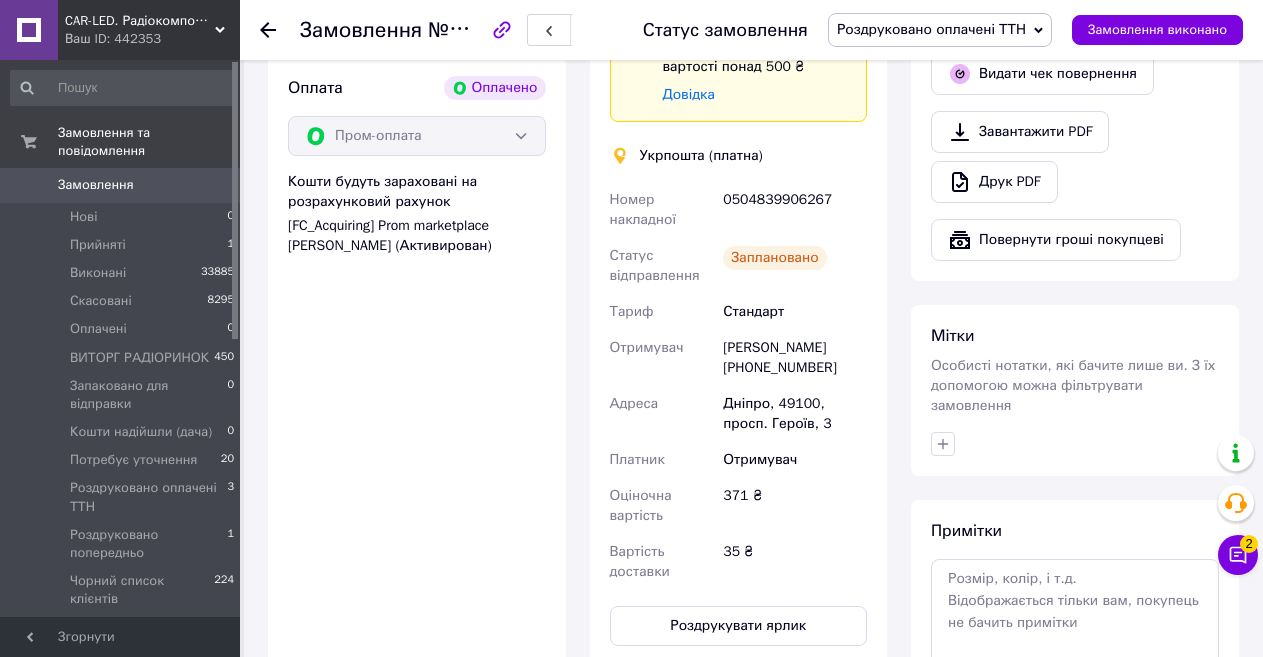 click on "0504839906267" at bounding box center [795, 210] 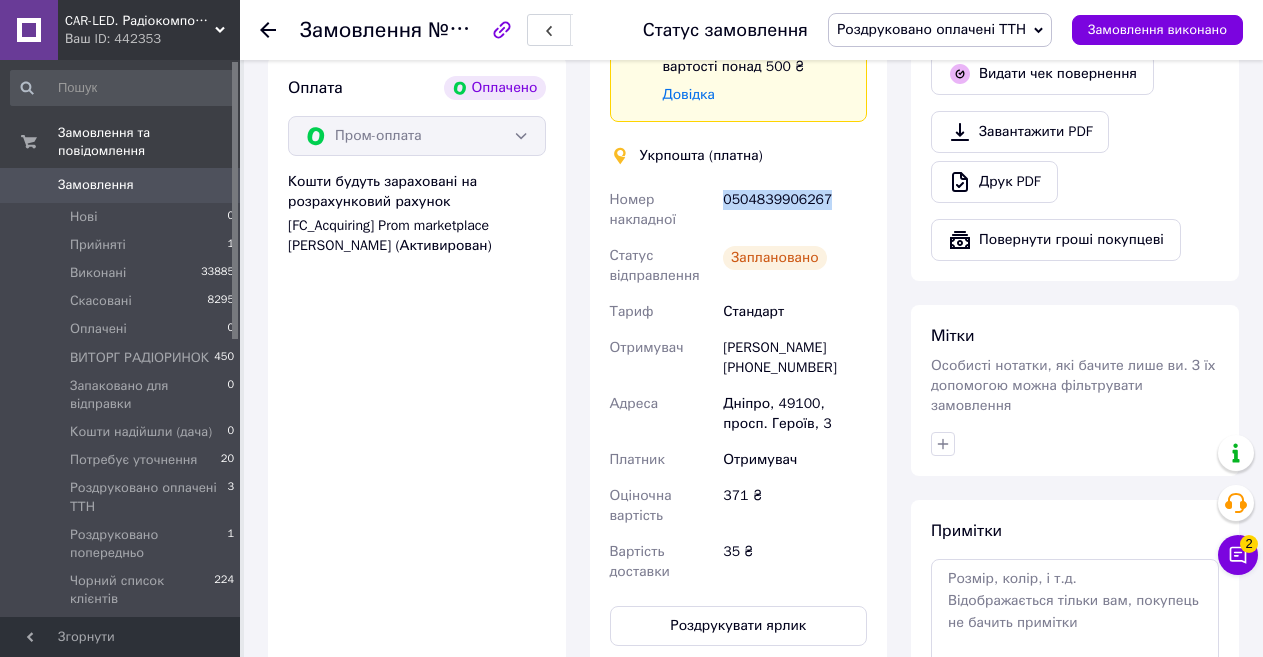 click on "0504839906267" at bounding box center (795, 210) 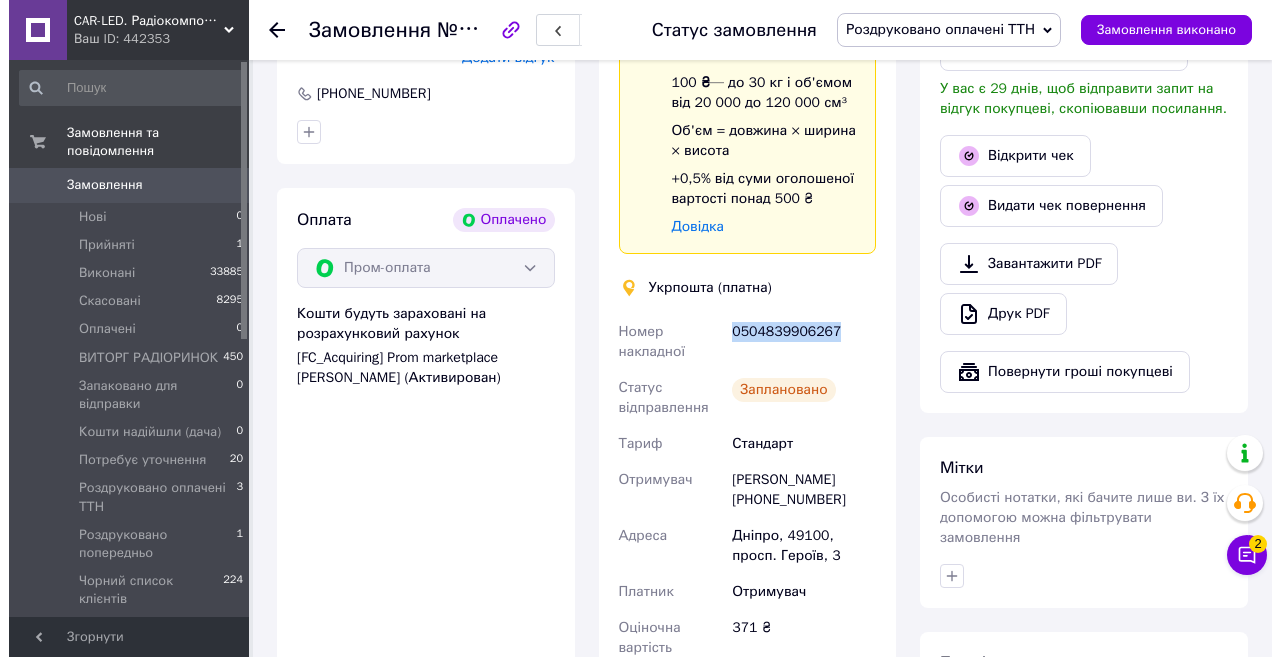 scroll, scrollTop: 500, scrollLeft: 0, axis: vertical 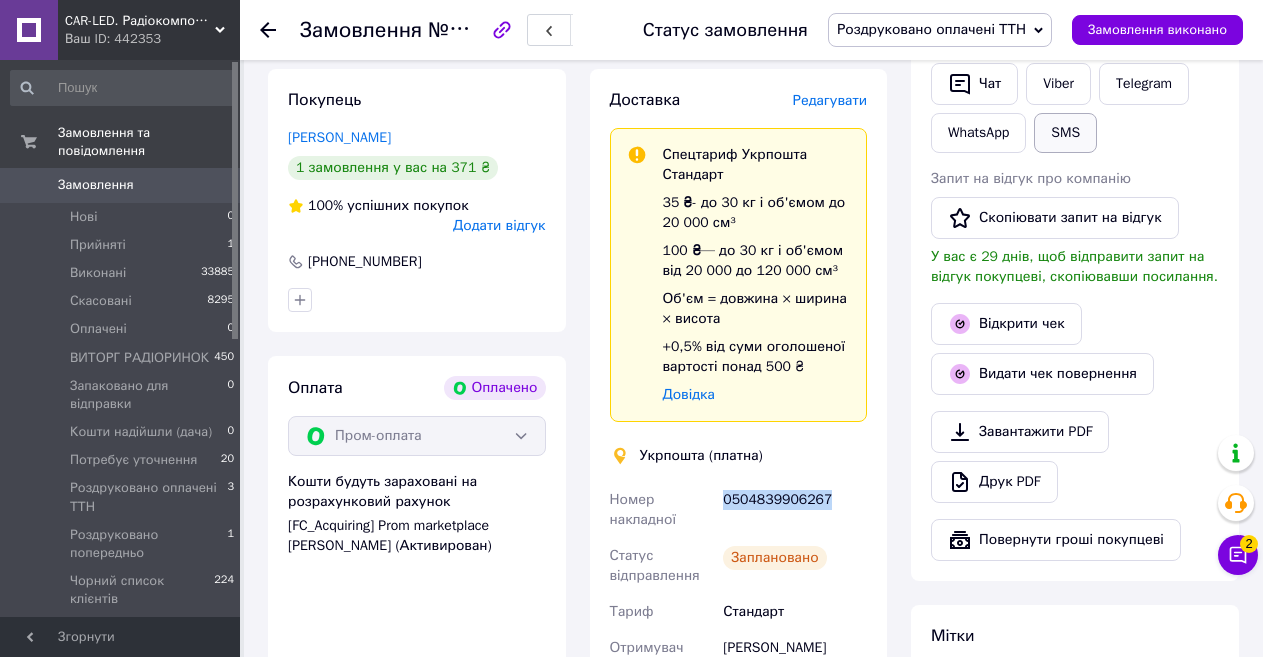 click on "SMS" at bounding box center [1065, 133] 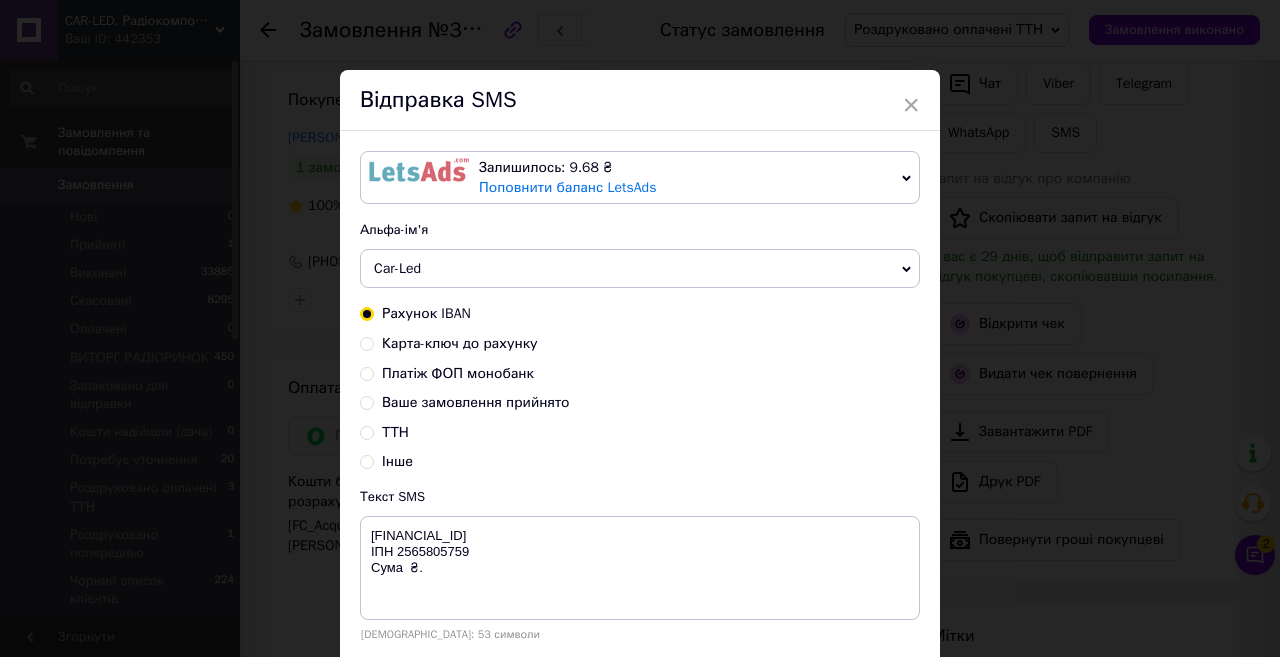 click on "ТТН" at bounding box center [367, 431] 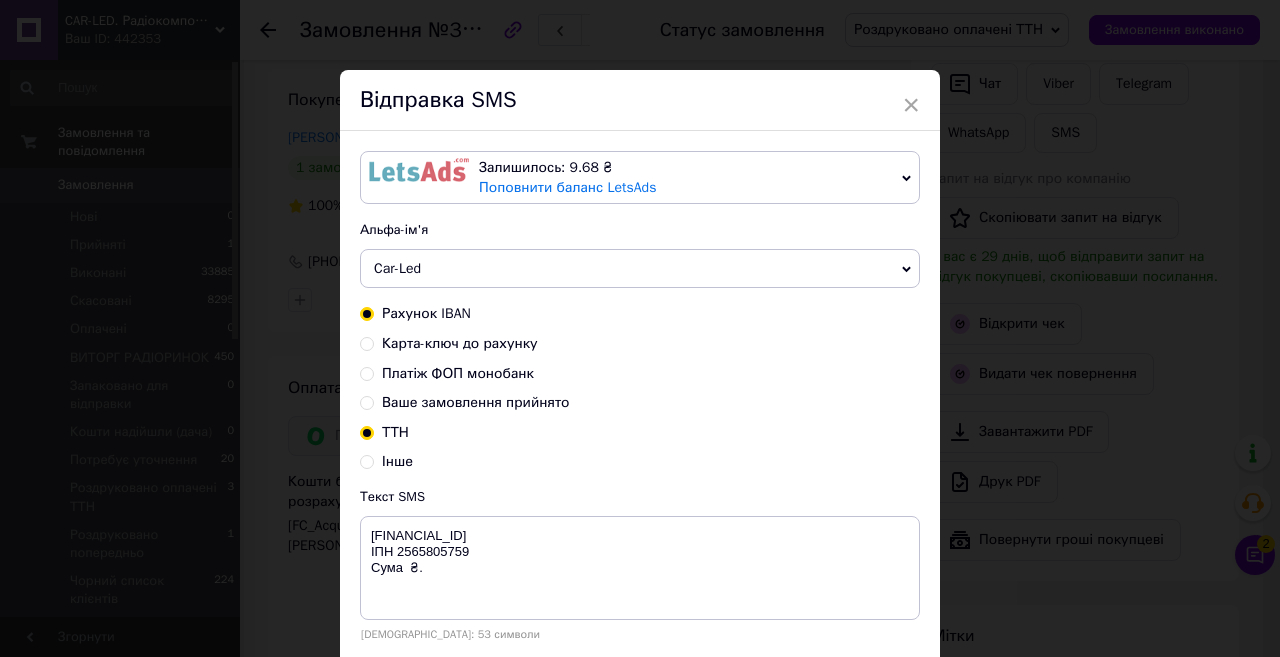 radio on "true" 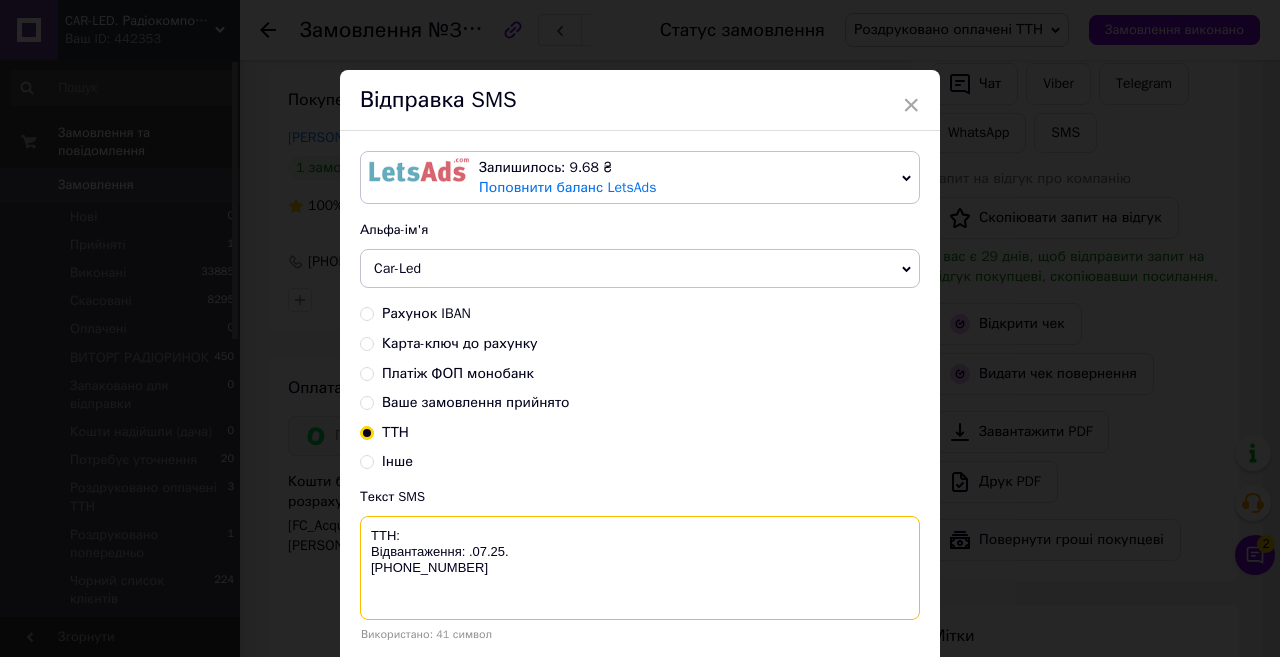 click on "ТТН:
Відвантаження: .07.25.
[PHONE_NUMBER]" at bounding box center (640, 568) 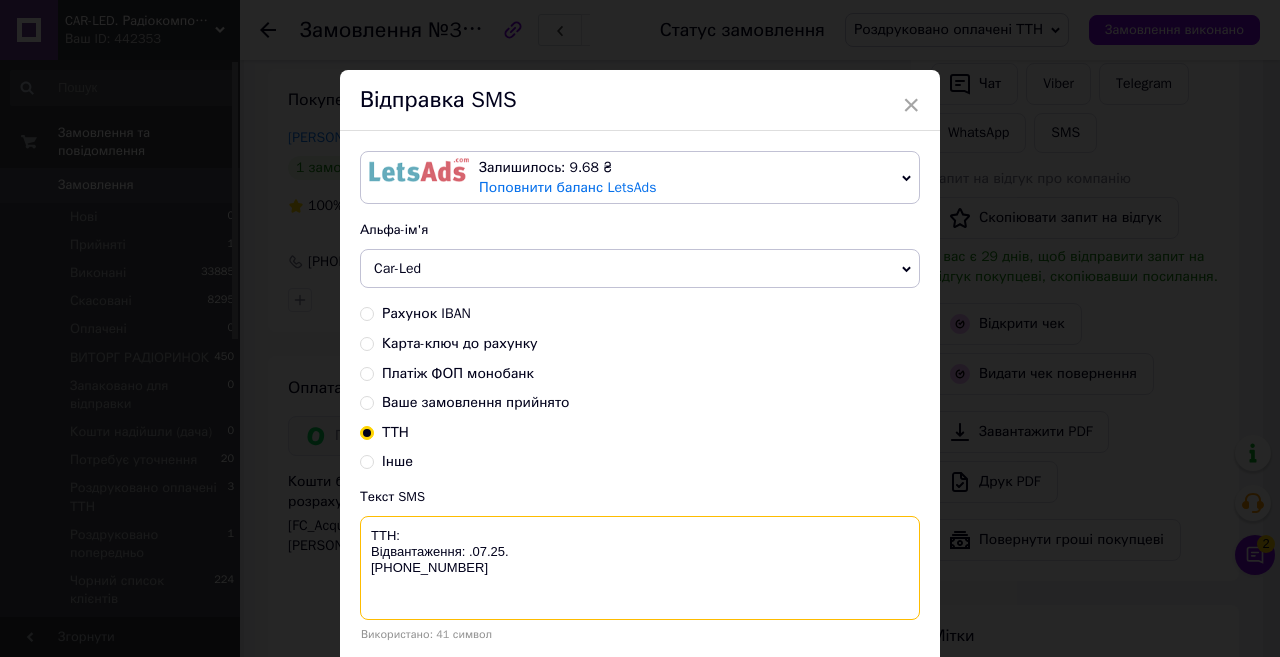 paste on "0504839906267" 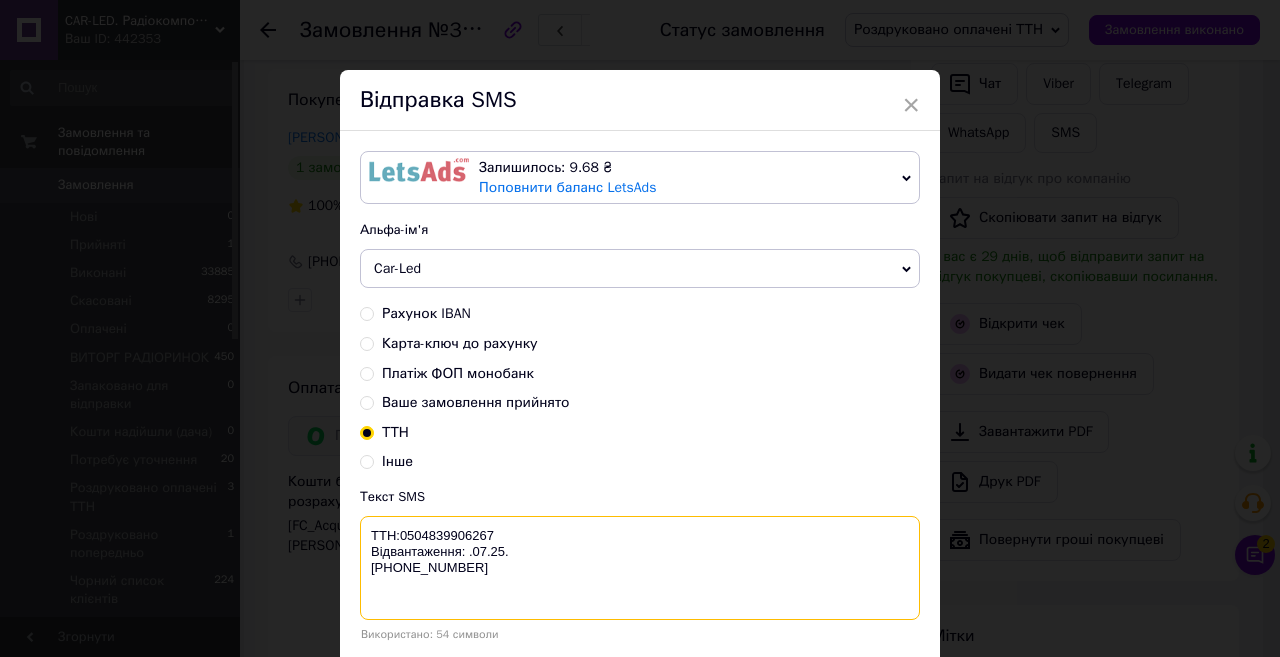 click on "ТТН:0504839906267
Відвантаження: .07.25.
[PHONE_NUMBER]" at bounding box center [640, 568] 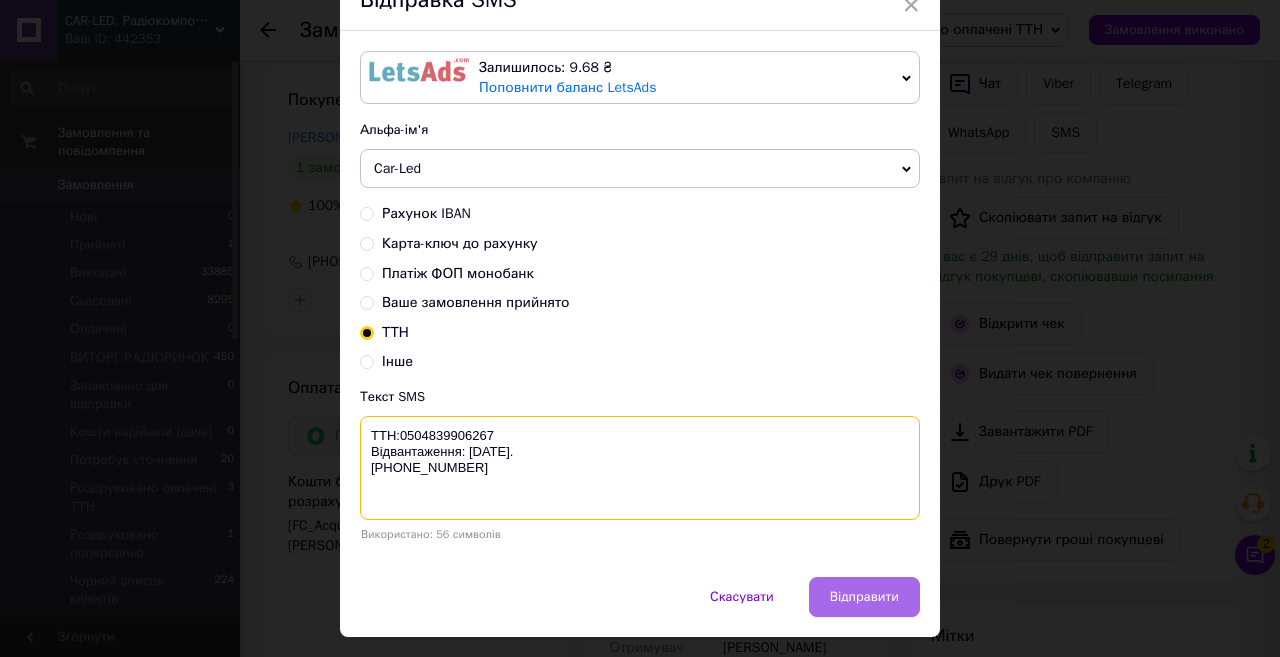scroll, scrollTop: 149, scrollLeft: 0, axis: vertical 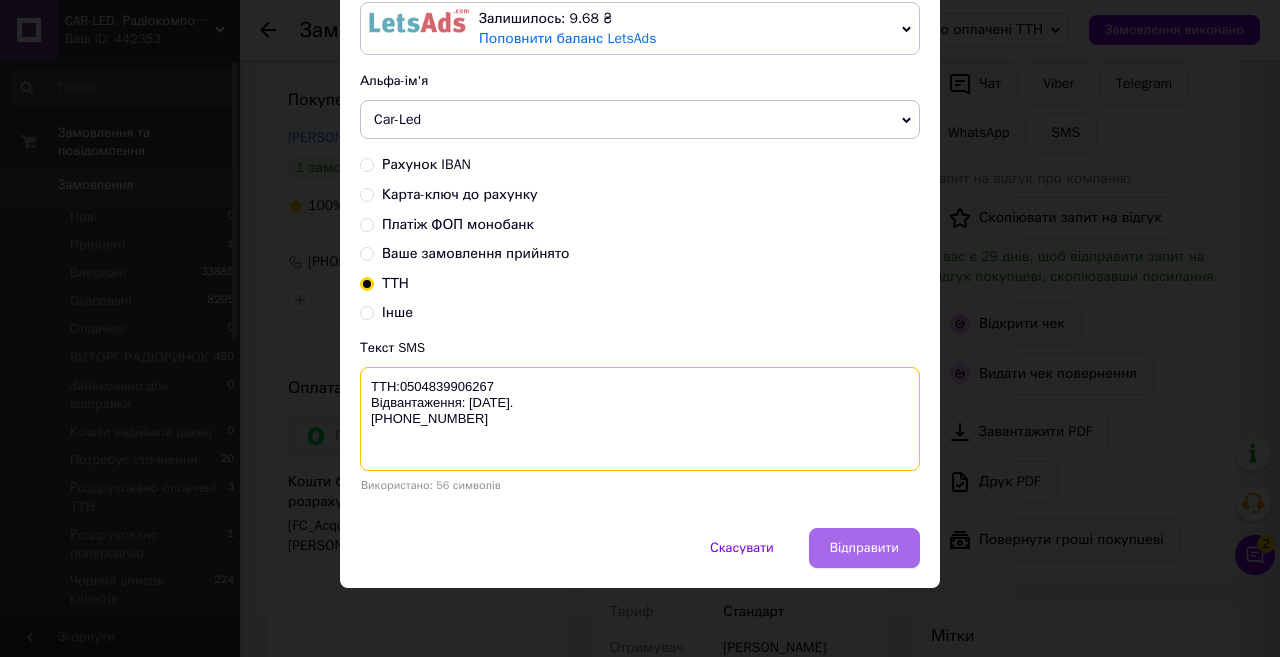 type on "ТТН:0504839906267
Відвантаження: [DATE].
[PHONE_NUMBER]" 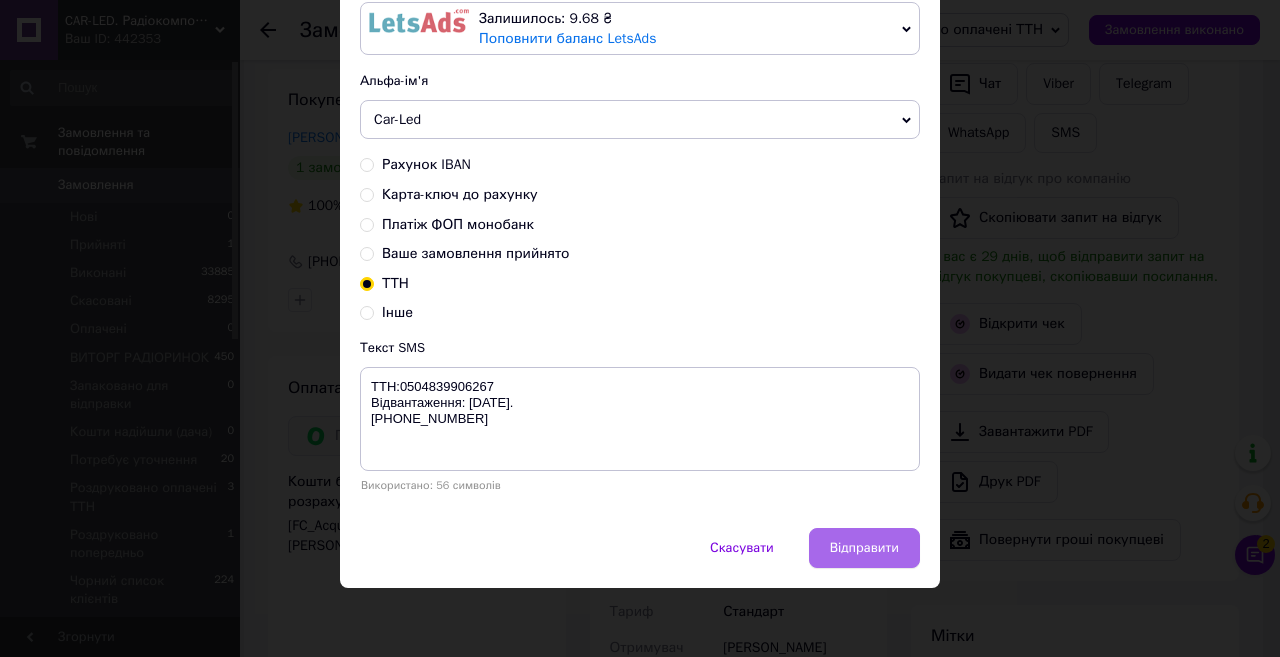 click on "Відправити" at bounding box center (864, 548) 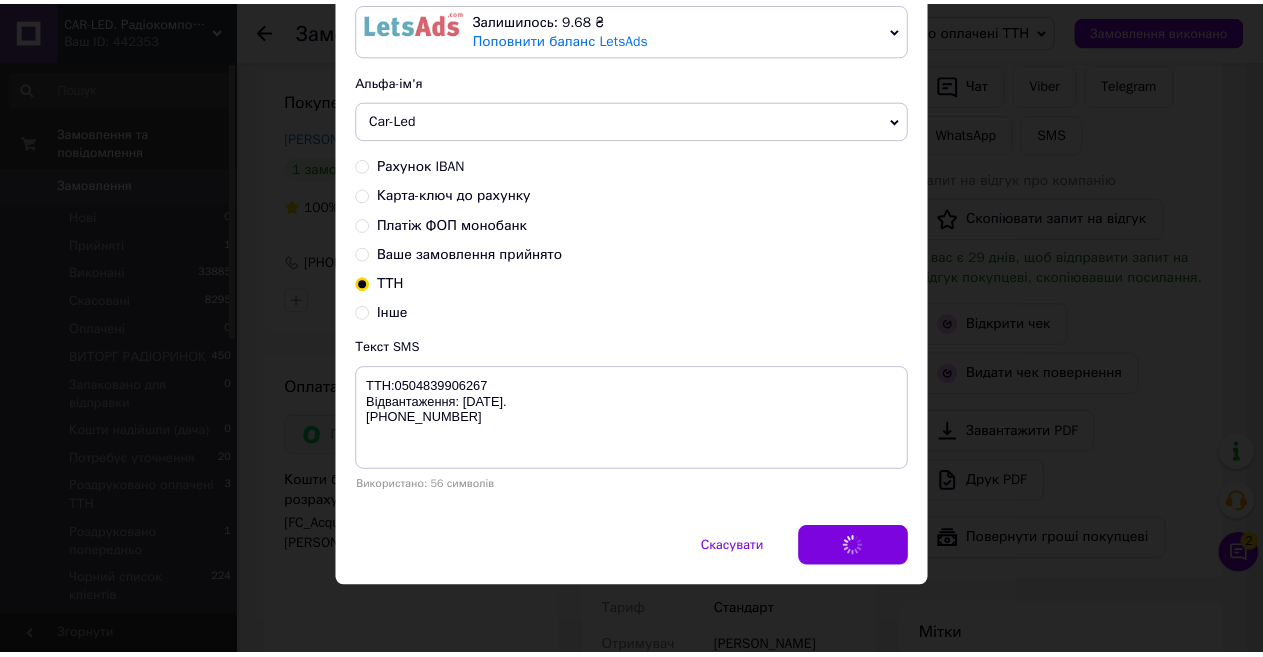 scroll, scrollTop: 0, scrollLeft: 0, axis: both 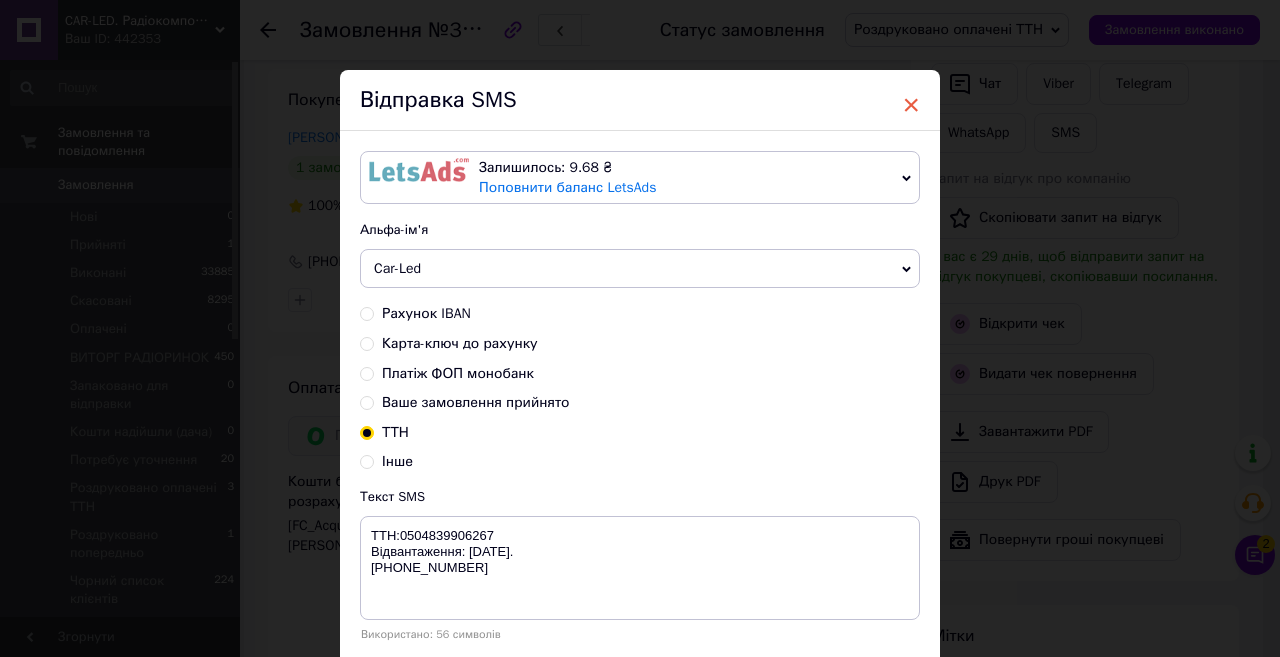 click on "×" at bounding box center (911, 105) 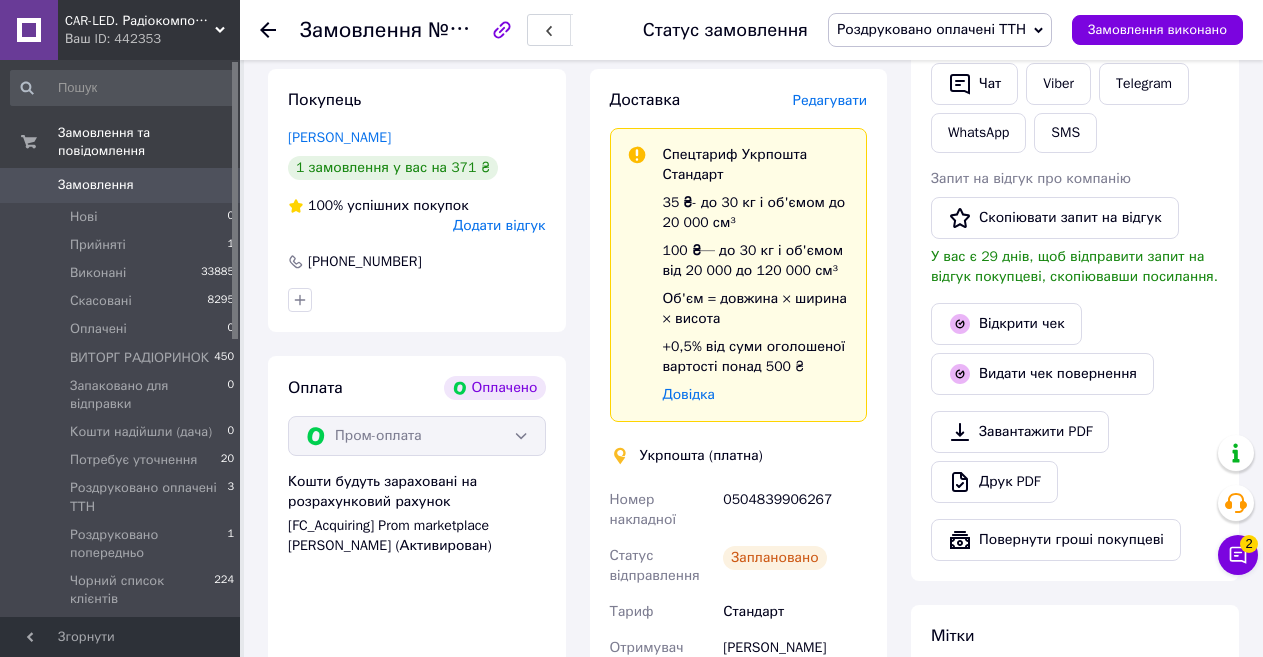 scroll, scrollTop: 100, scrollLeft: 0, axis: vertical 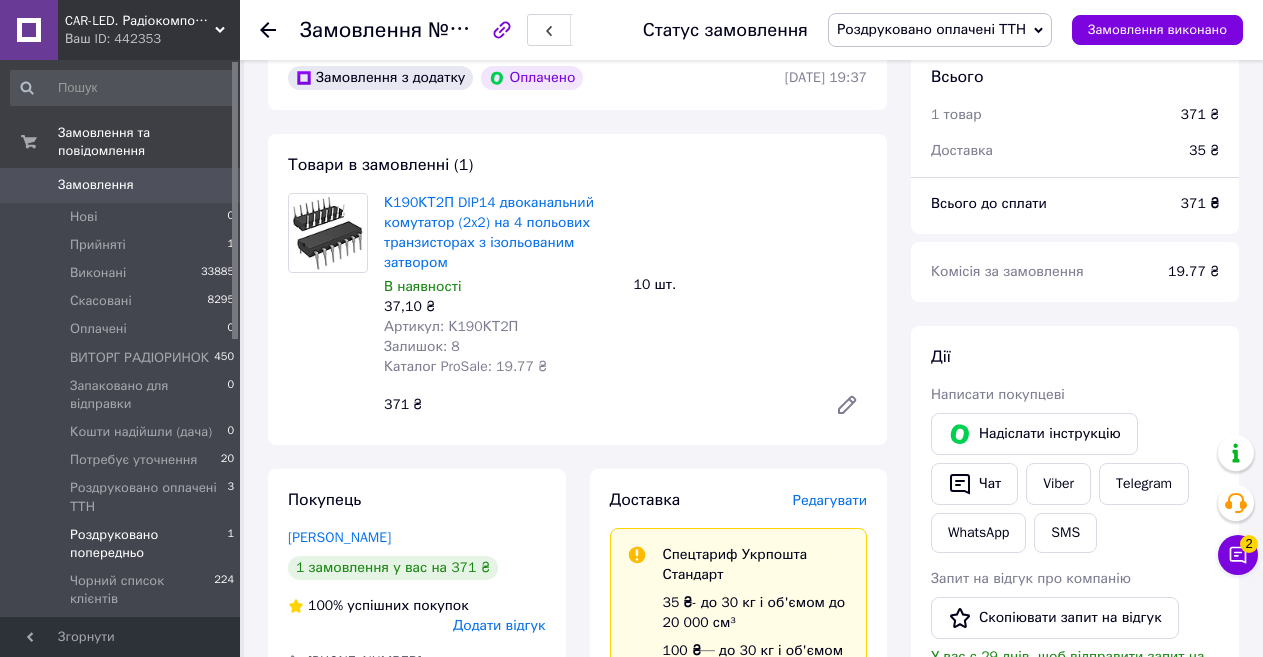 click on "Роздруковано попередньо" at bounding box center [148, 544] 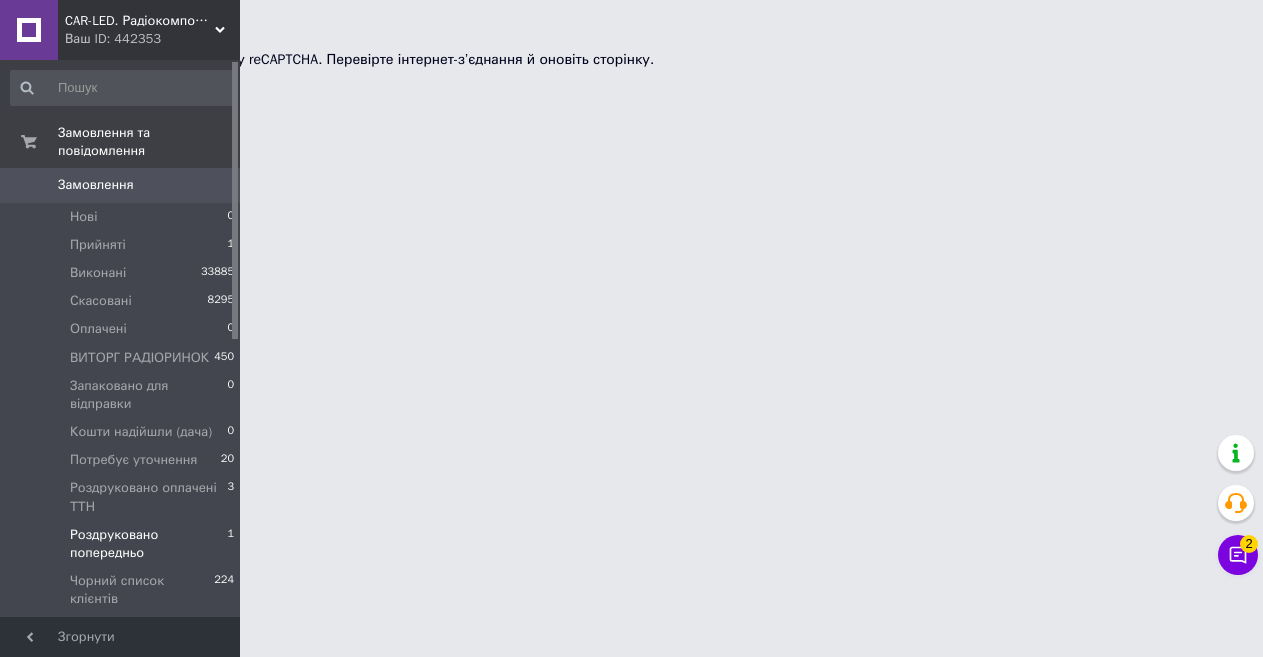 scroll, scrollTop: 0, scrollLeft: 0, axis: both 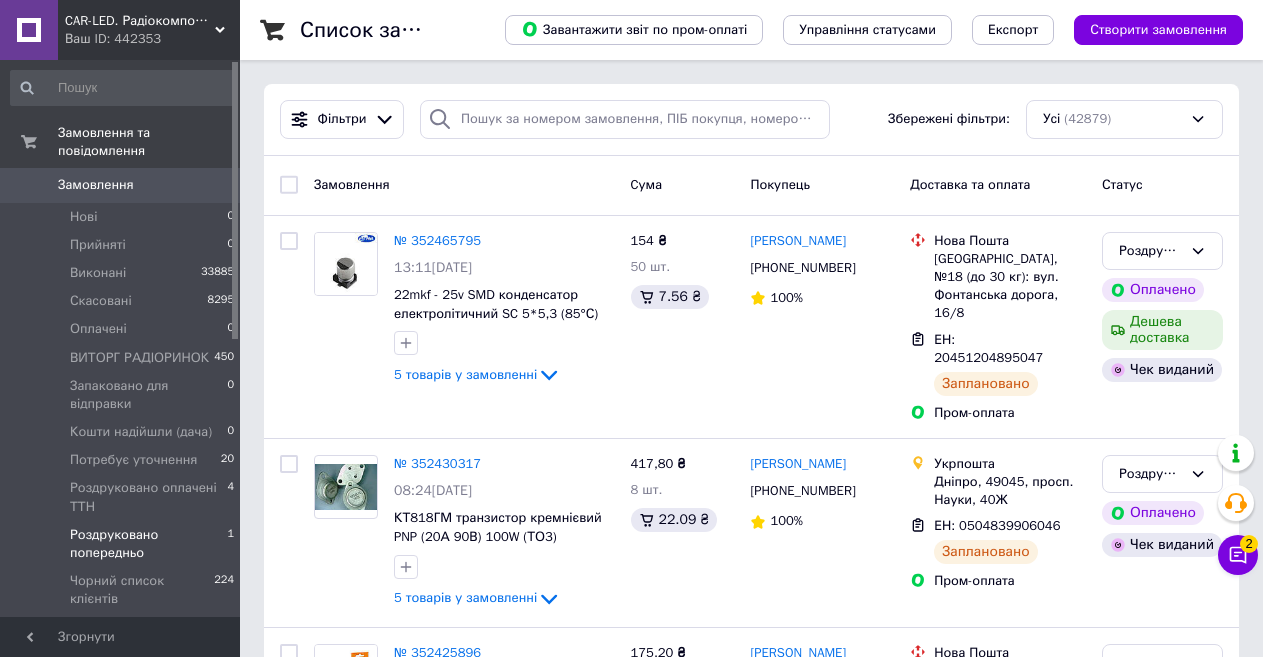 click on "Роздруковано попередньо" at bounding box center (148, 544) 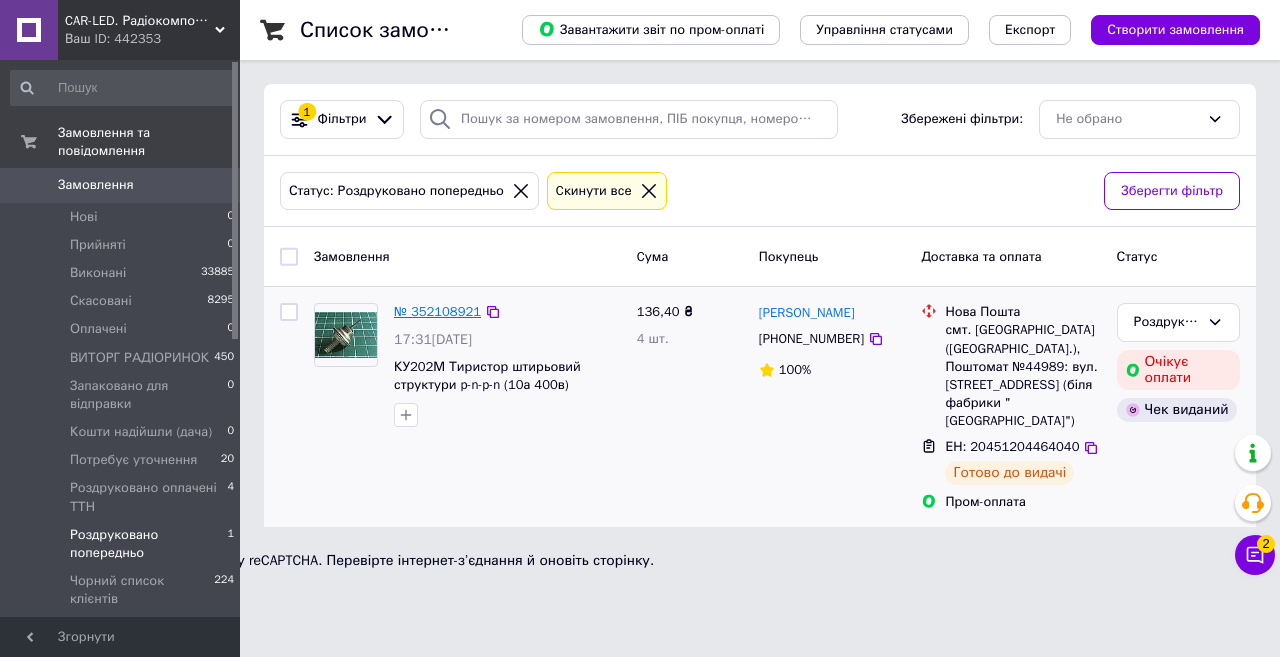 click on "№ 352108921" at bounding box center [437, 311] 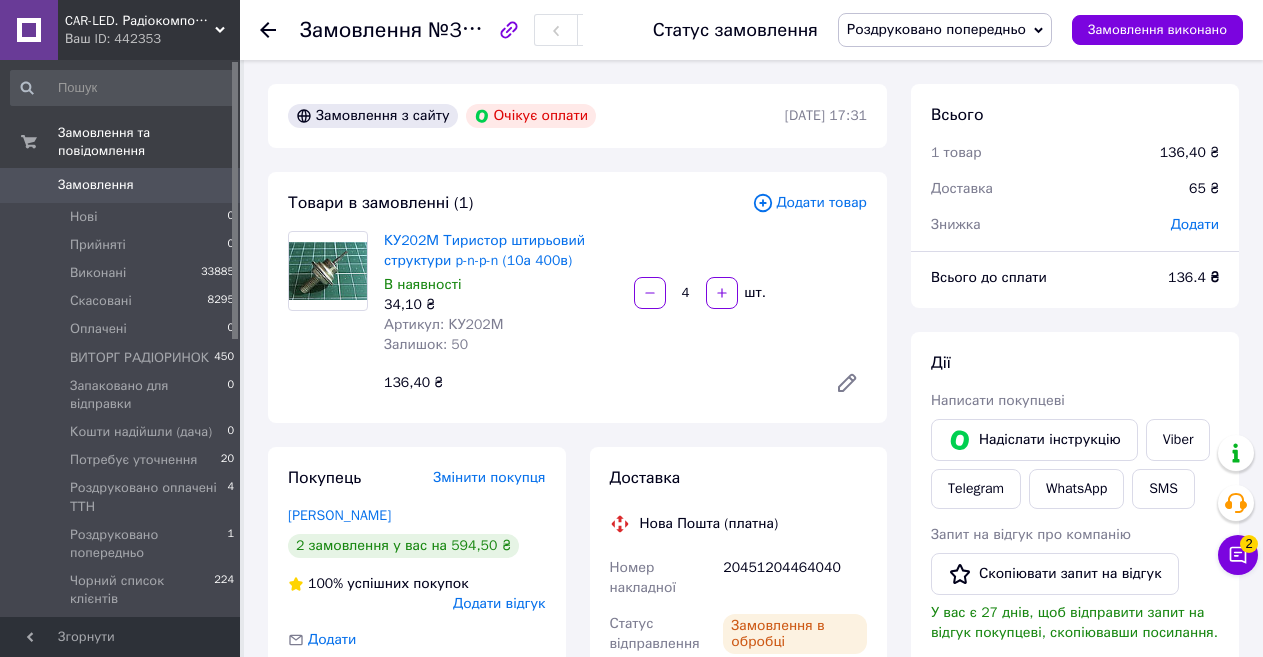 scroll, scrollTop: 500, scrollLeft: 0, axis: vertical 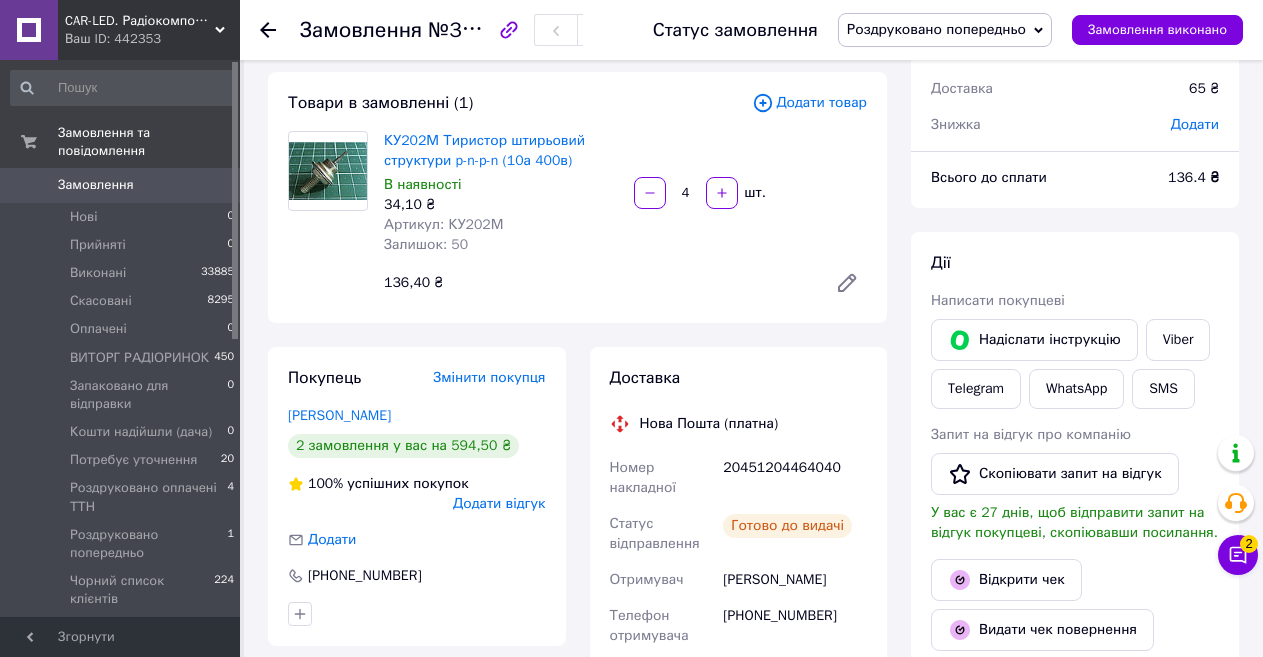 click on "Роздруковано попередньо" at bounding box center (936, 29) 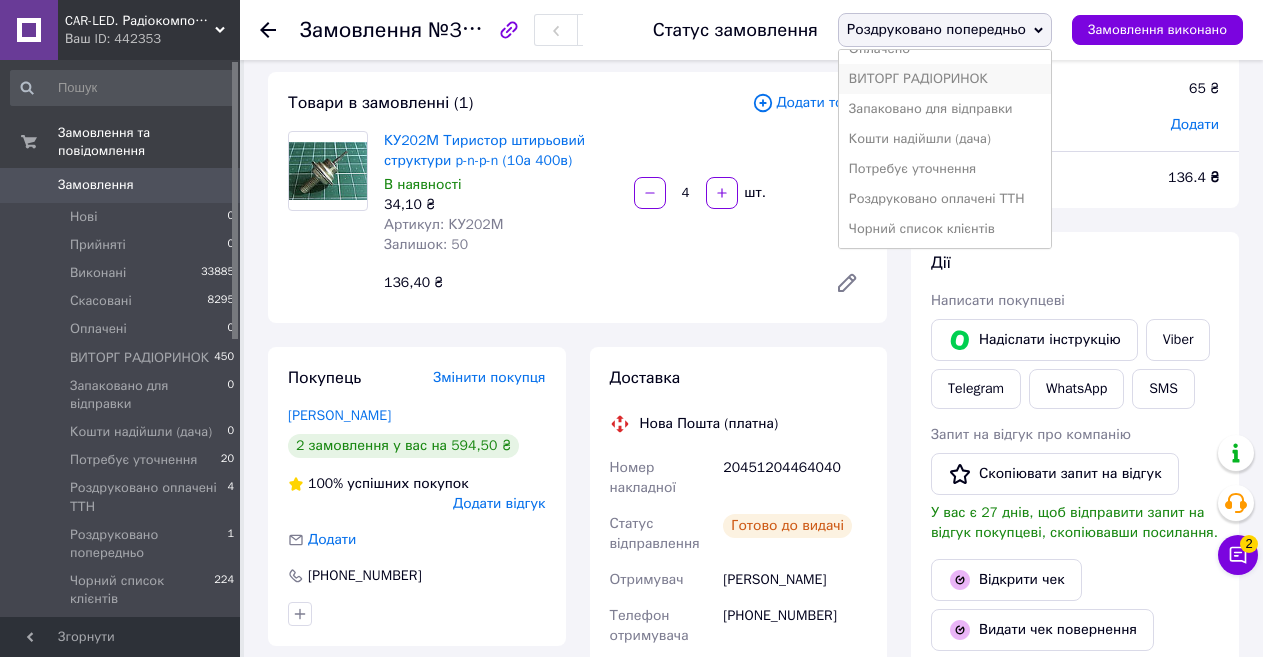 scroll, scrollTop: 112, scrollLeft: 0, axis: vertical 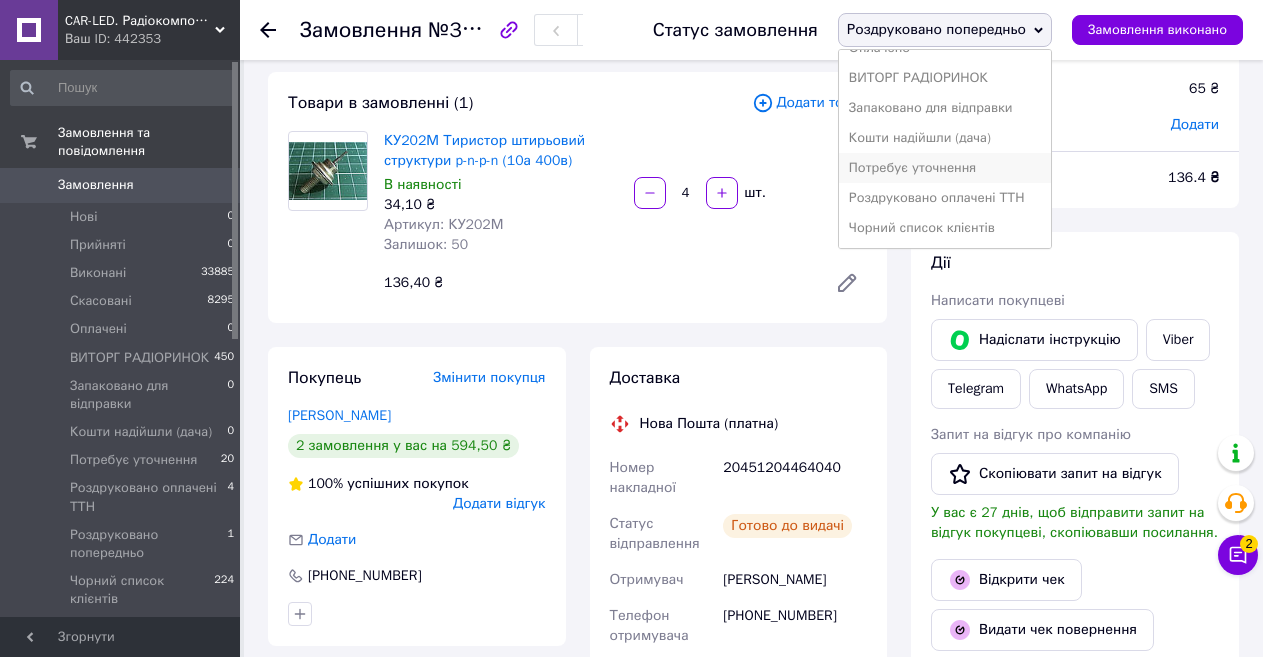 click on "Потребує уточнення" at bounding box center (945, 168) 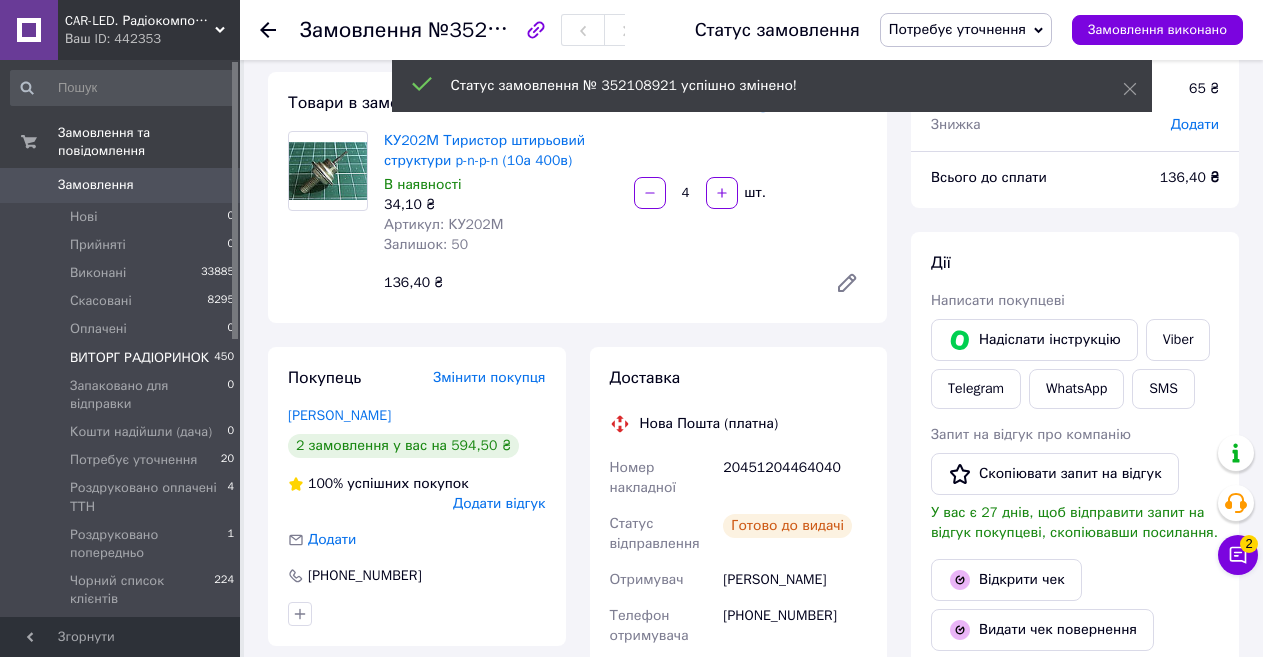 scroll, scrollTop: 84, scrollLeft: 0, axis: vertical 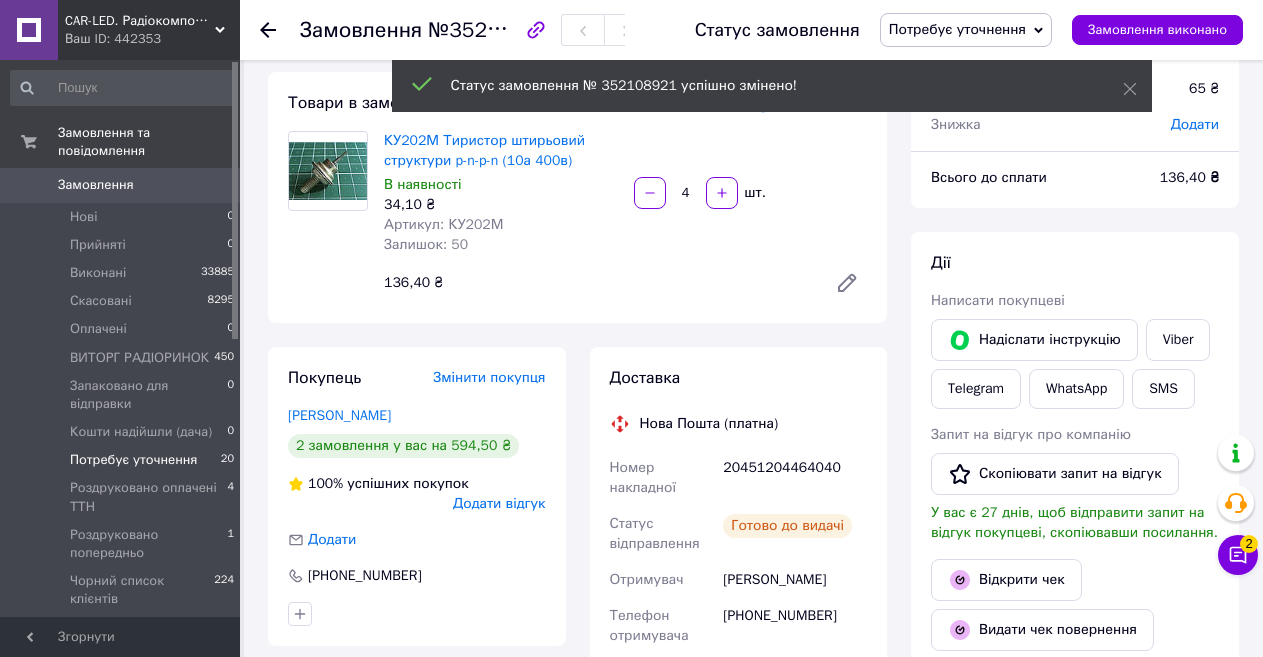 click on "Потребує уточнення" at bounding box center [133, 460] 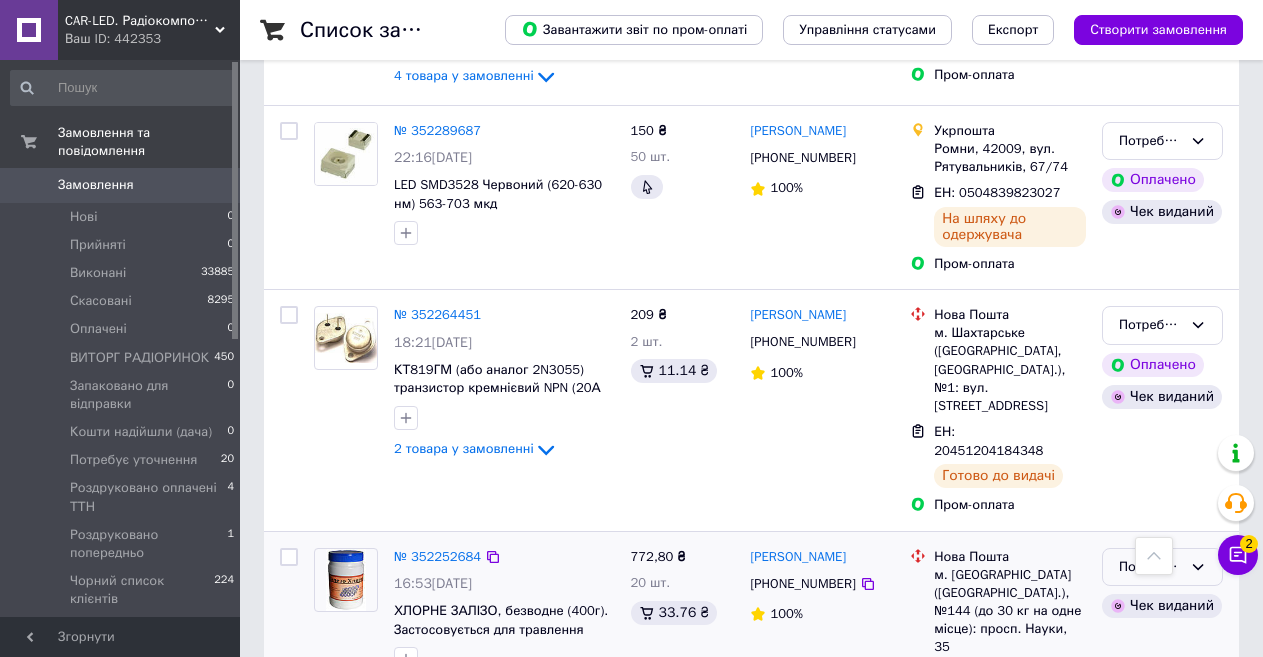 scroll, scrollTop: 2208, scrollLeft: 0, axis: vertical 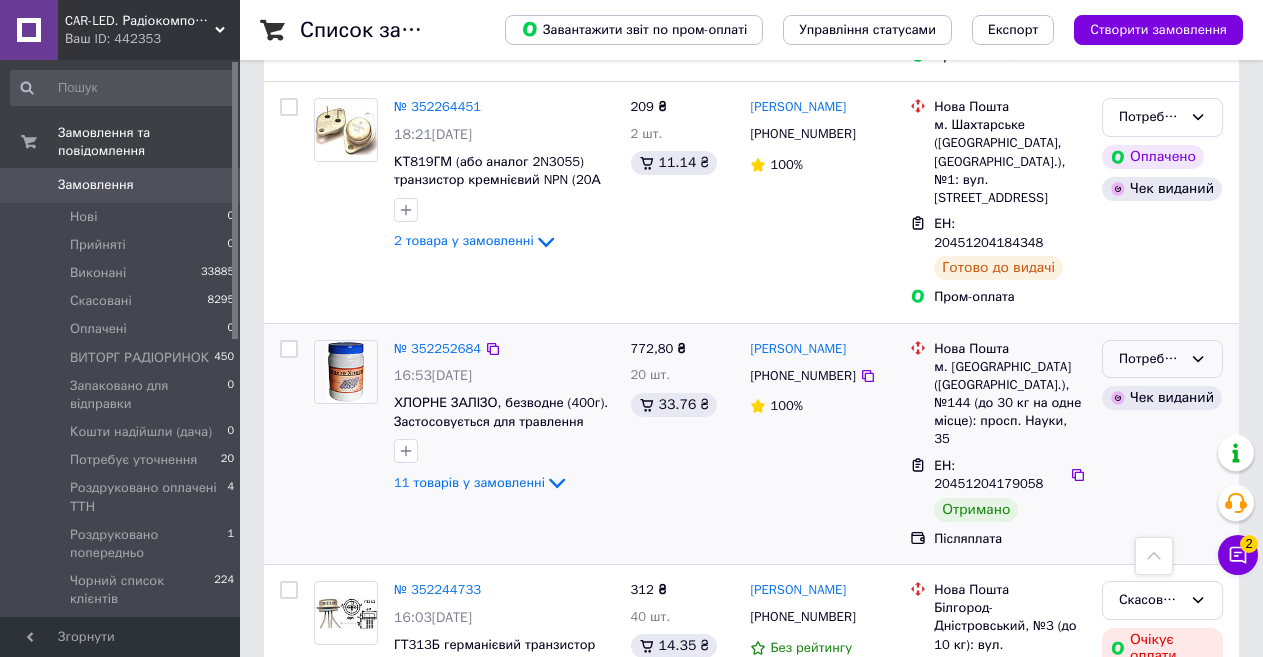 click on "Потребує уточнення" at bounding box center (1150, 359) 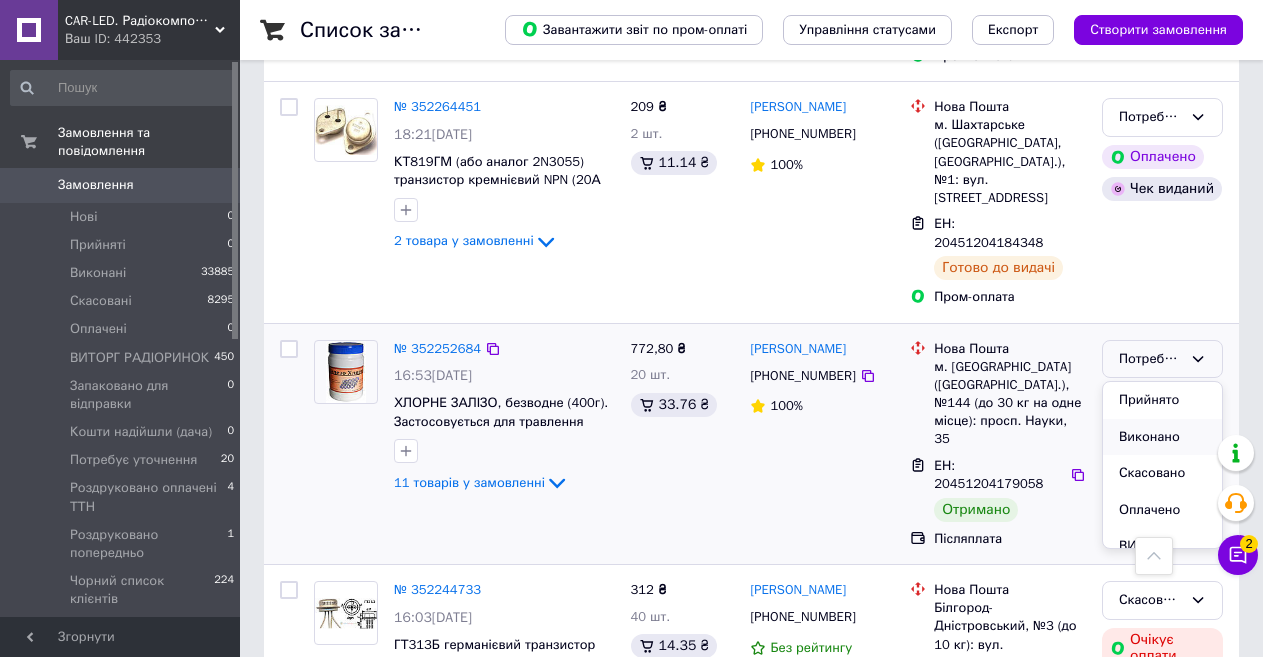 click on "Виконано" at bounding box center [1162, 437] 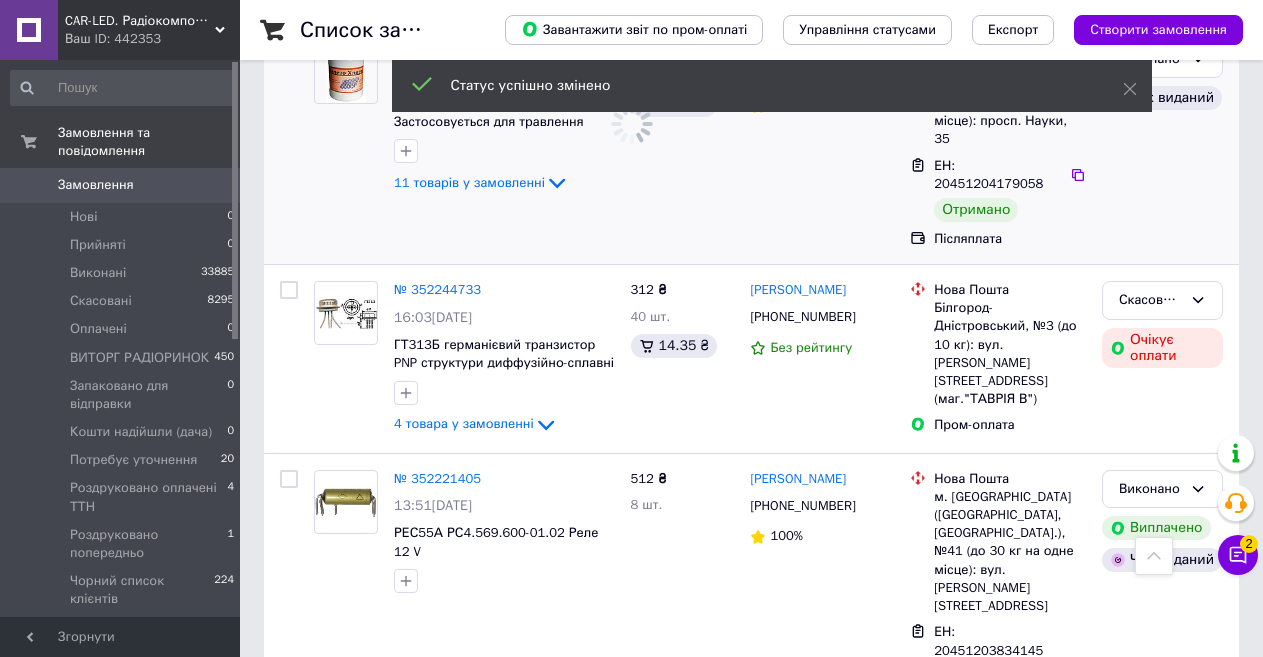 scroll, scrollTop: 3108, scrollLeft: 0, axis: vertical 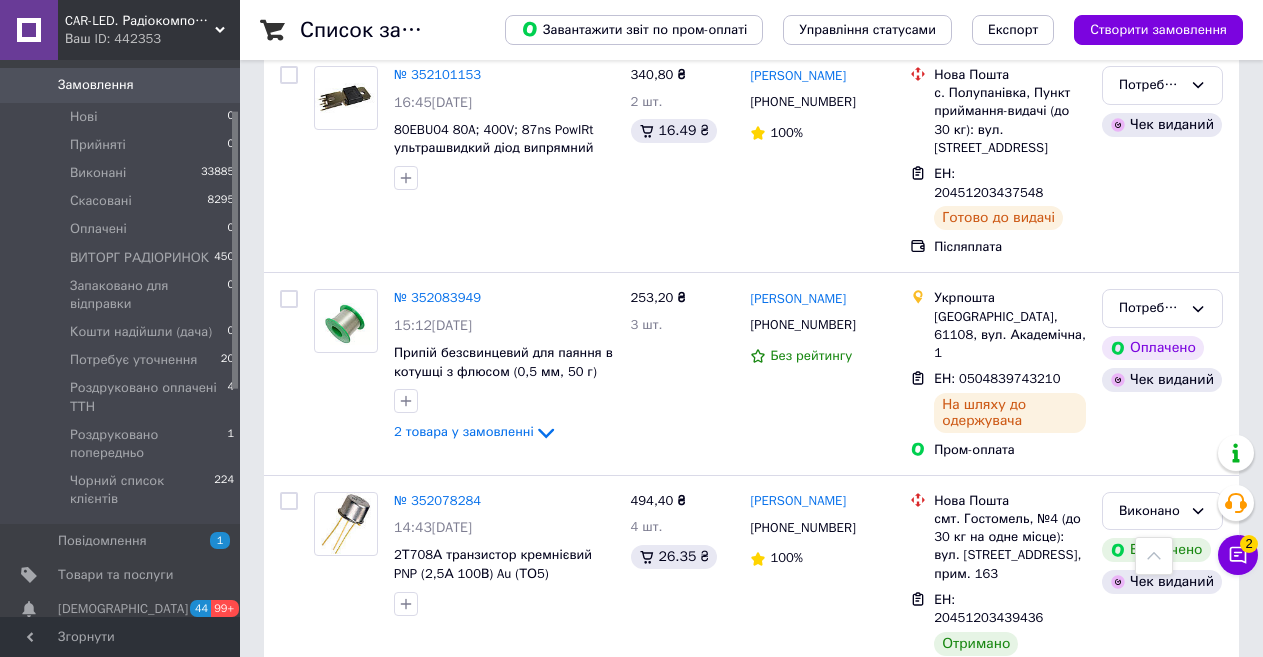 click on "Потребує уточнення" at bounding box center (1162, 734) 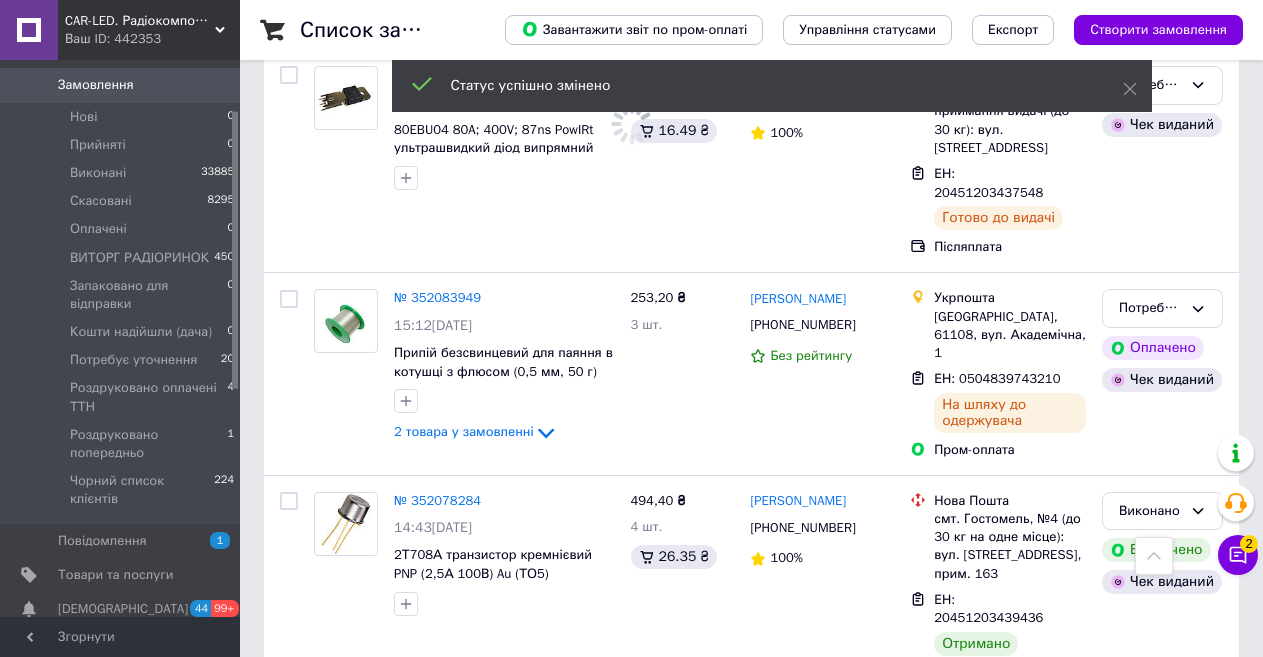 scroll, scrollTop: 4808, scrollLeft: 0, axis: vertical 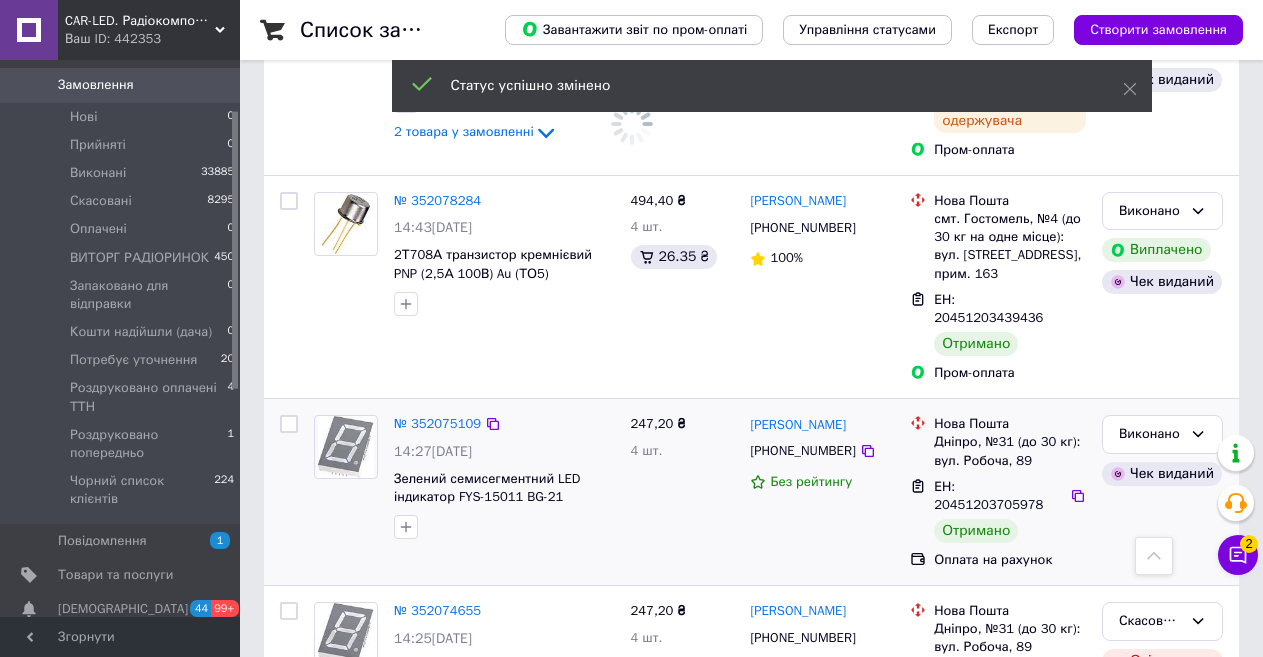 click on "Потребує уточнення" at bounding box center (1150, 778) 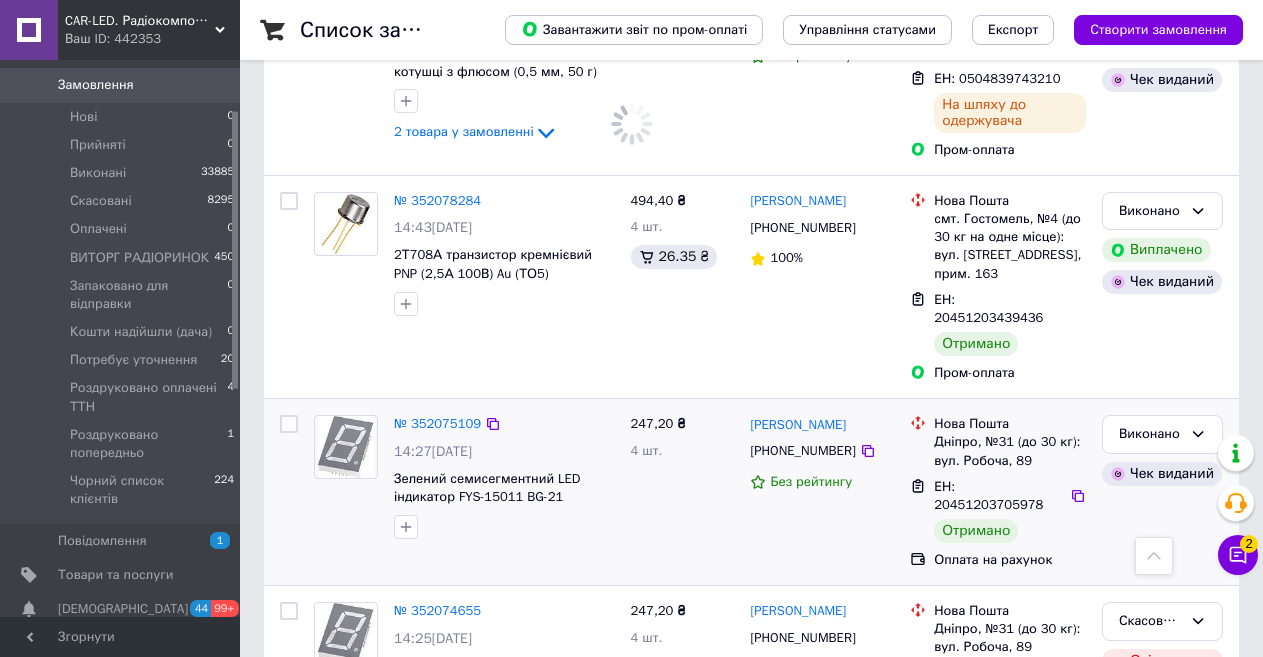 click on "Виконано" at bounding box center [1162, 856] 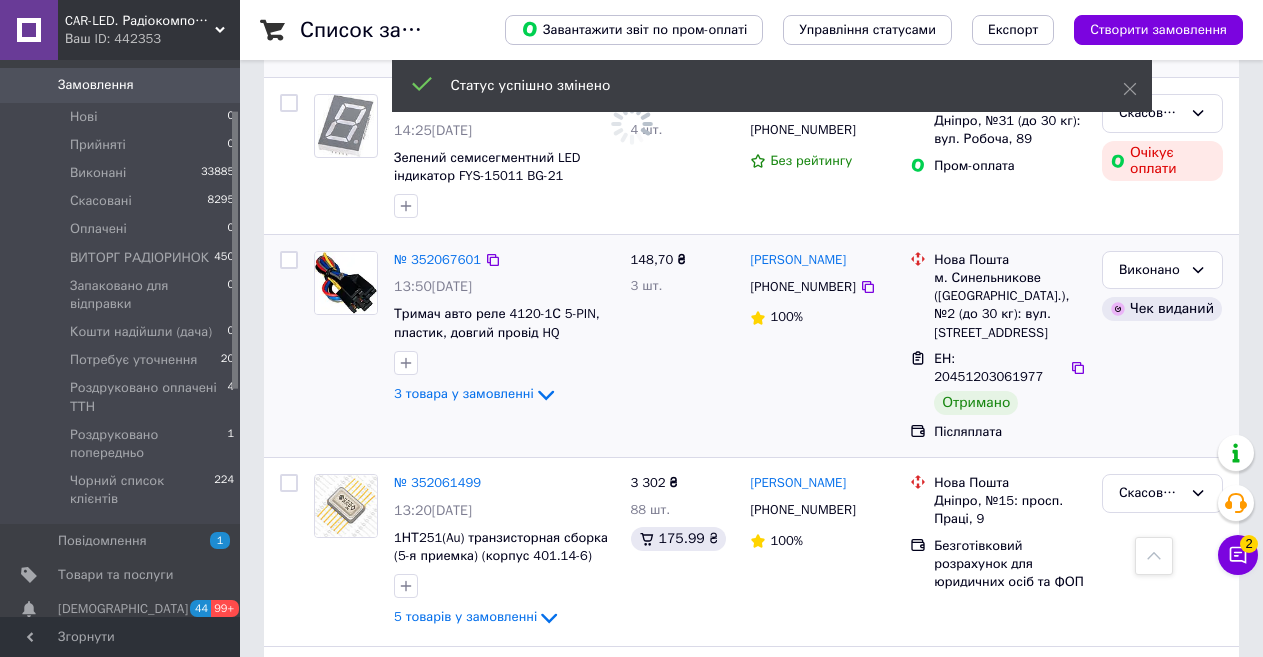 scroll, scrollTop: 6308, scrollLeft: 0, axis: vertical 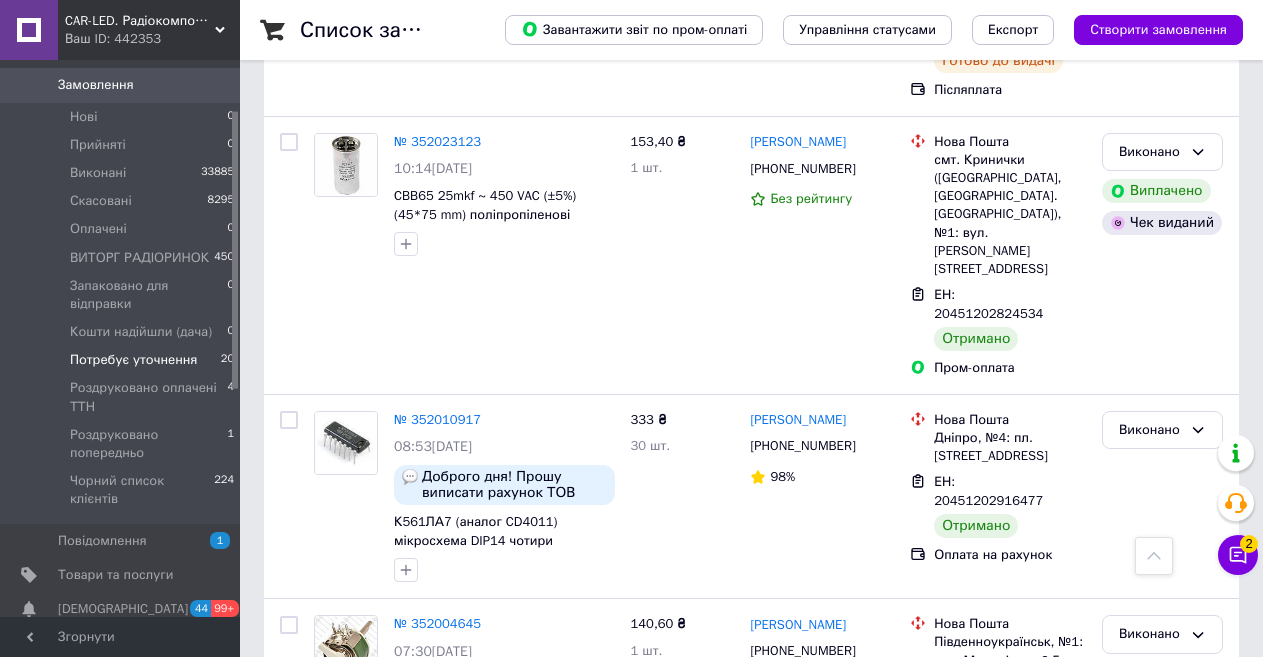 click on "Потребує уточнення" at bounding box center [133, 360] 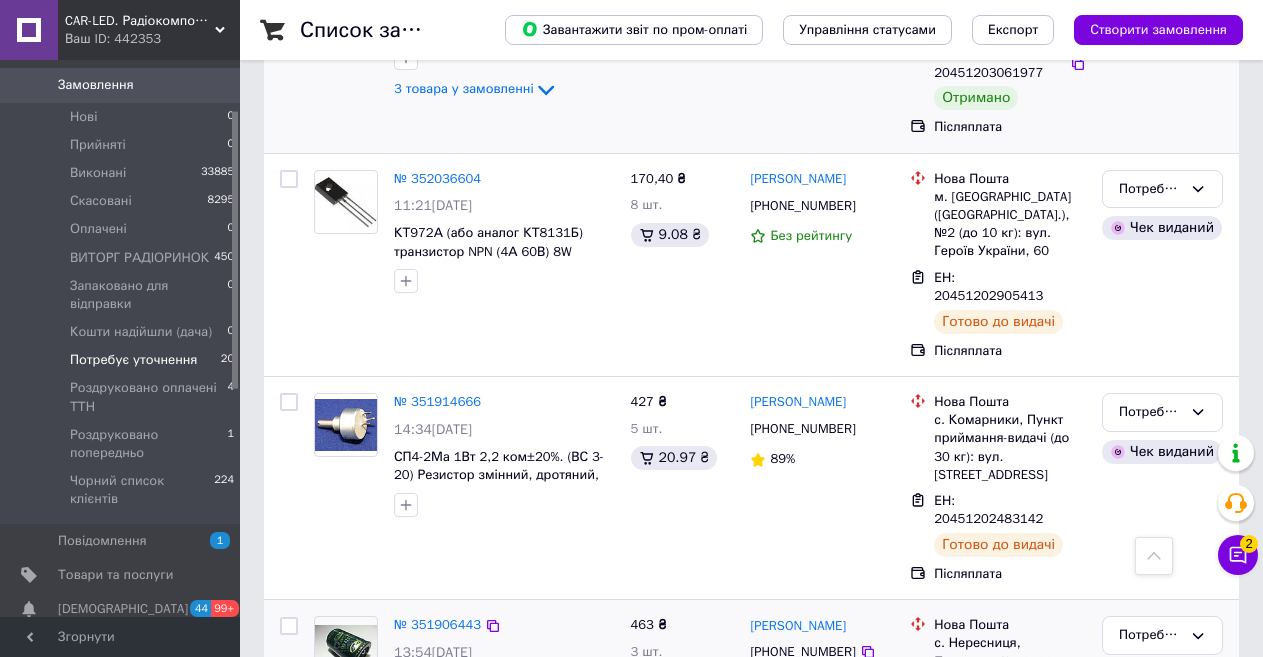 scroll, scrollTop: 3200, scrollLeft: 0, axis: vertical 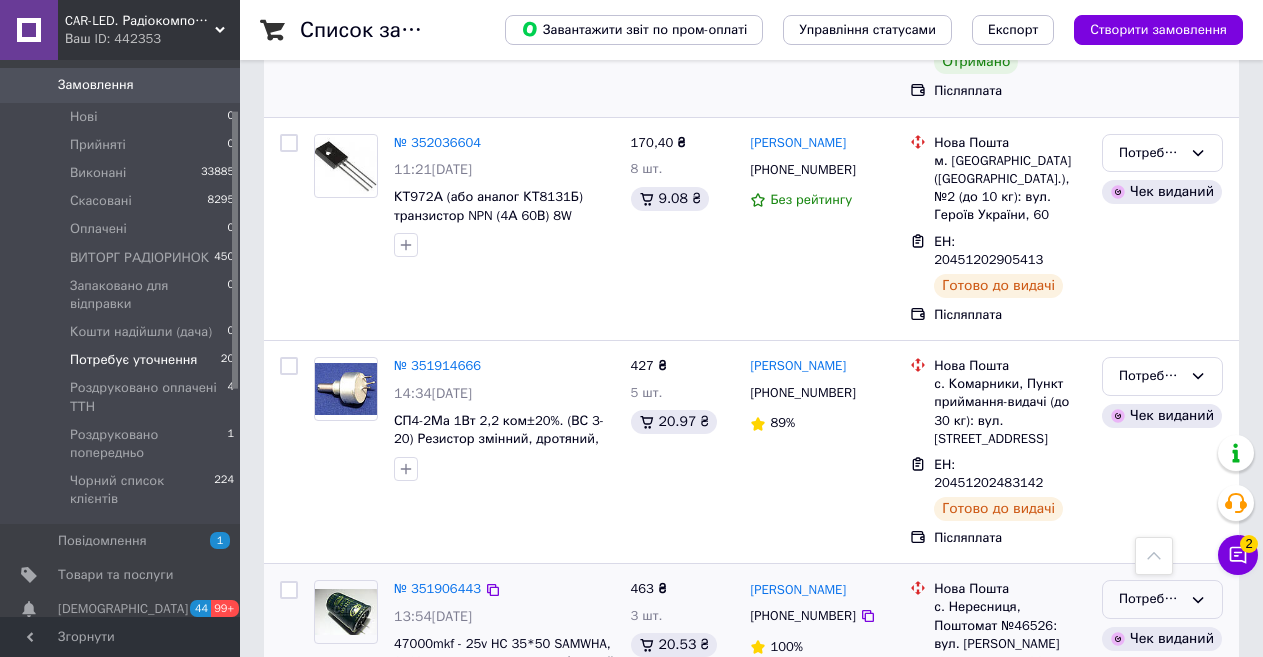 click on "Потребує уточнення" at bounding box center (1150, 599) 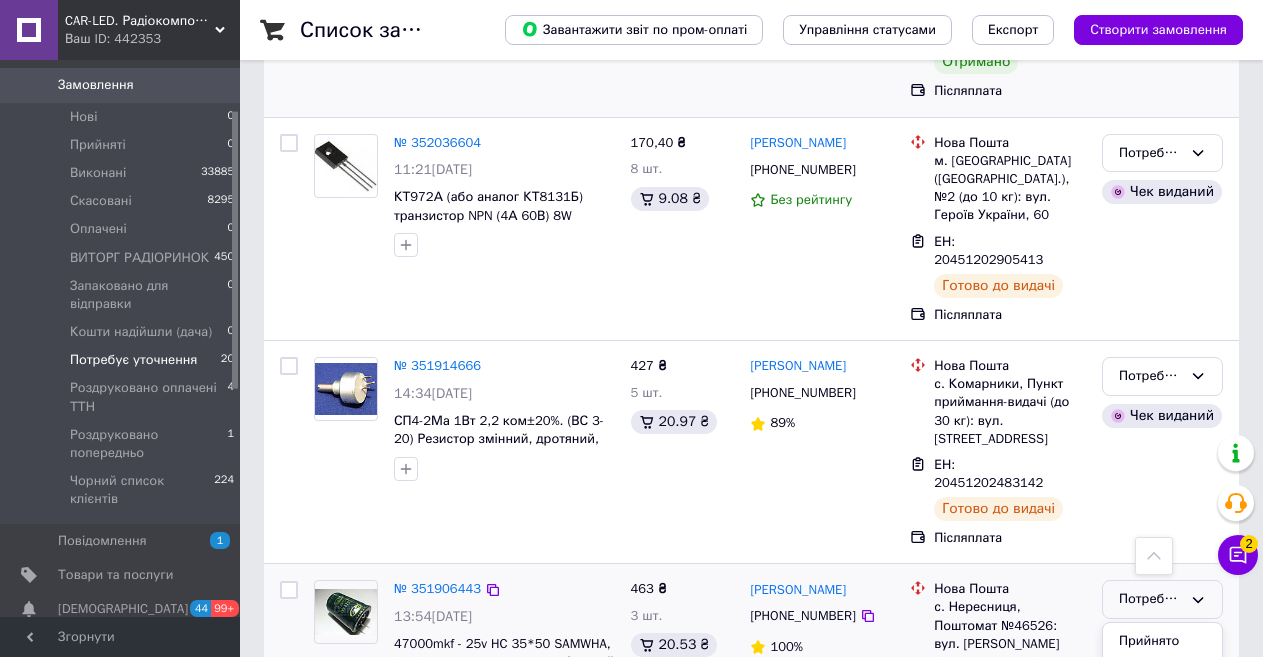 click on "Виконано" at bounding box center [1162, 677] 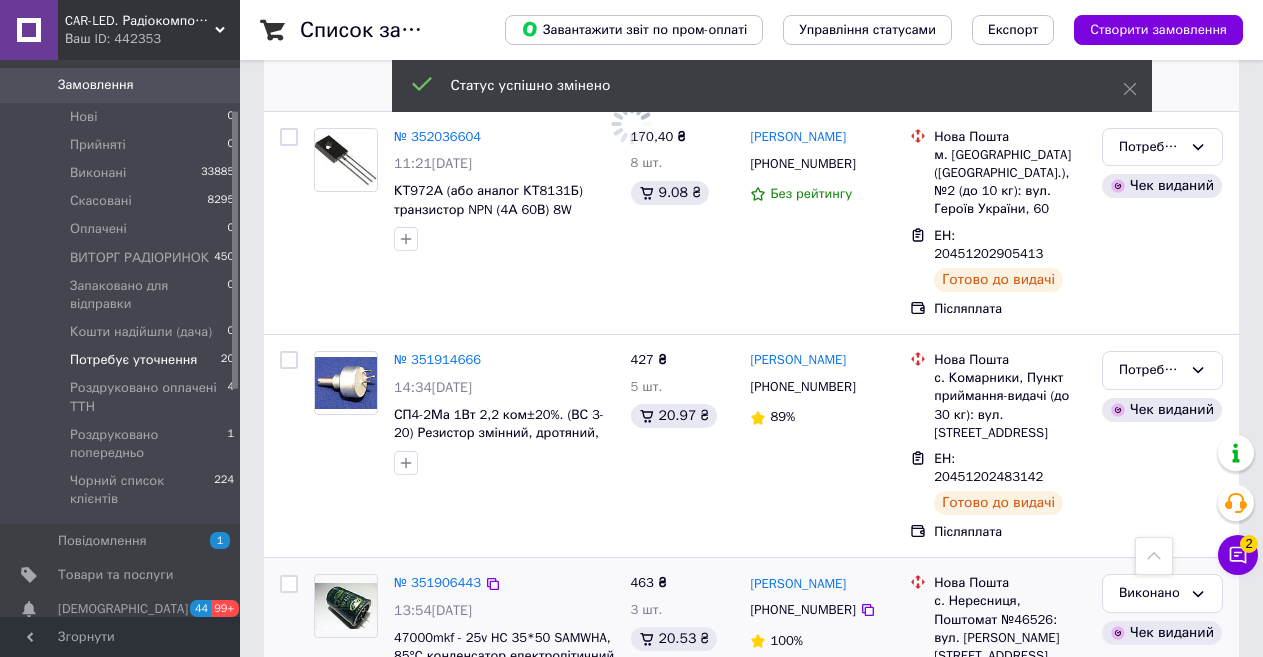 scroll, scrollTop: 3500, scrollLeft: 0, axis: vertical 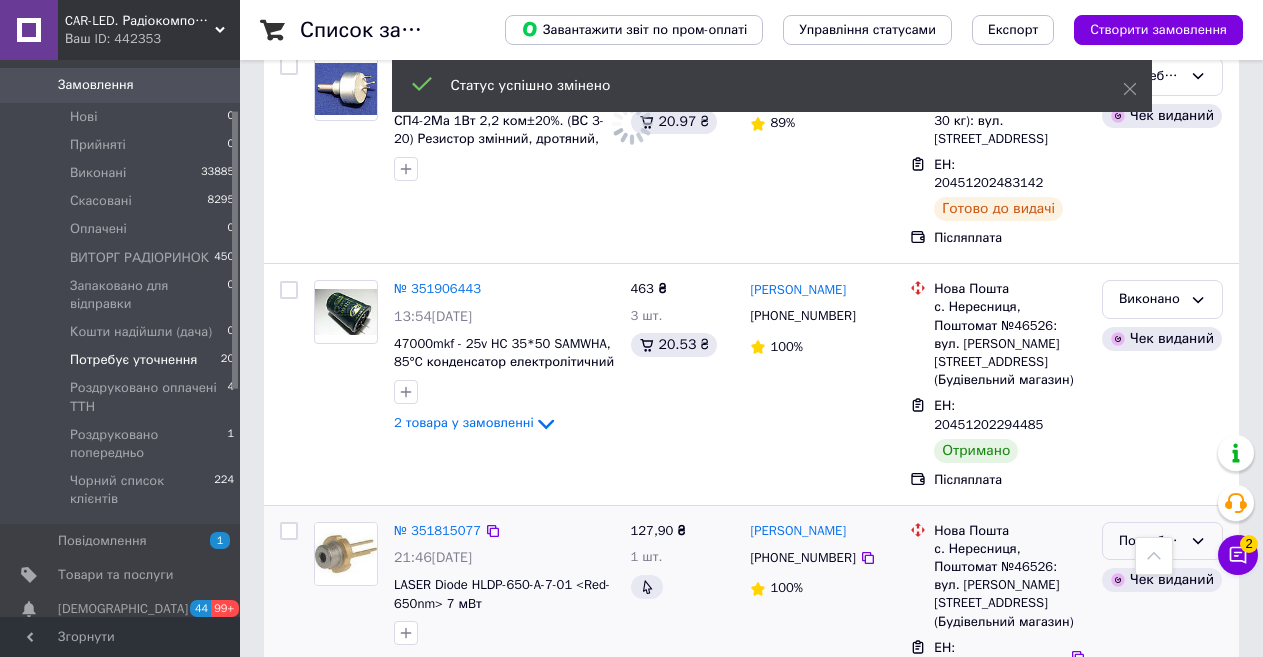 click on "Потребує уточнення" at bounding box center (1162, 541) 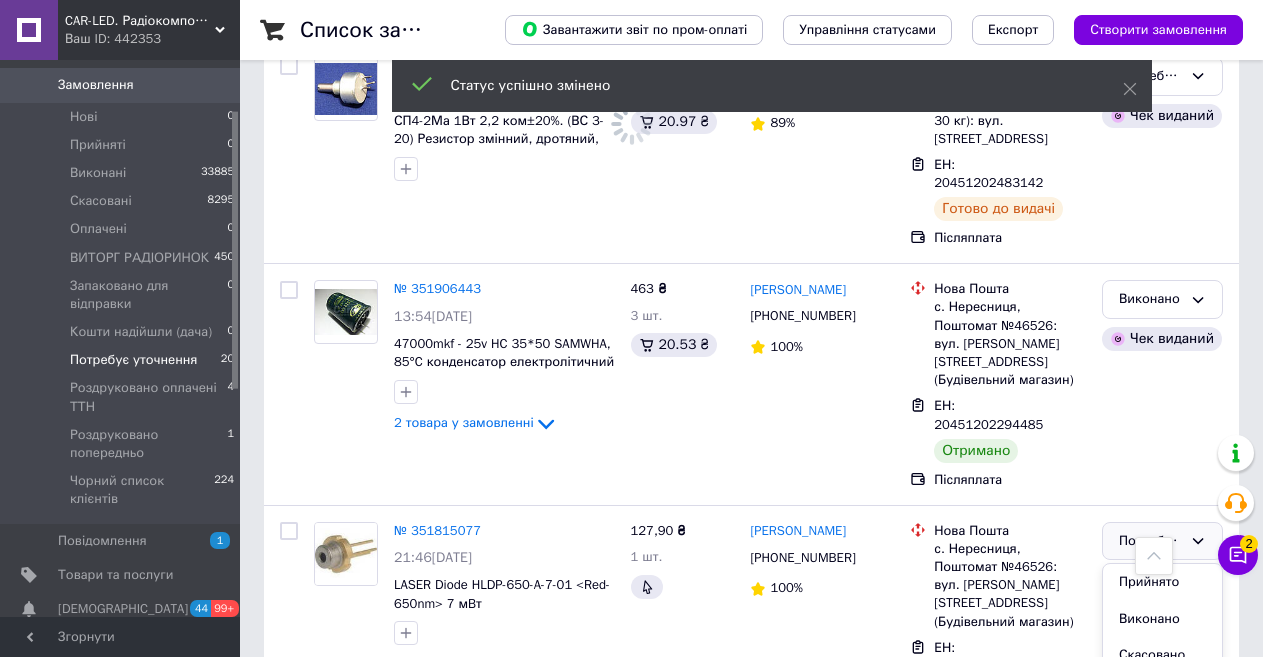 click on "Виконано" at bounding box center [1162, 619] 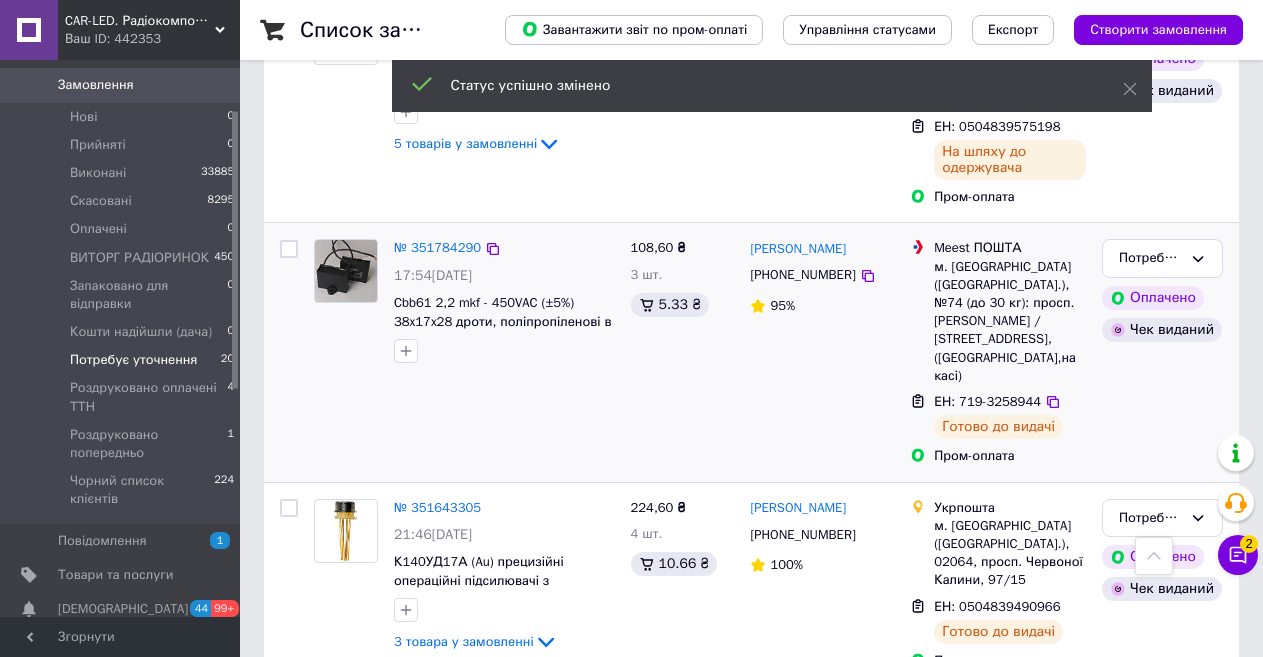 scroll, scrollTop: 3269, scrollLeft: 0, axis: vertical 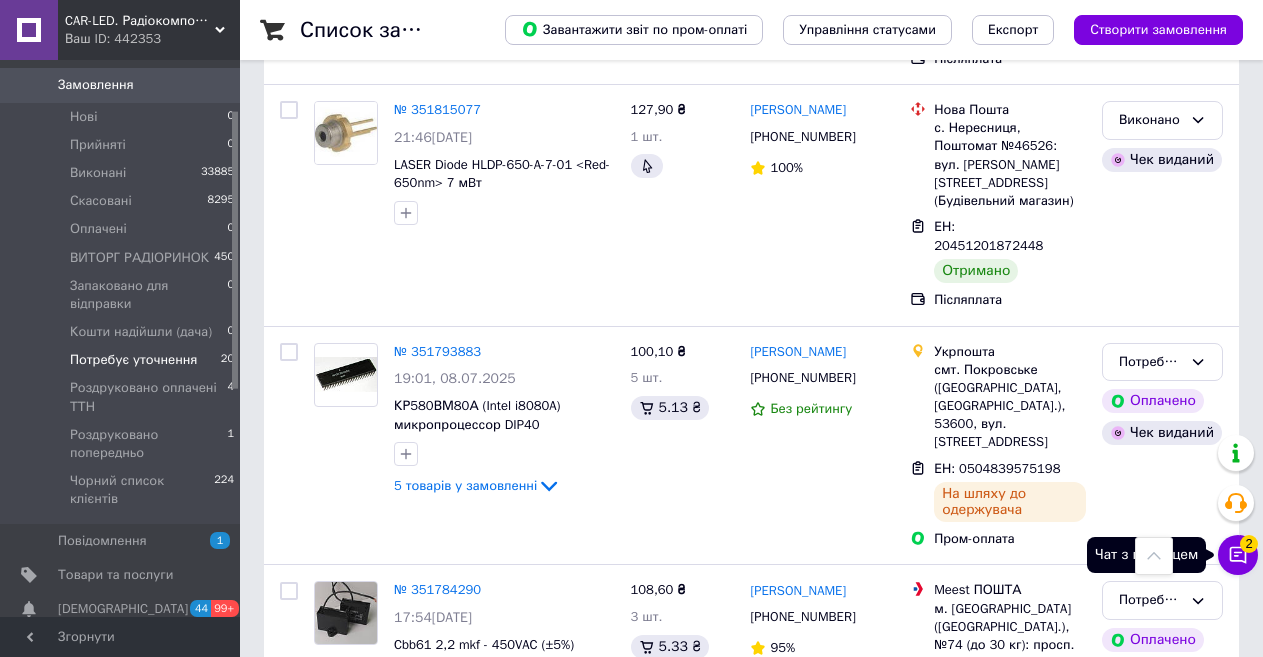 drag, startPoint x: 1231, startPoint y: 551, endPoint x: 1197, endPoint y: 553, distance: 34.058773 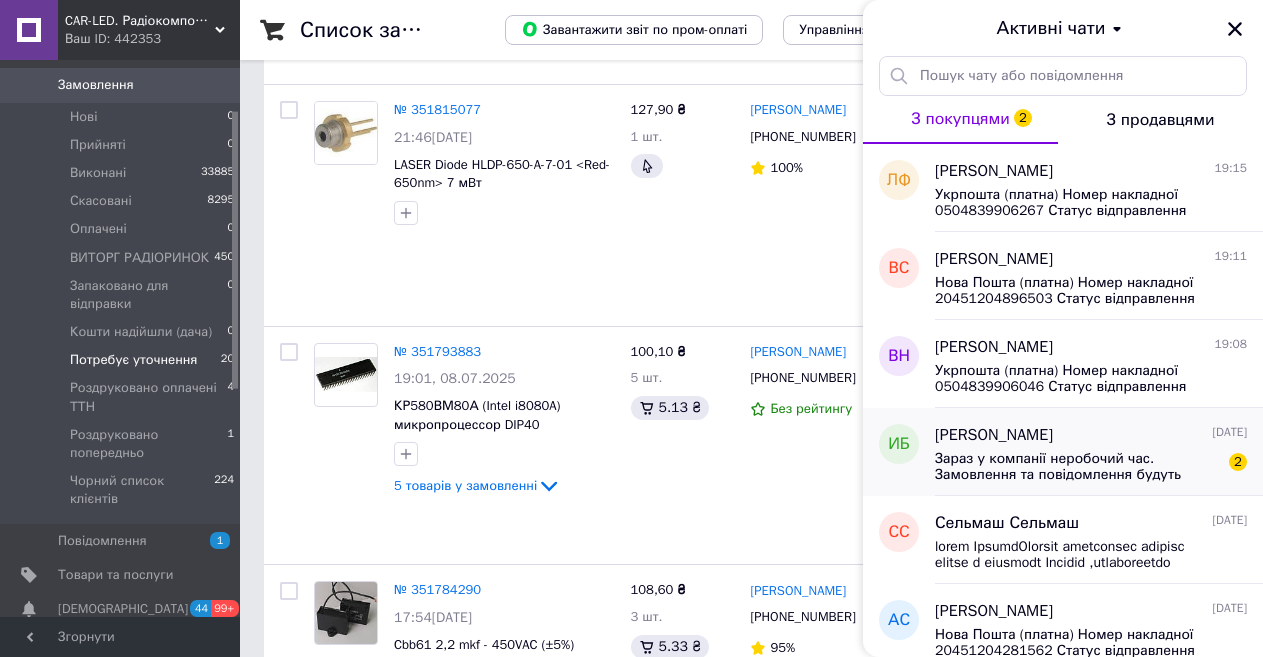 click on "Зараз у компанії неробочий час. Замовлення та повідомлення будуть оброблені з 10:00 найближчого робочого дня (15.07)" at bounding box center (1077, 467) 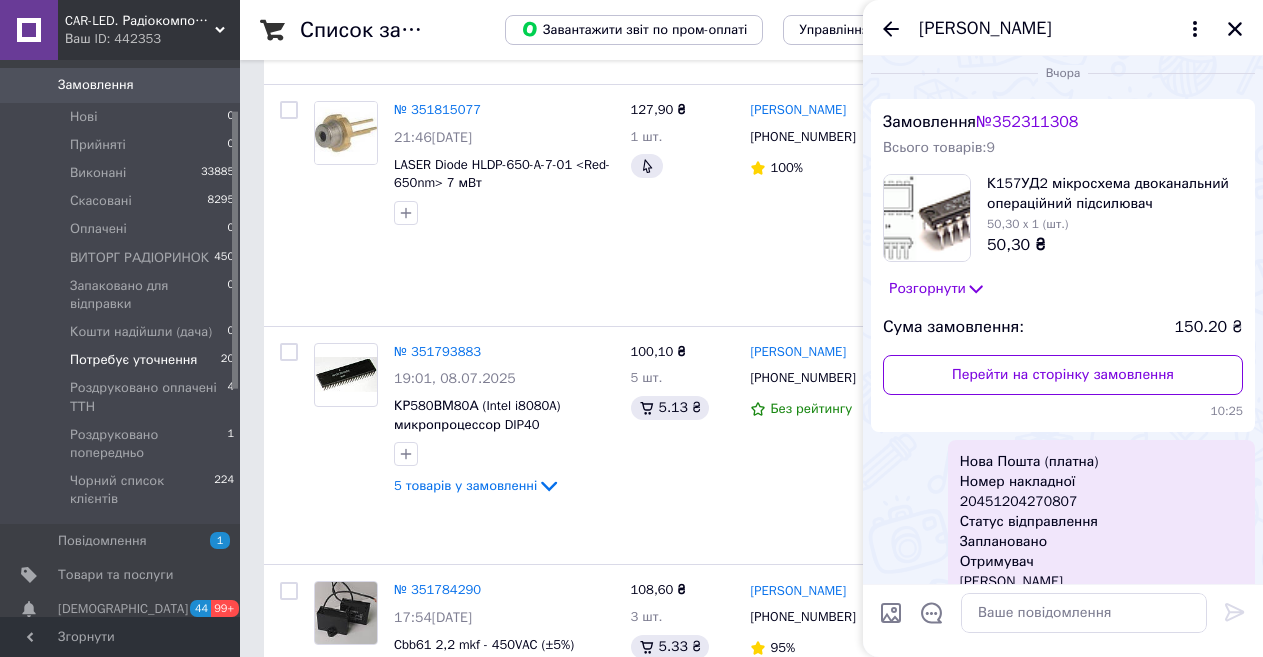 scroll, scrollTop: 0, scrollLeft: 0, axis: both 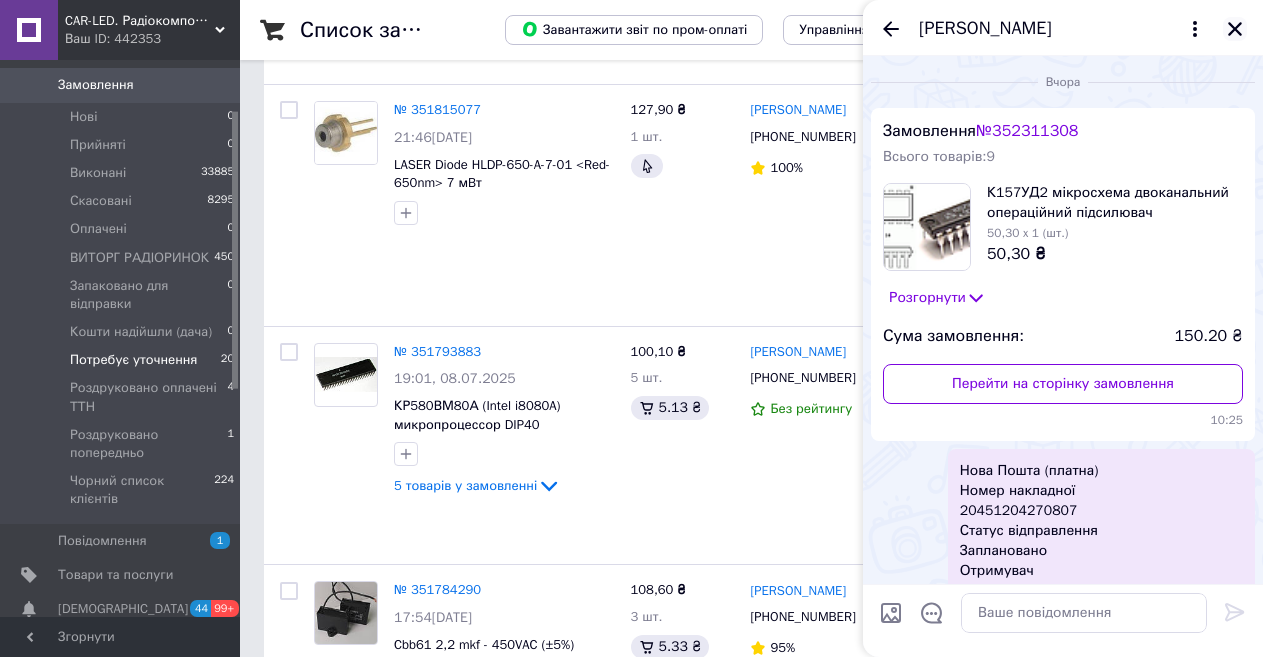 click 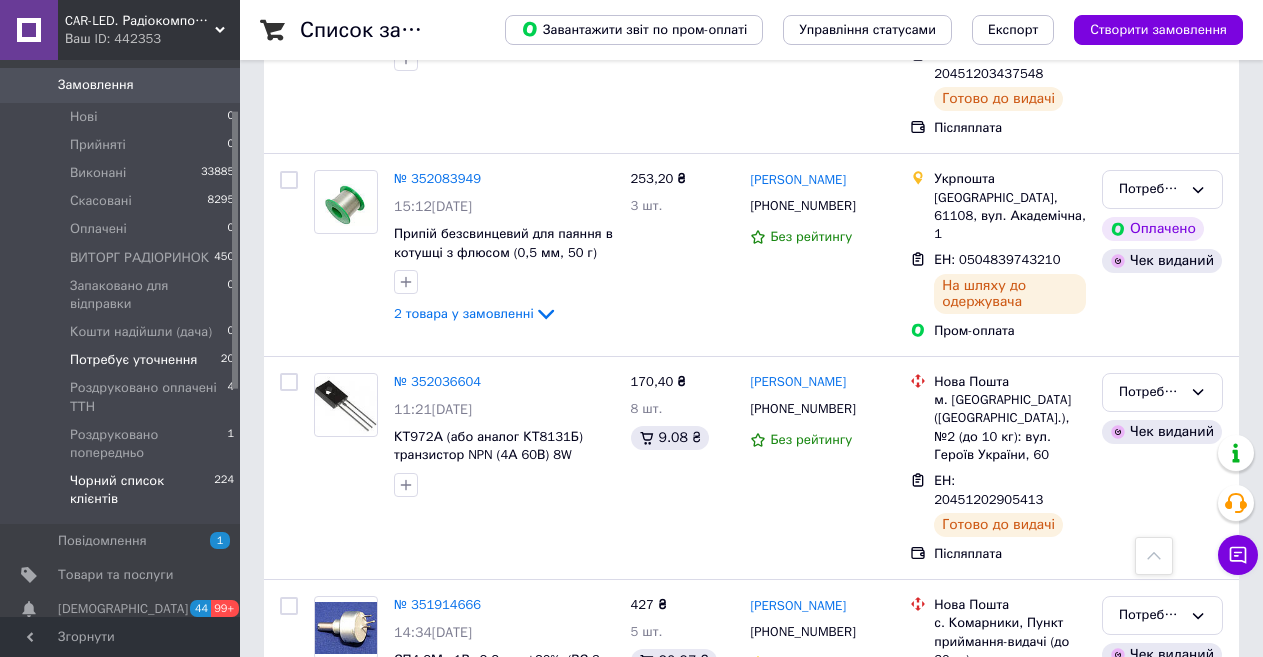 scroll, scrollTop: 2069, scrollLeft: 0, axis: vertical 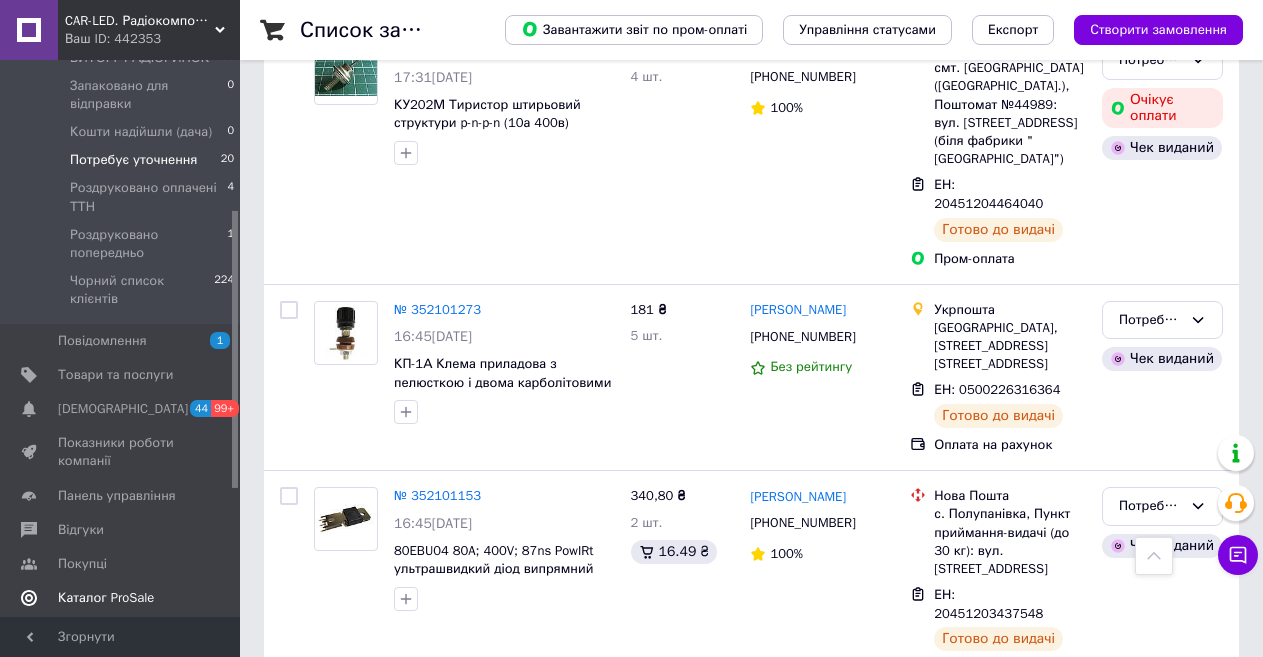 click on "Каталог ProSale" at bounding box center (106, 598) 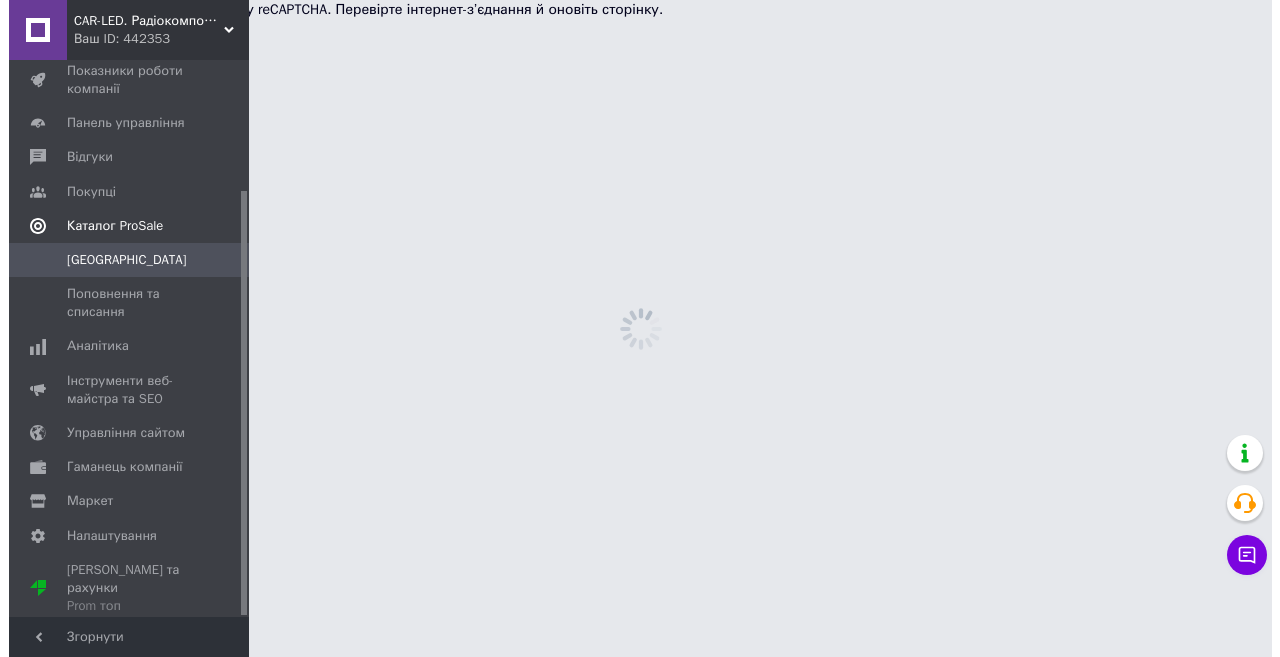 scroll, scrollTop: 0, scrollLeft: 0, axis: both 